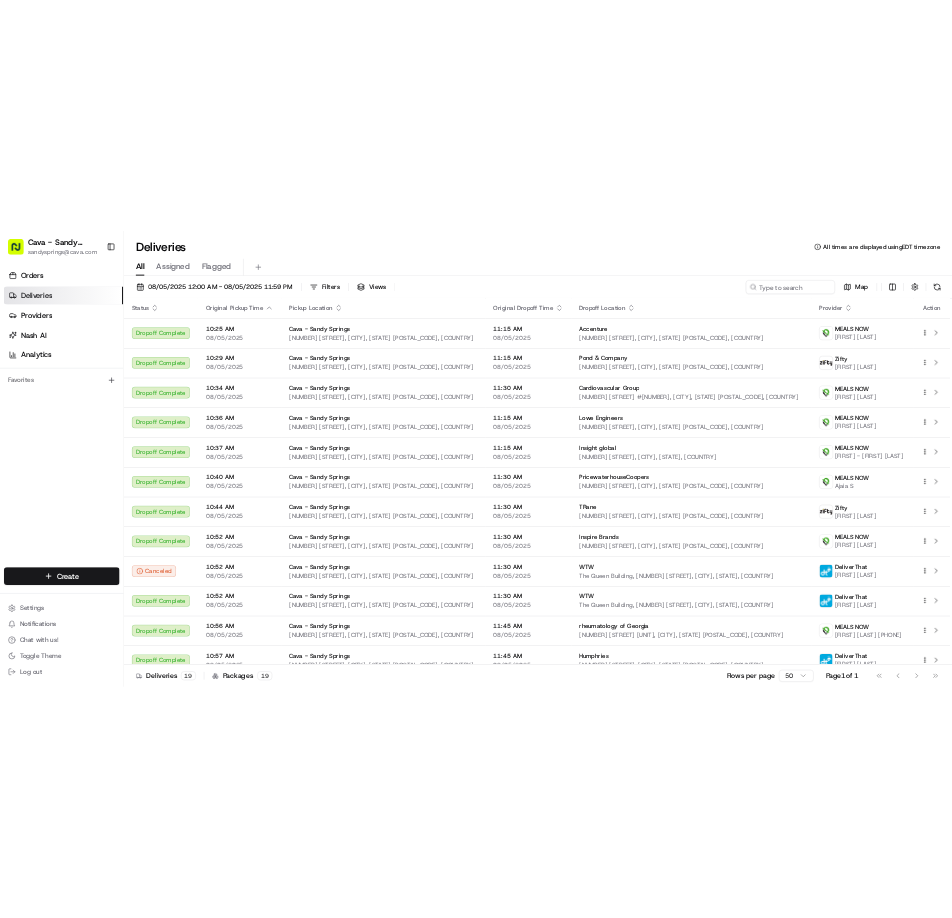 scroll, scrollTop: 0, scrollLeft: 0, axis: both 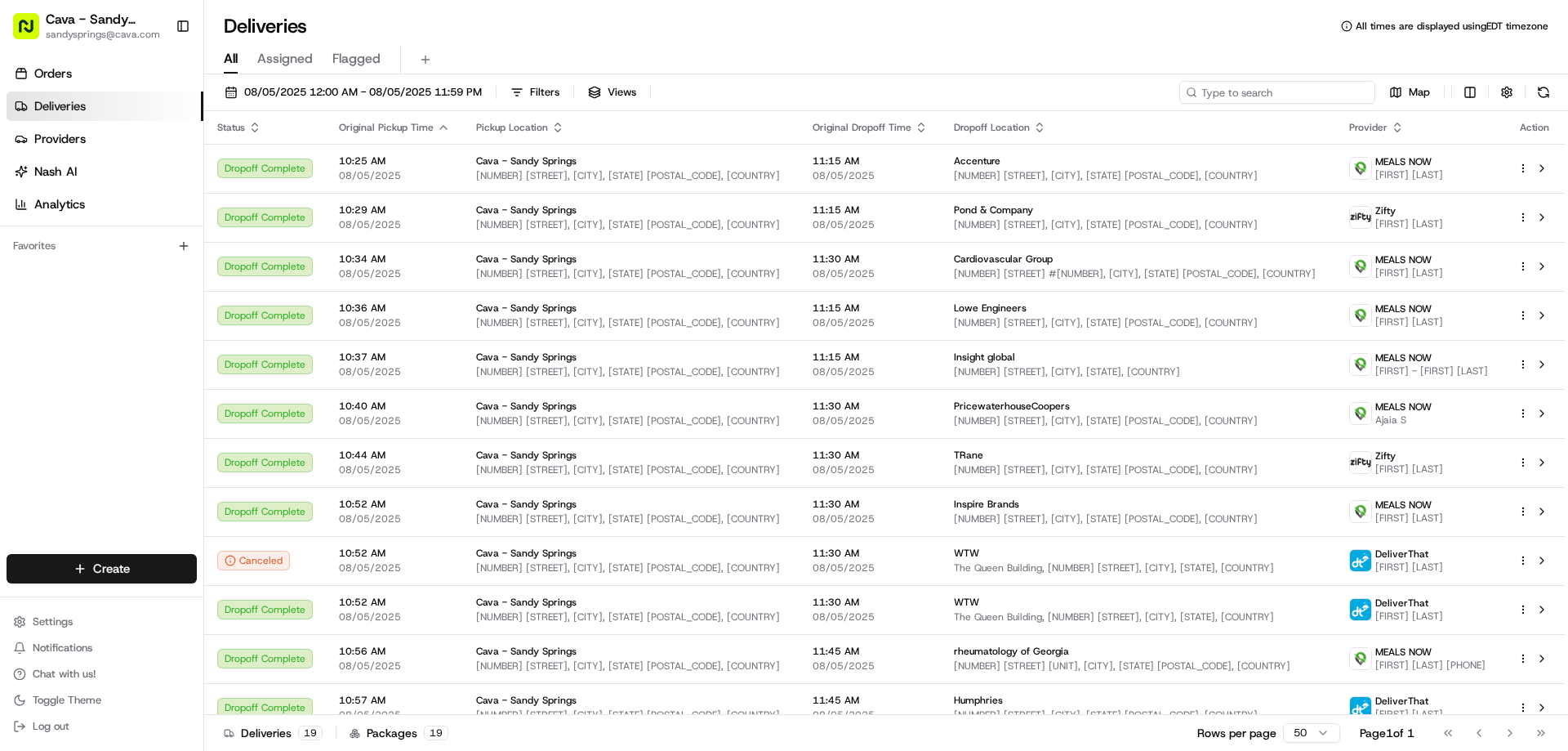 click at bounding box center [1277, 92] 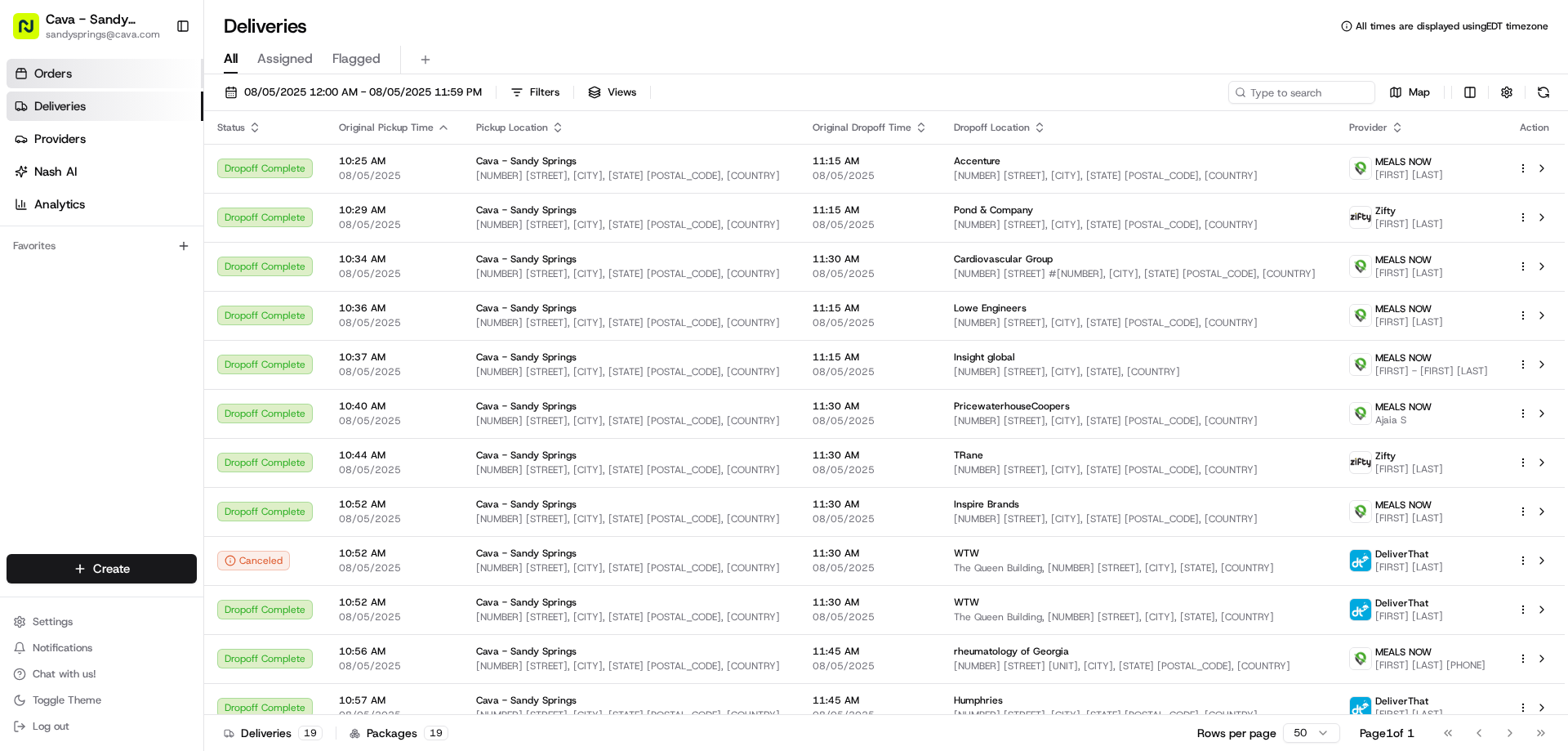 click on "Orders" at bounding box center [105, 74] 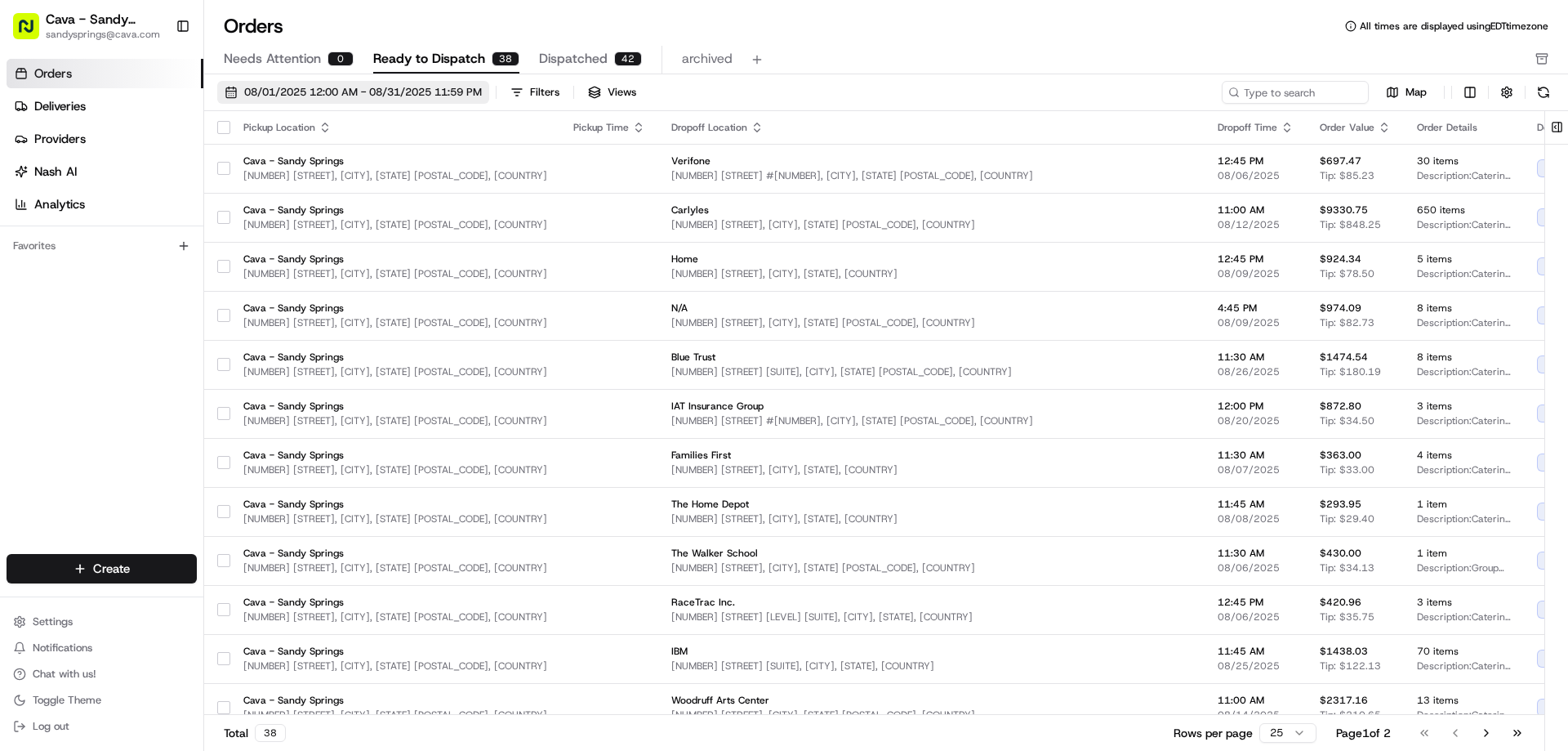 click on "08/01/2025 12:00 AM - 08/31/2025 11:59 PM" at bounding box center [363, 92] 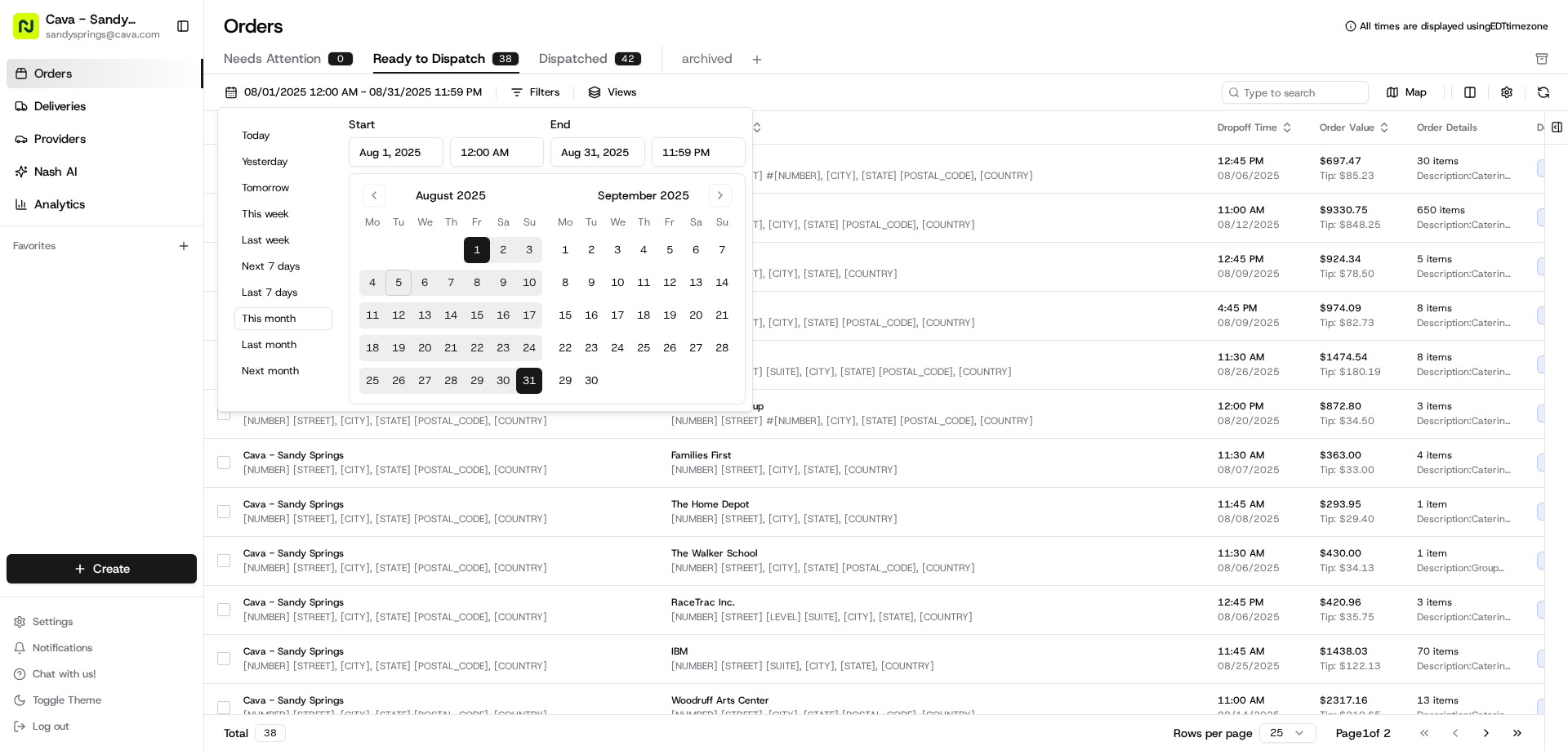 click on "5" at bounding box center (399, 283) 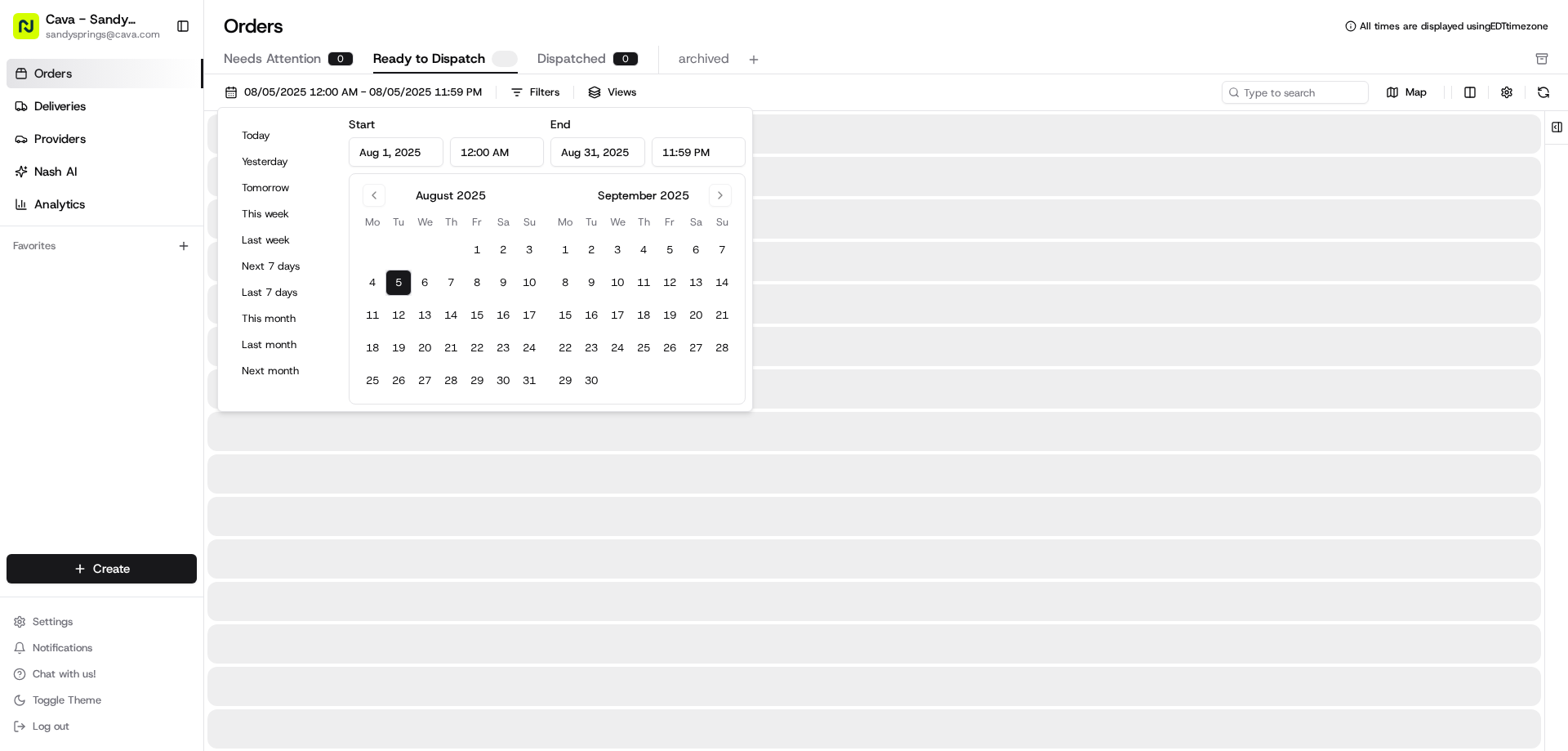 type on "Aug 5, 2025" 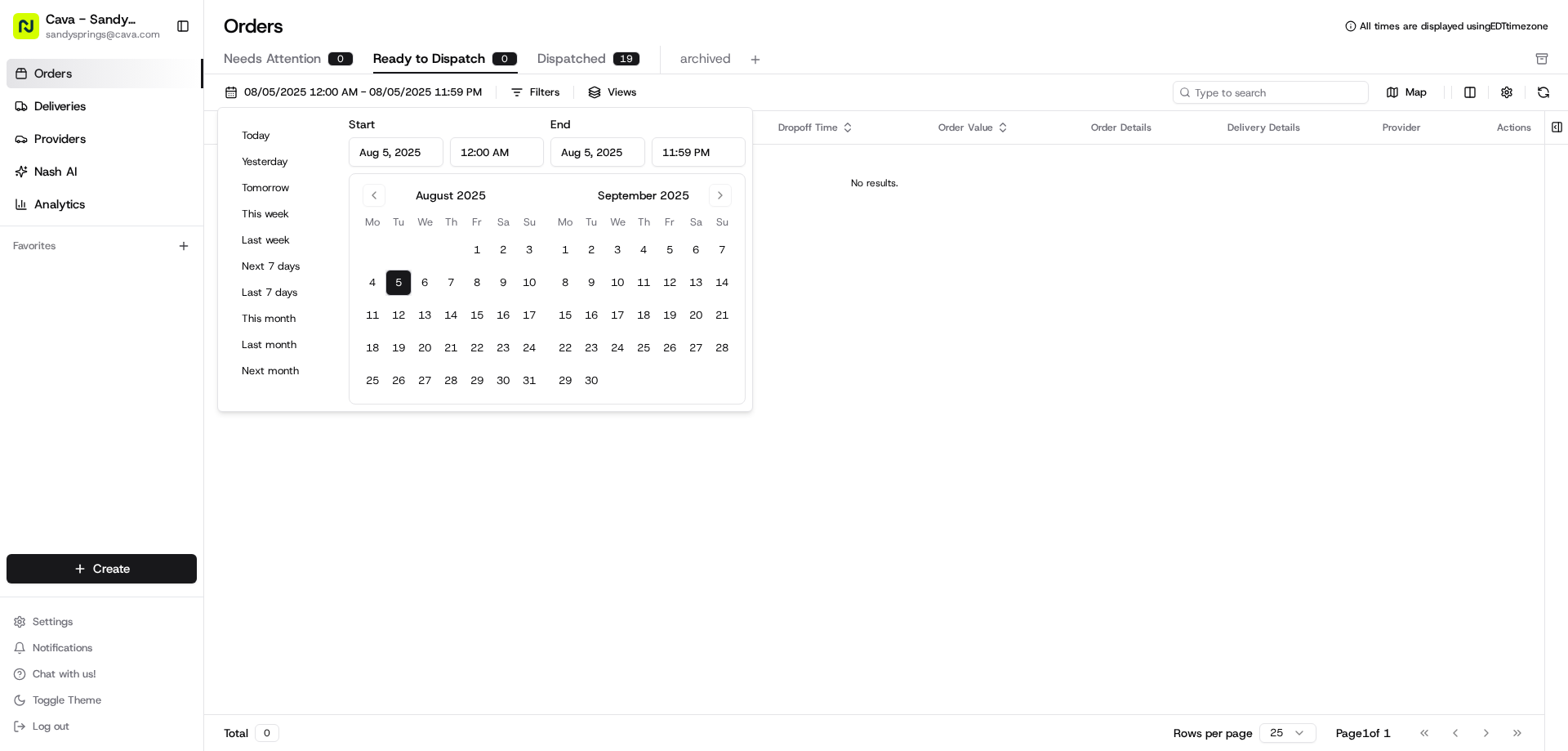 click at bounding box center [1271, 92] 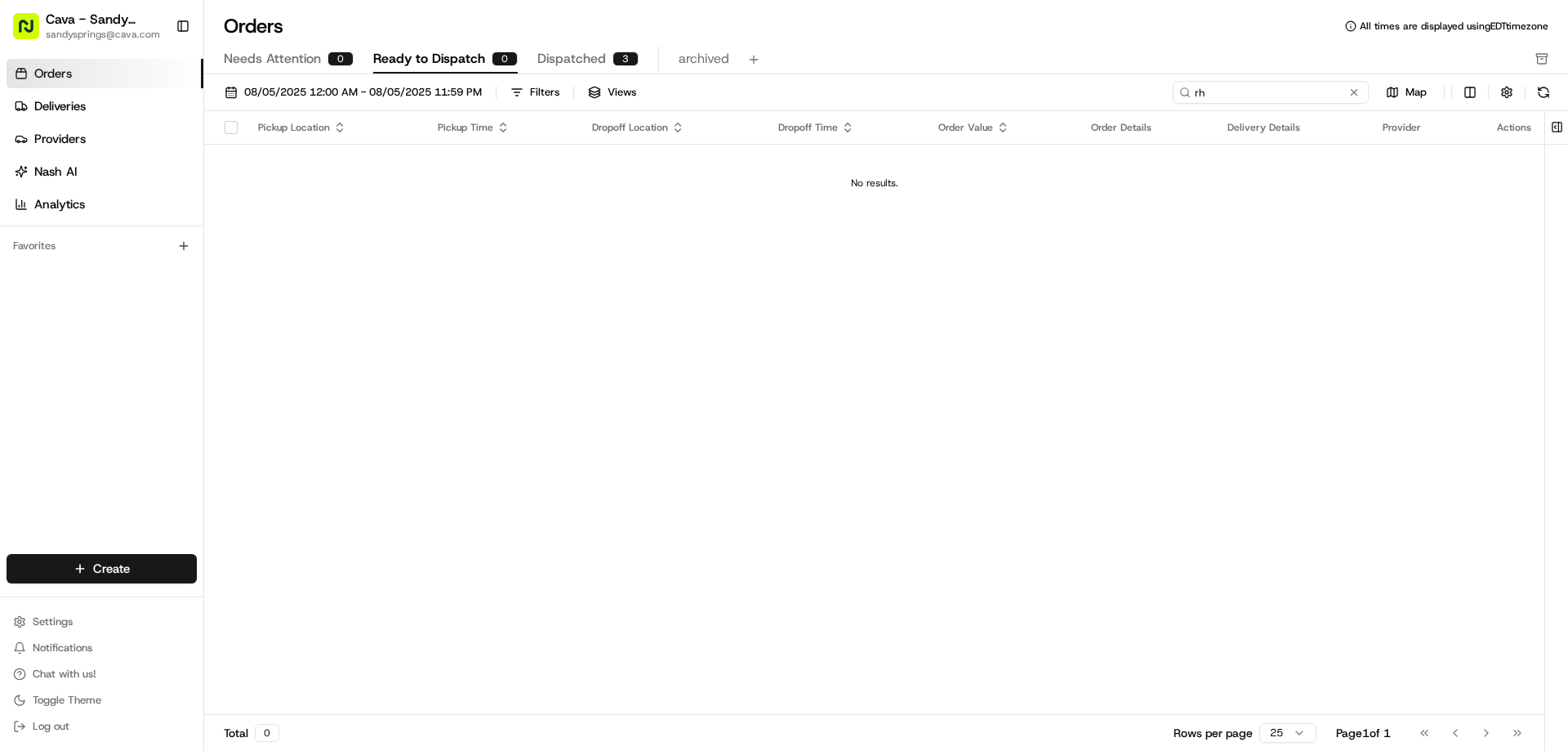 type on "rh" 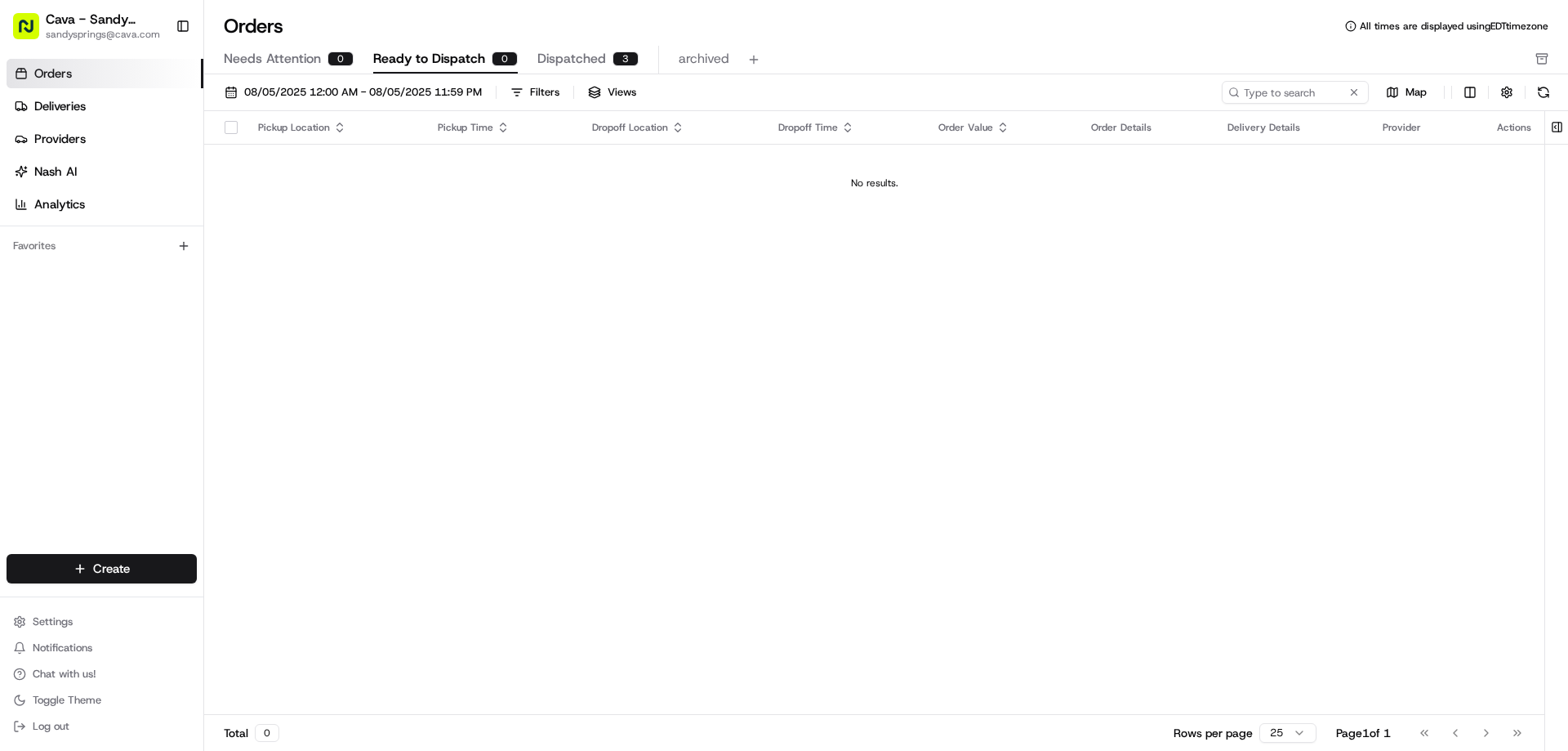 click on "Dispatched" at bounding box center (572, 59) 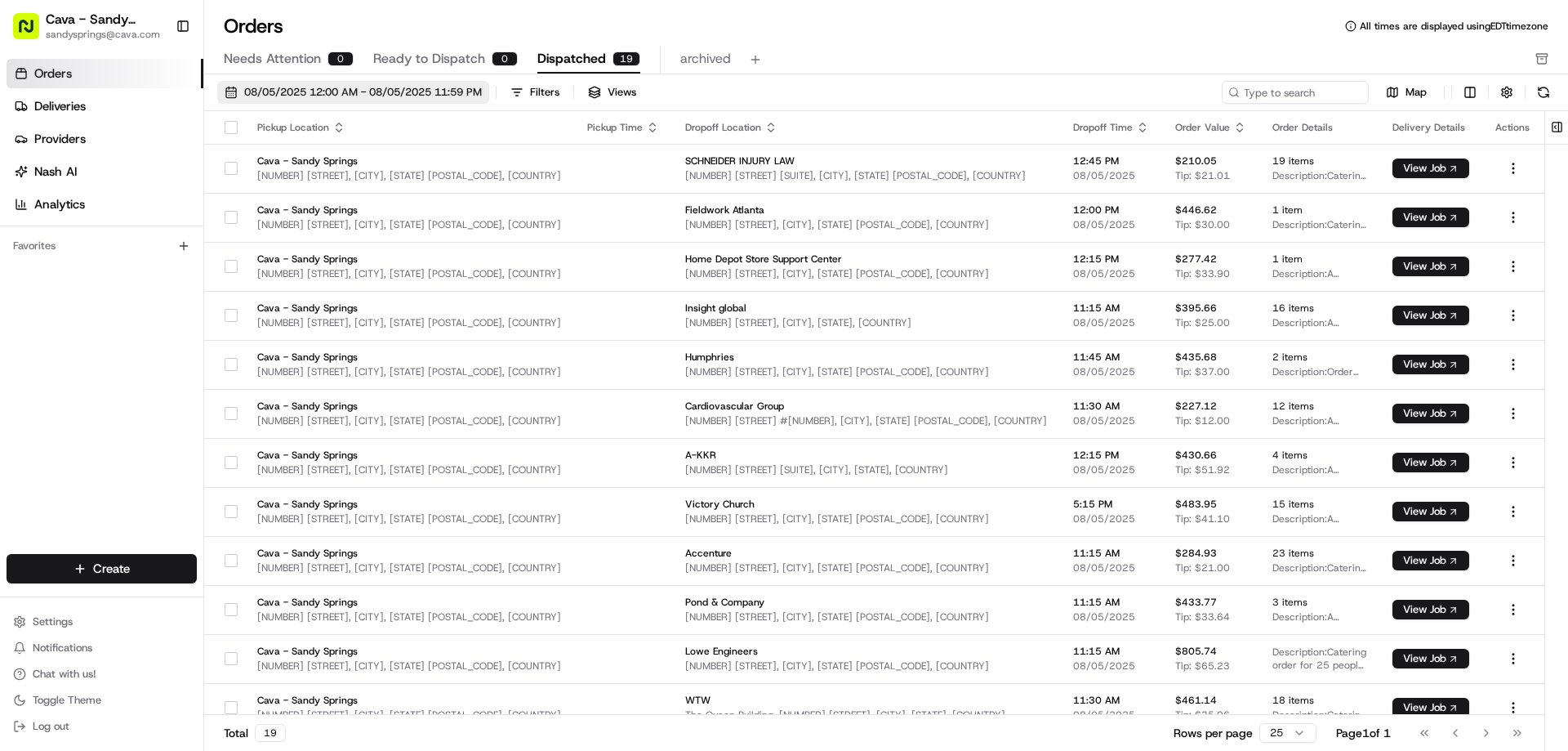 click on "08/05/2025 12:00 AM - 08/05/2025 11:59 PM" at bounding box center (353, 92) 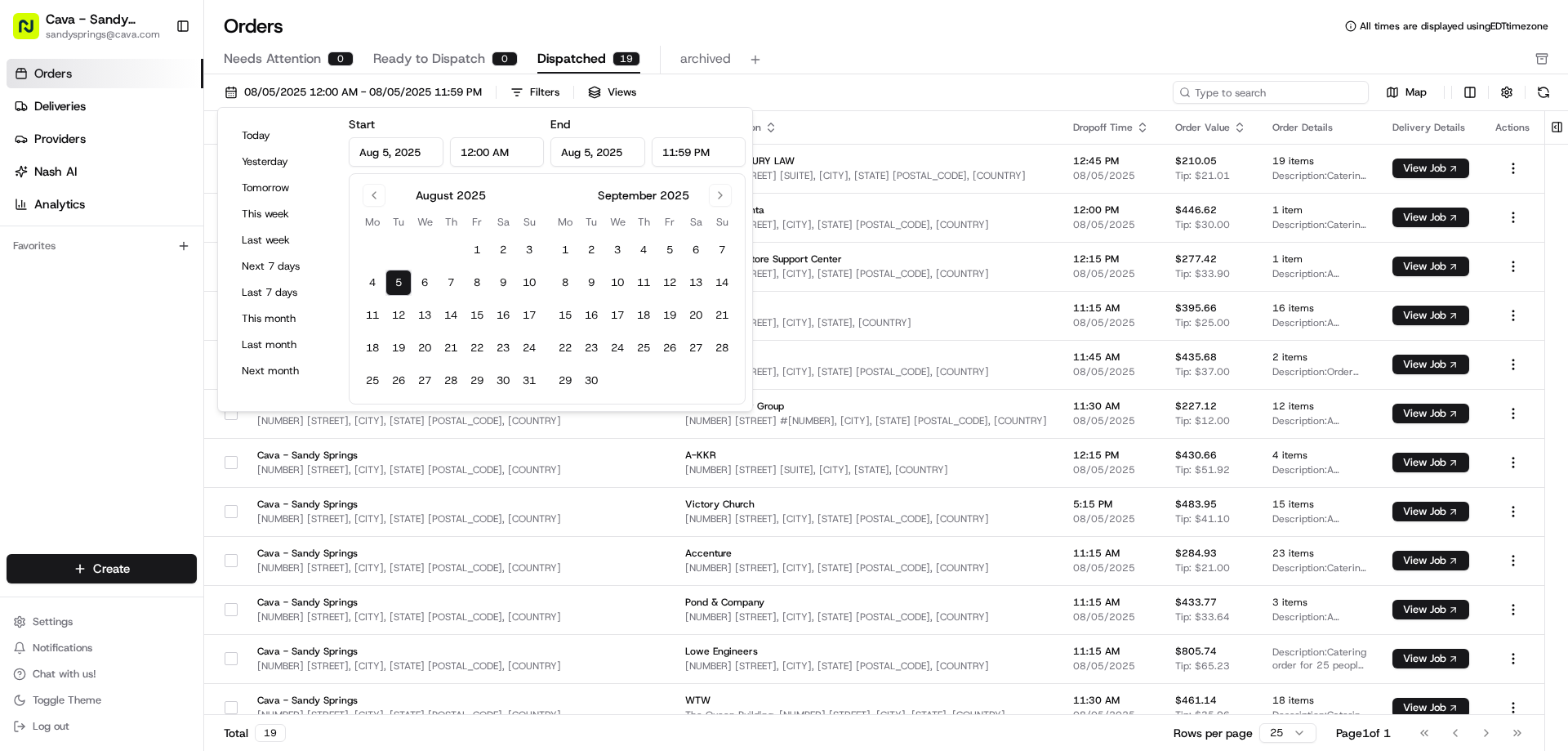 click at bounding box center (1271, 92) 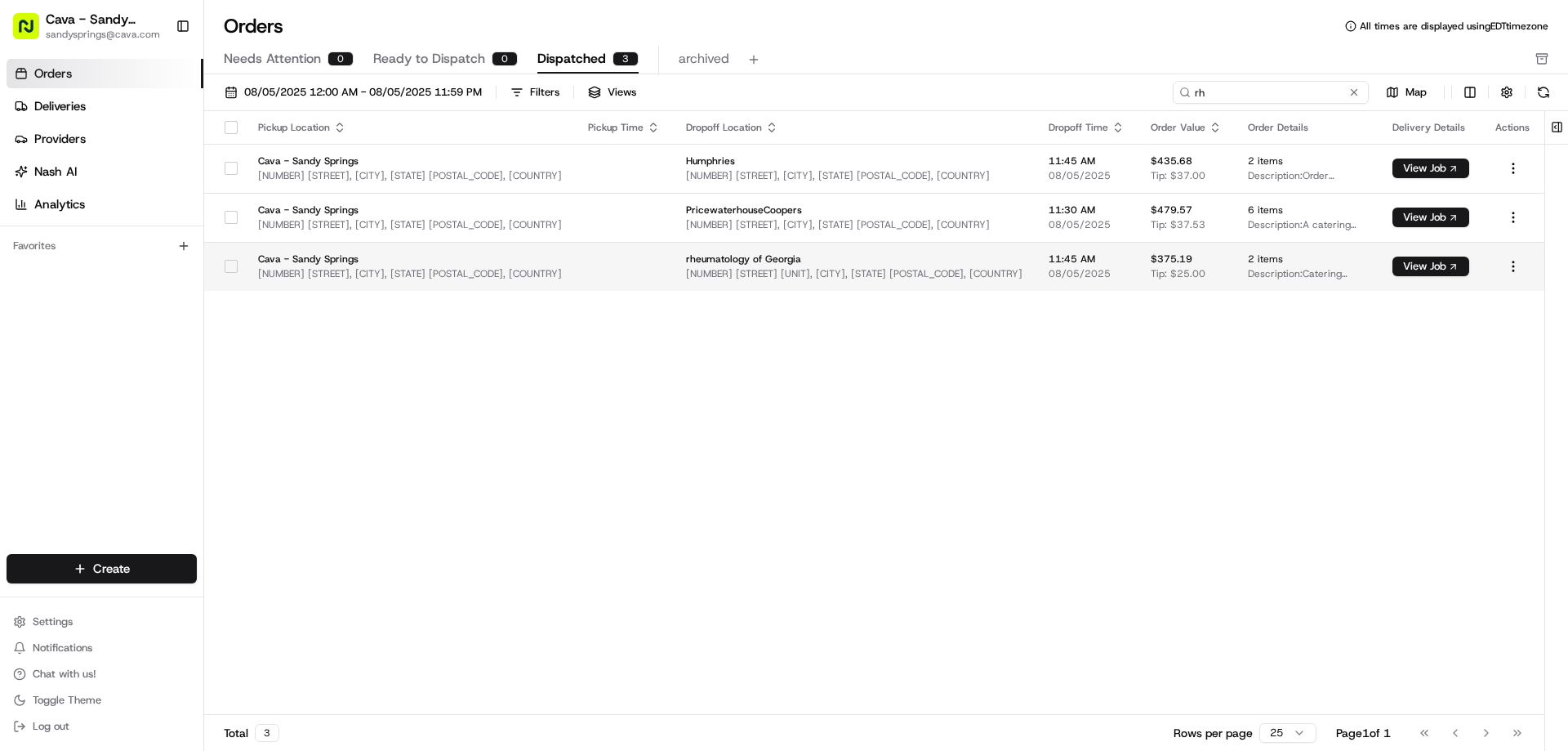 type on "rh" 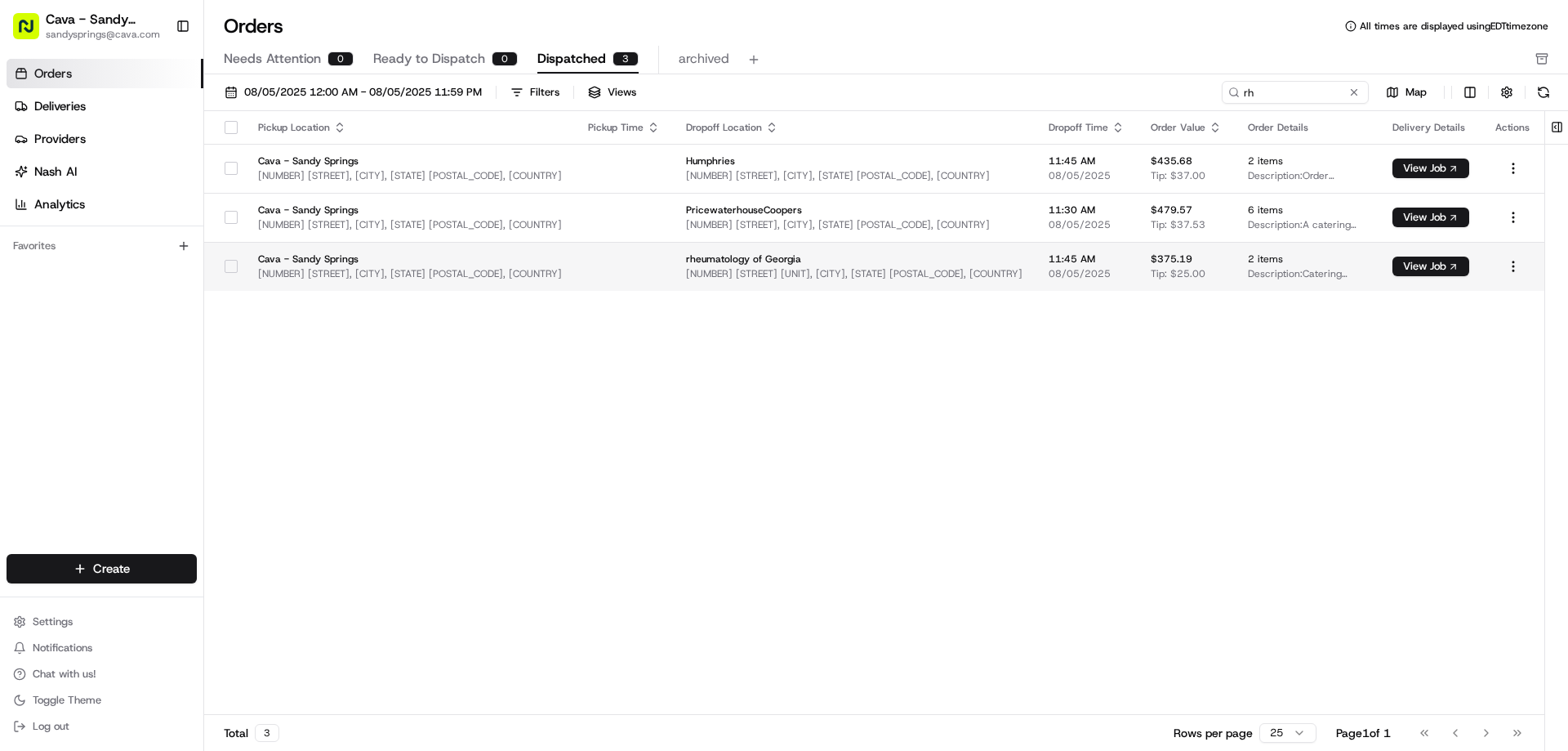 click on "Description:  Catering order for 25 people including a Falafel Group Bowl Bar and a Grilled Chicken Group Bowl Bar with various sides and dressings." at bounding box center (1307, 274) 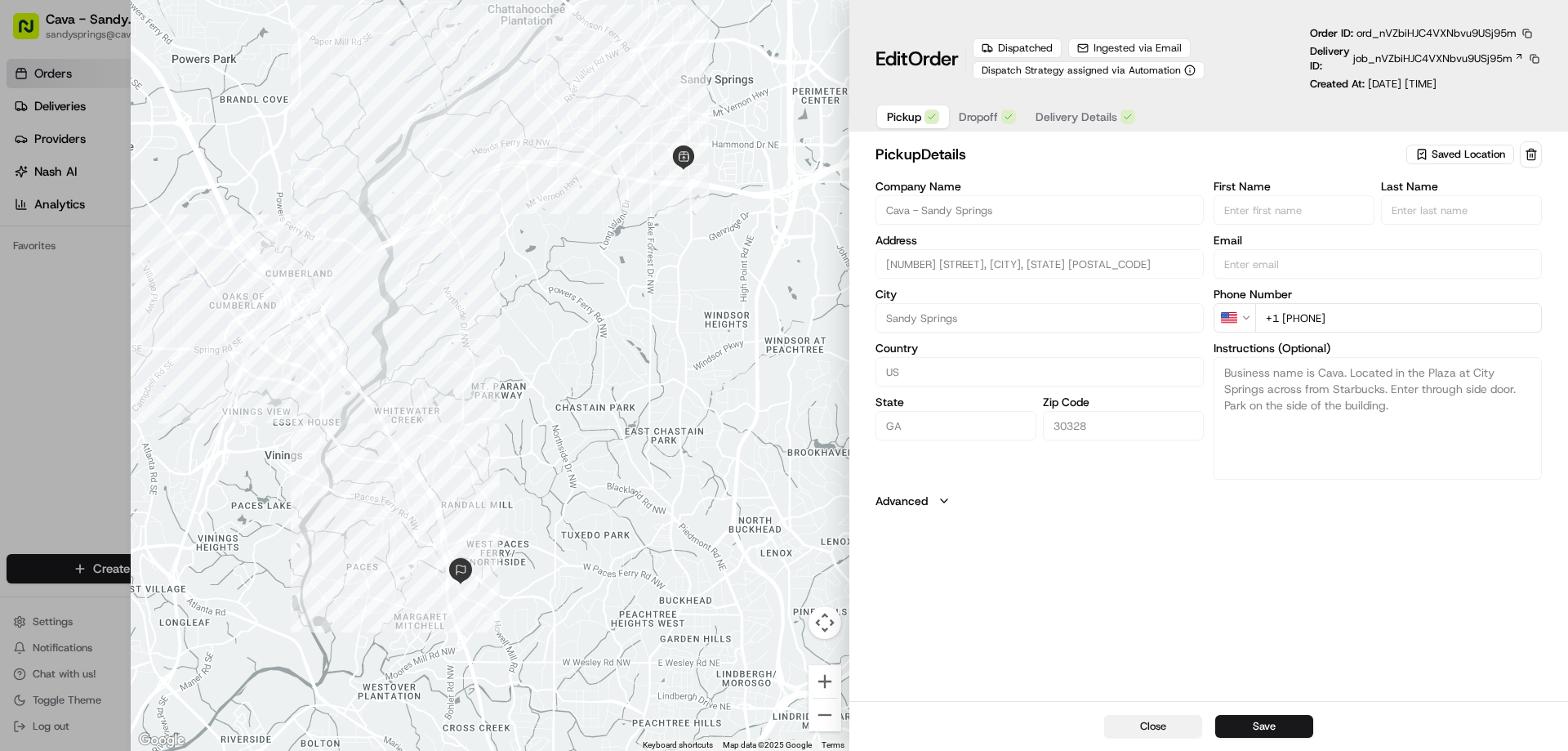 click on "Close" at bounding box center [1153, 726] 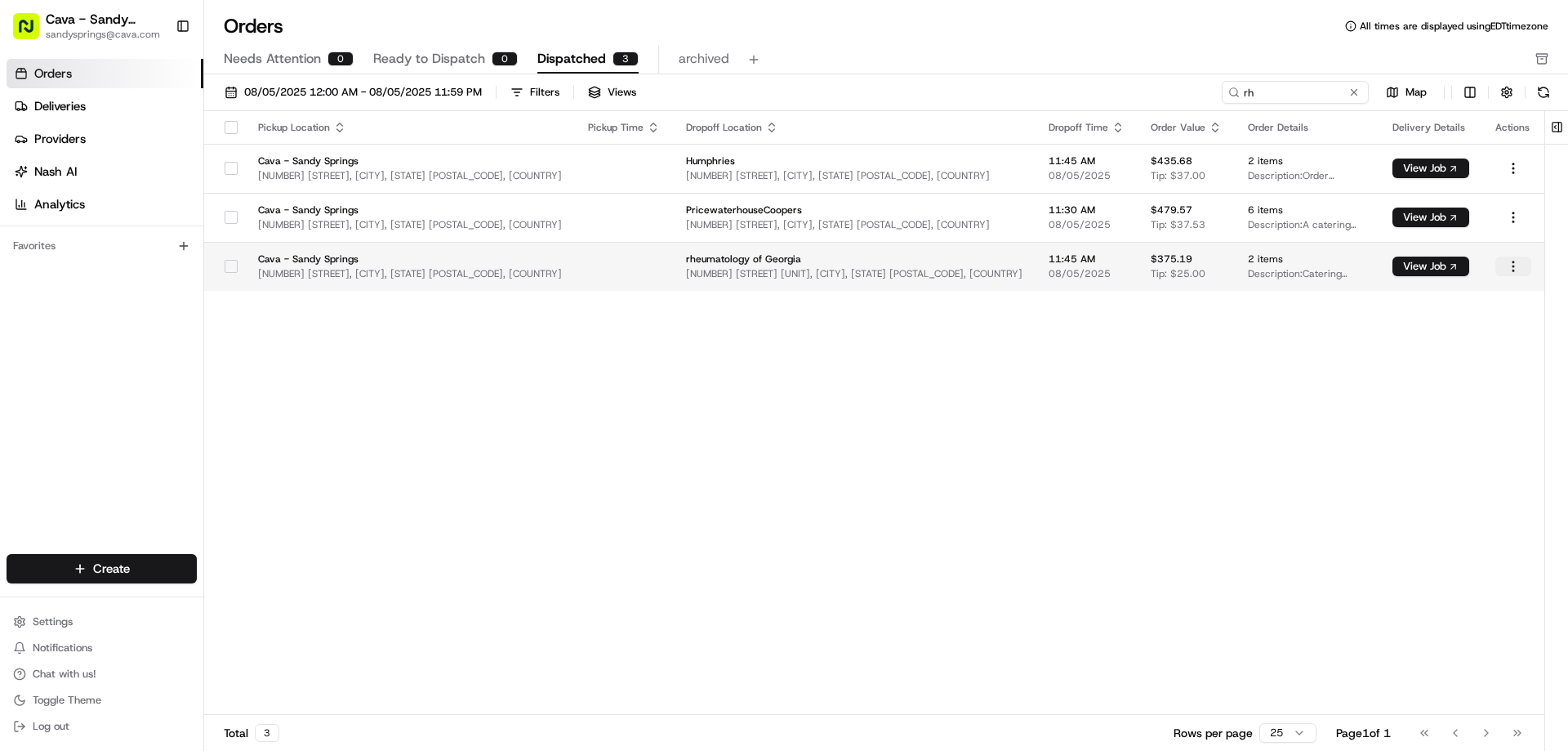 click on "Cava - Sandy Springs sandysprings@[EXAMPLE_DOMAIN].com Toggle Sidebar Orders Deliveries Providers Nash AI Analytics Favorites Main Menu Members & Organization Organization Users Roles Preferences Customization Tracking Orchestration Automations Locations Pickup Locations Dropoff Locations Billing Billing Refund Requests Integrations Notification Triggers Webhooks API Keys Request Logs Create Settings Notifications Chat with us! Toggle Theme Log out Orders All times are displayed using  EDT  timezone Needs Attention 0 Ready to Dispatch 0 Dispatched 3 archived 08/05/2025 12:00 AM - 08/05/2025 11:59 PM Filters Views rh Map Pickup Location Pickup Time Dropoff Location Dropoff Time Order Value Order Details Delivery Details Actions Cava - Sandy Springs 5840 Roswell Rd, Sandy Springs, GA 30328, USA Humphries 1230 W Peachtree St NW, Atlanta, GA 30309, USA 11:45 AM 08/05/2025 $435.68 Tip: $37.00 2   items Description:  View Job Cava - Sandy Springs 5840 Roswell Rd, Sandy Springs, GA 30328, USA 11:30 AM 08/05/2025" at bounding box center (784, 375) 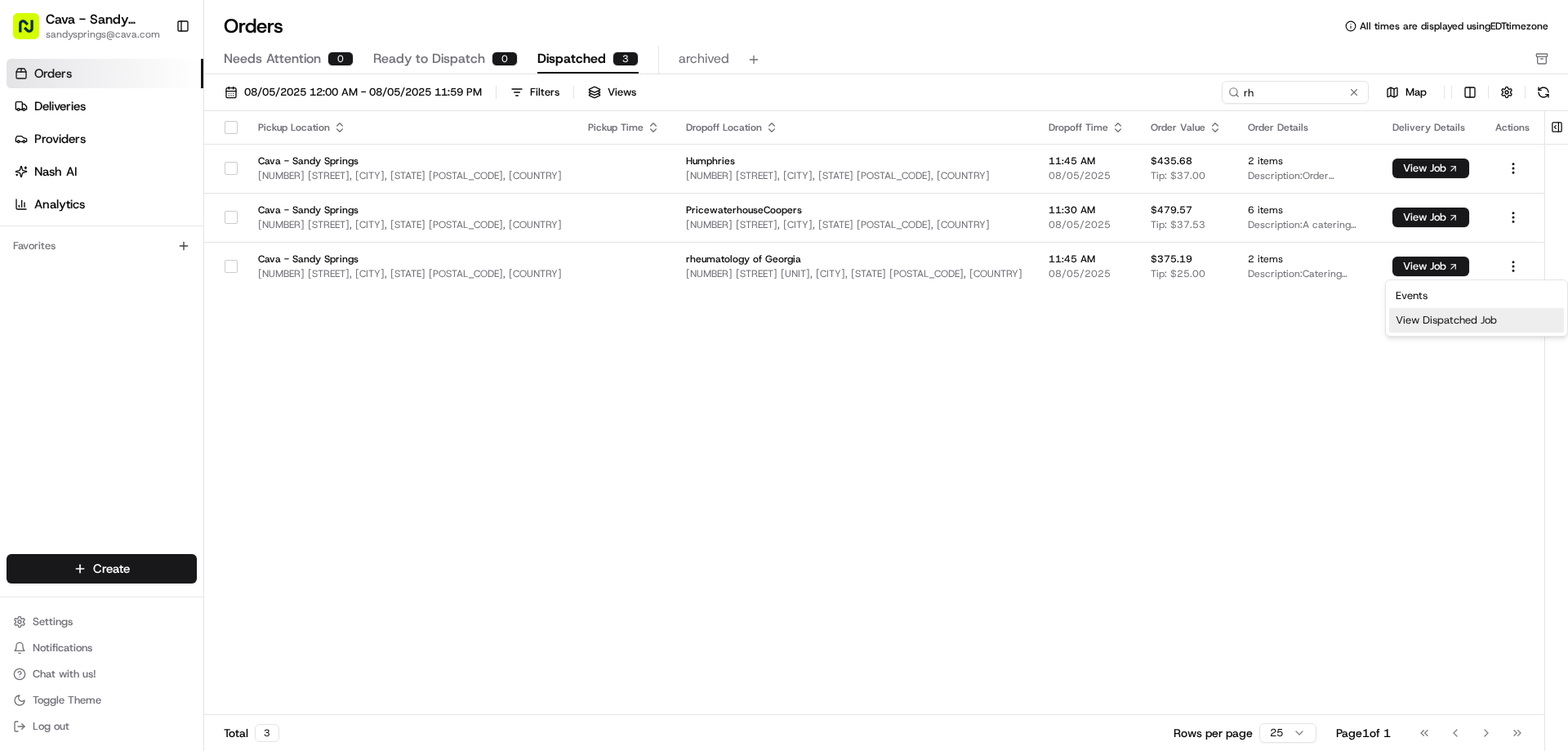 click on "View Dispatched Job" at bounding box center [1477, 320] 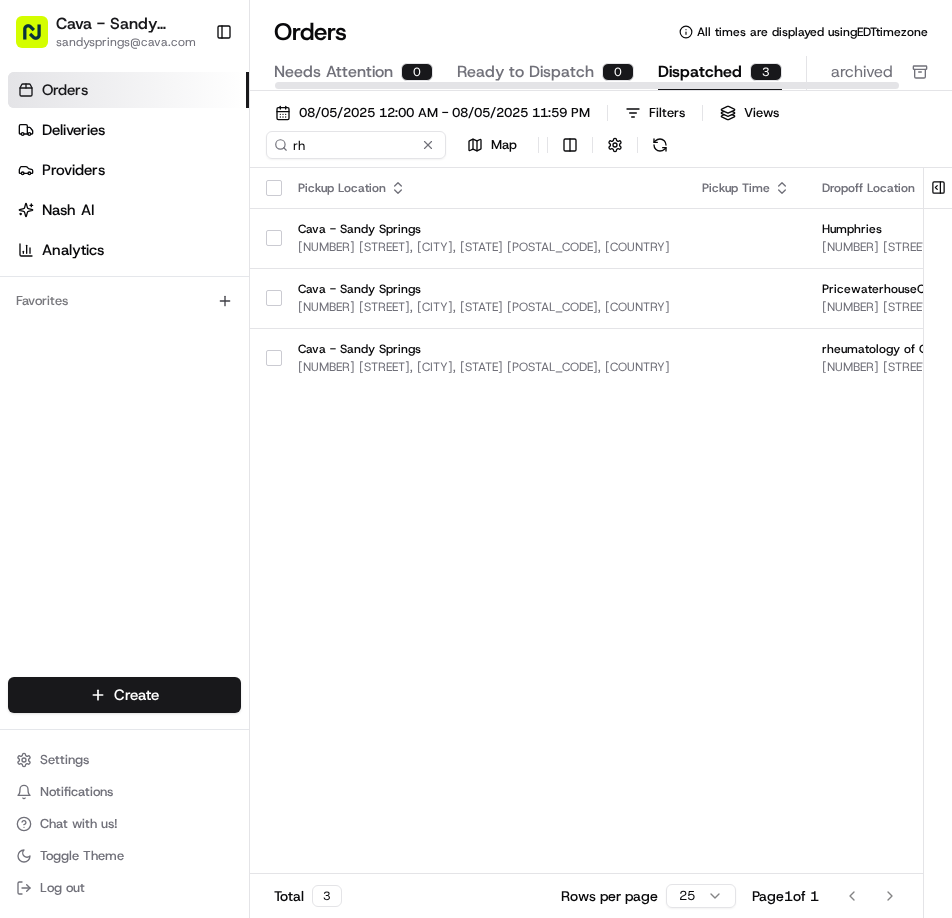 click on "Cava - Sandy Springs" at bounding box center (127, 24) 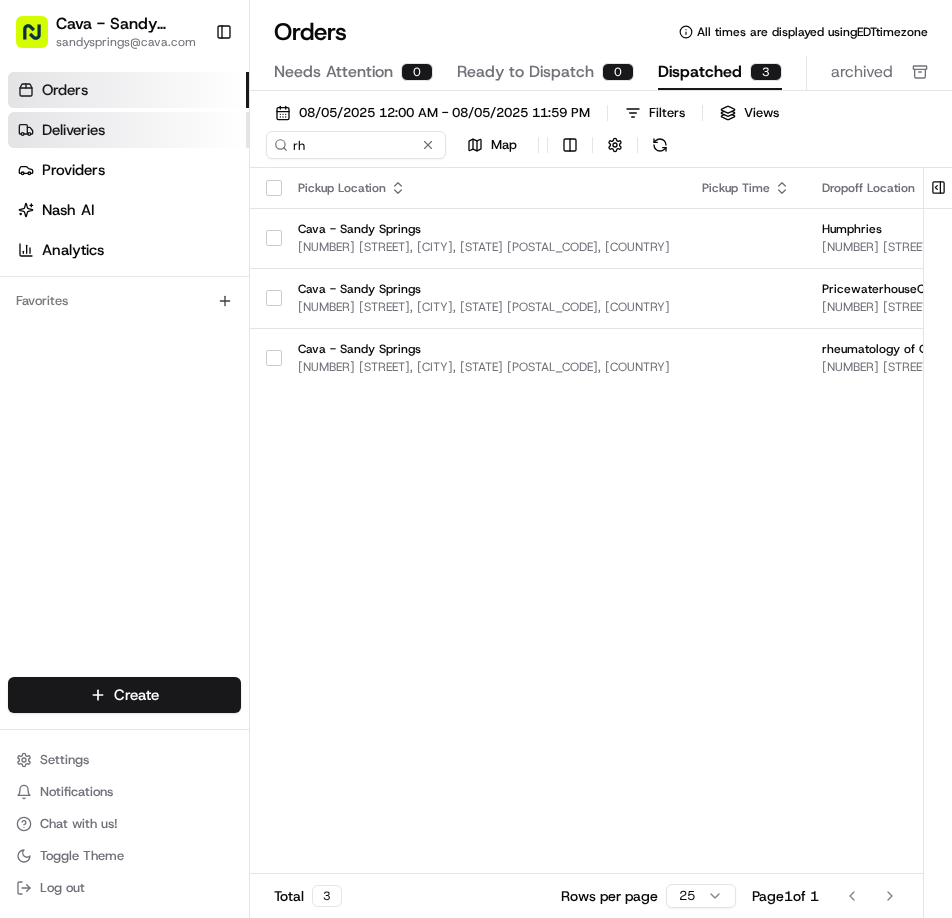 click on "Deliveries" at bounding box center (128, 130) 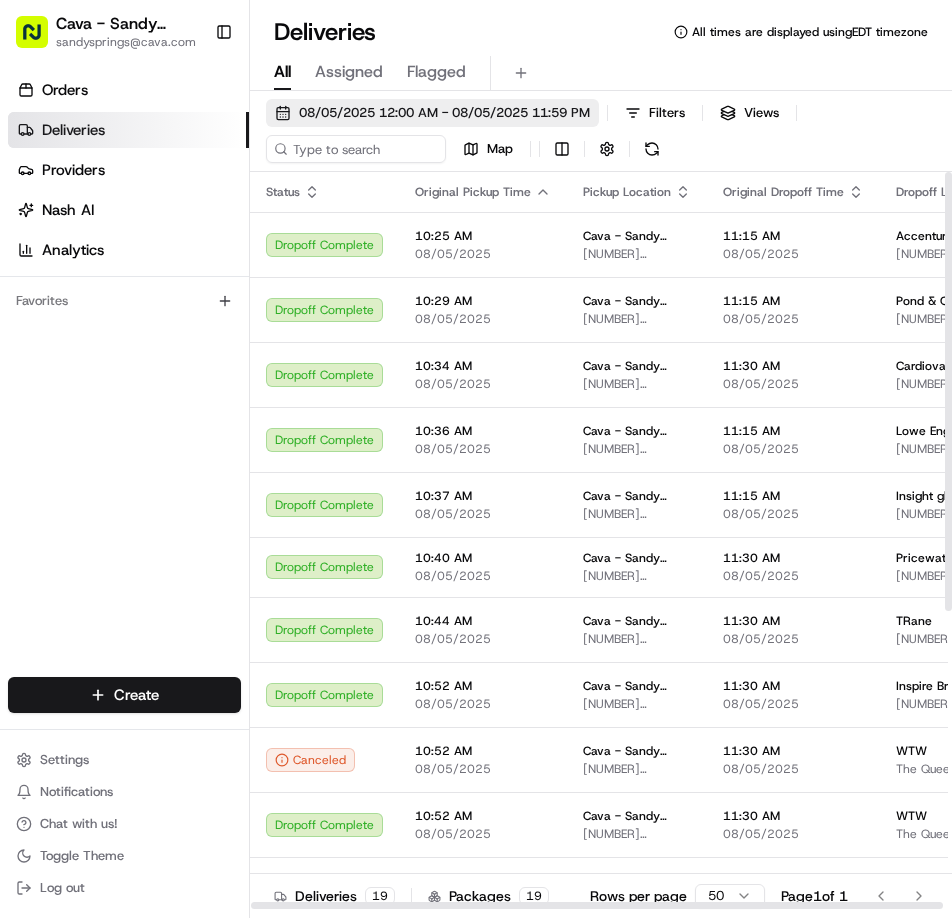 click on "08/05/2025 12:00 AM - 08/05/2025 11:59 PM" at bounding box center (444, 113) 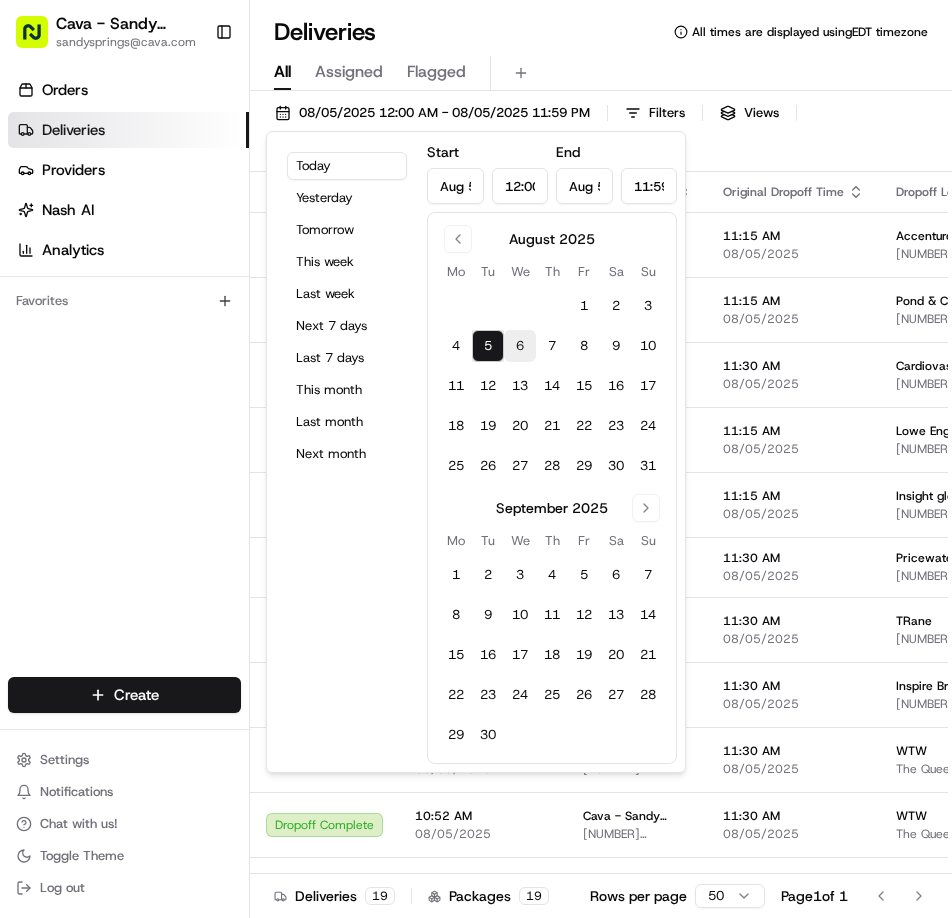 click on "6" at bounding box center [520, 346] 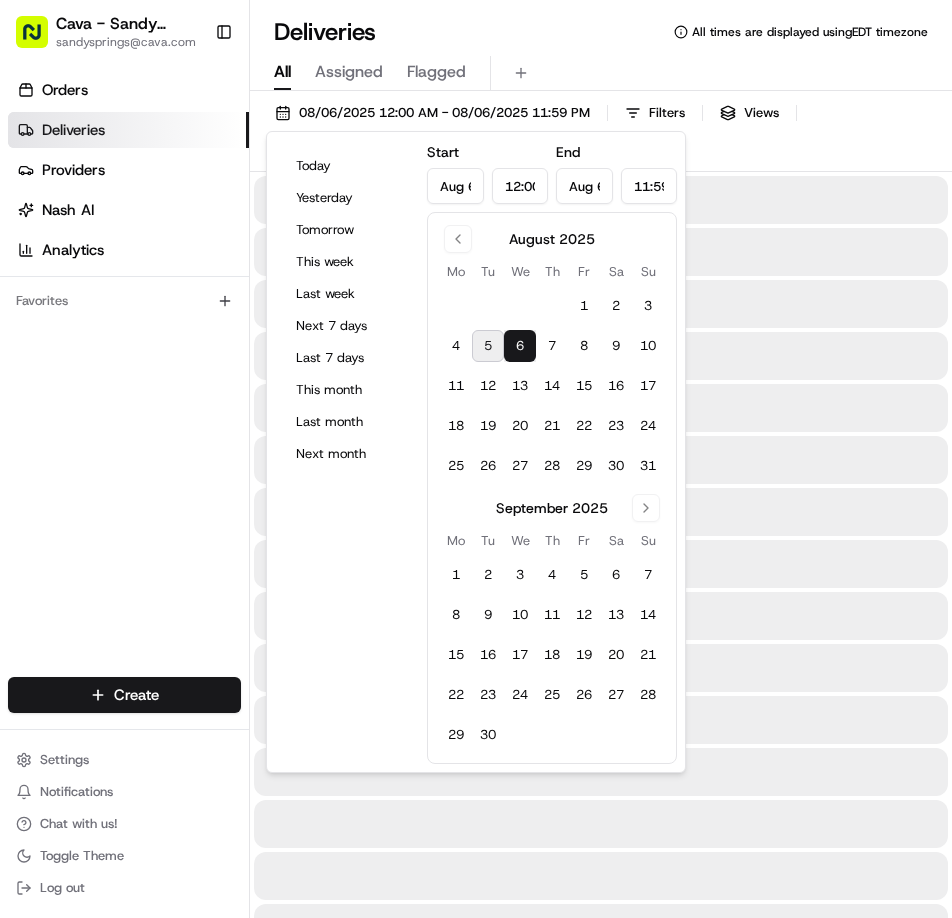 type on "Aug 6, 2025" 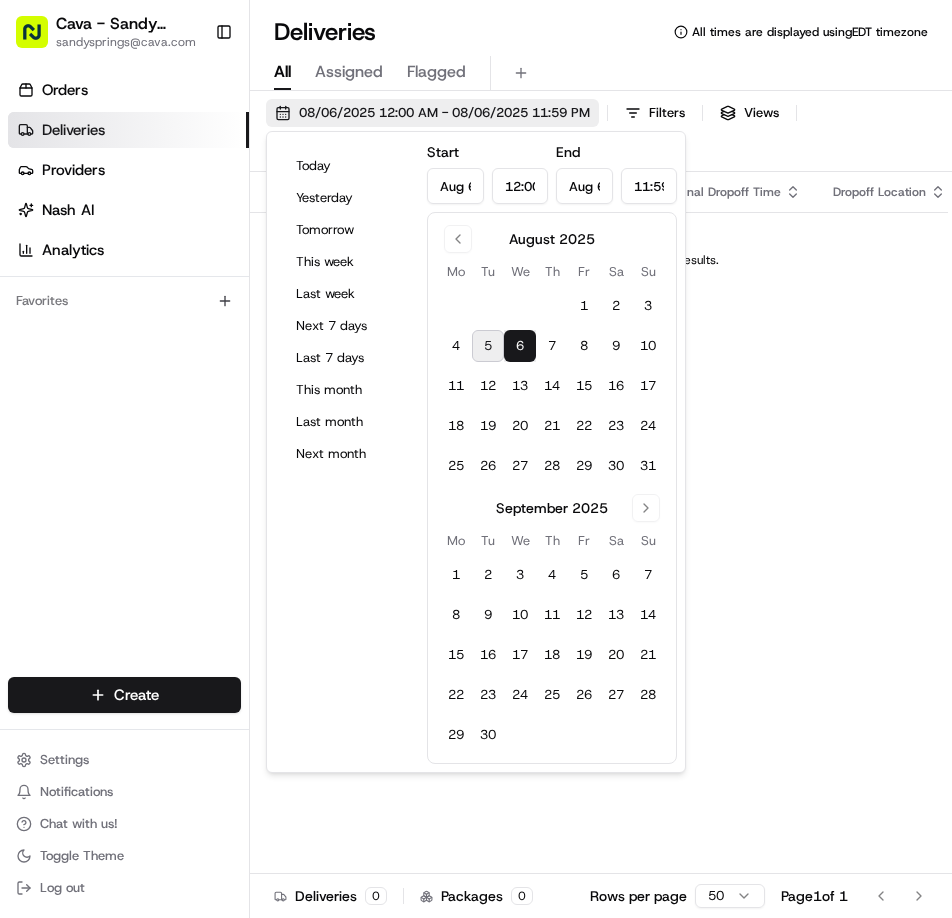 click on "08/06/2025 12:00 AM - 08/06/2025 11:59 PM" at bounding box center (444, 113) 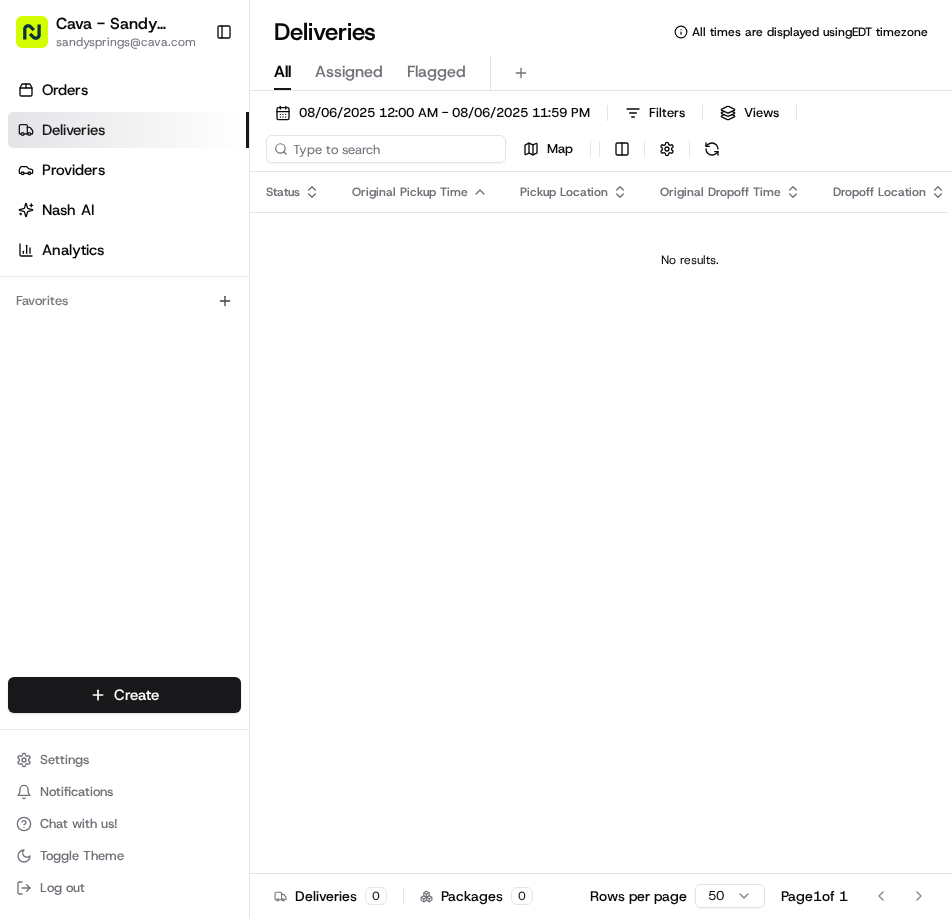 click at bounding box center (386, 149) 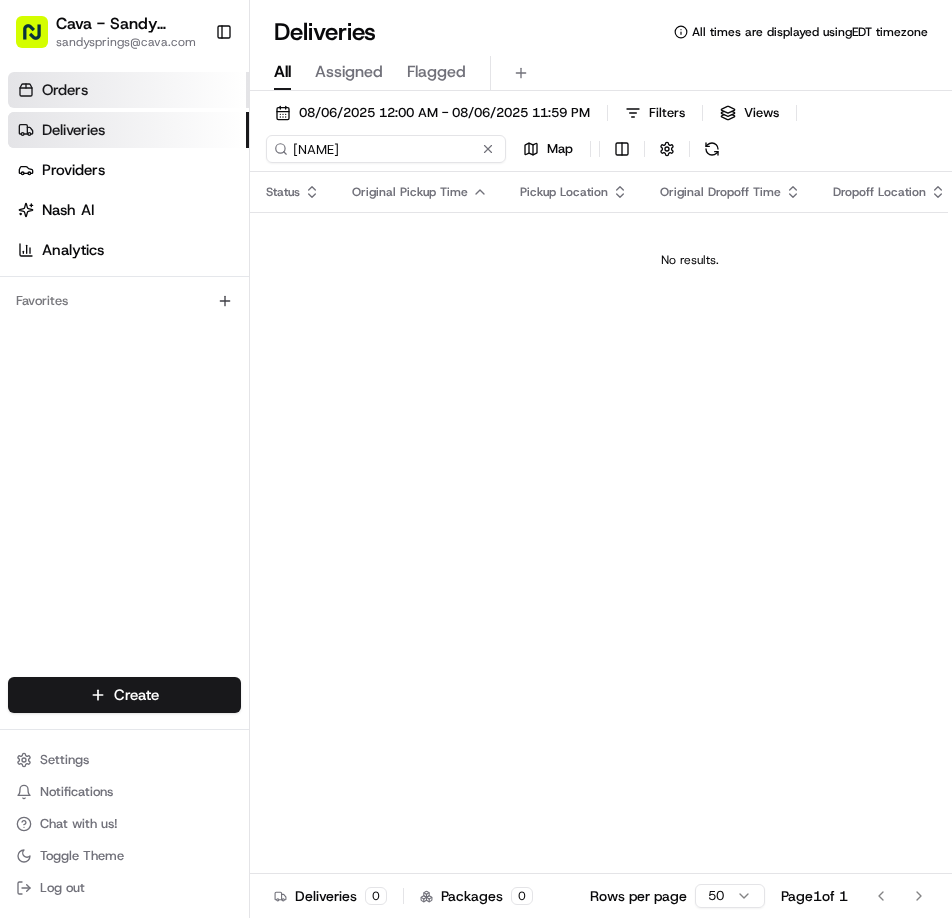 type on "[NAME]" 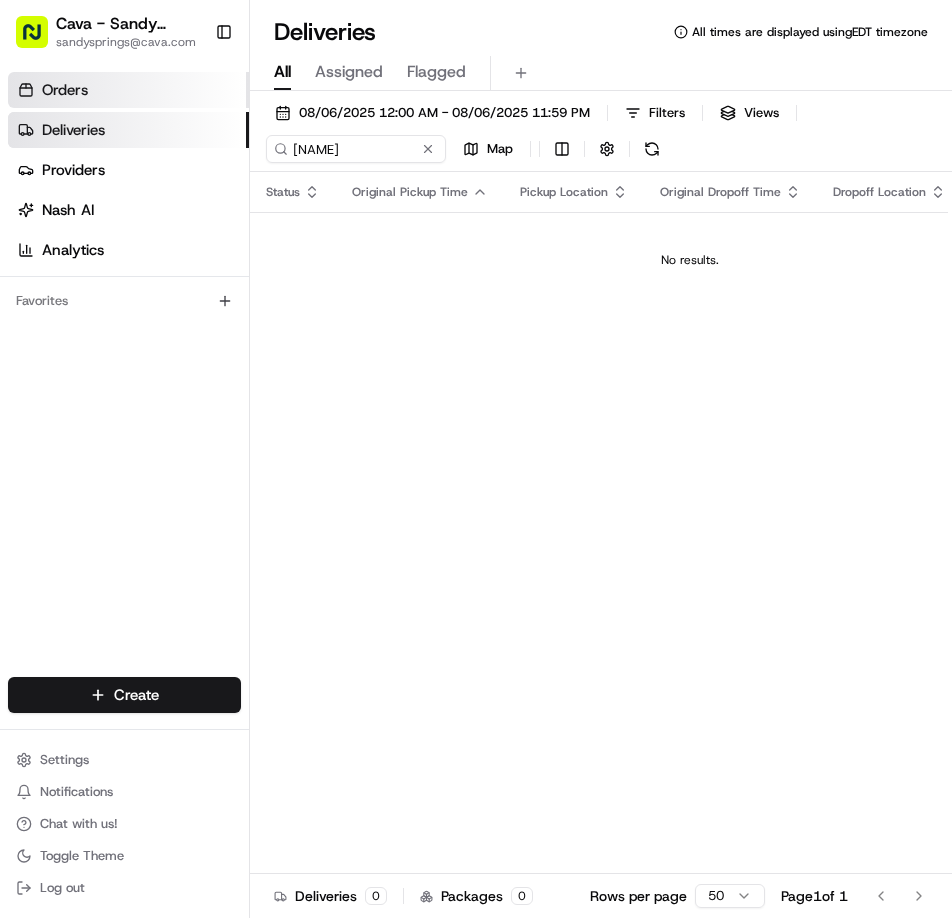 click on "Orders" at bounding box center [128, 90] 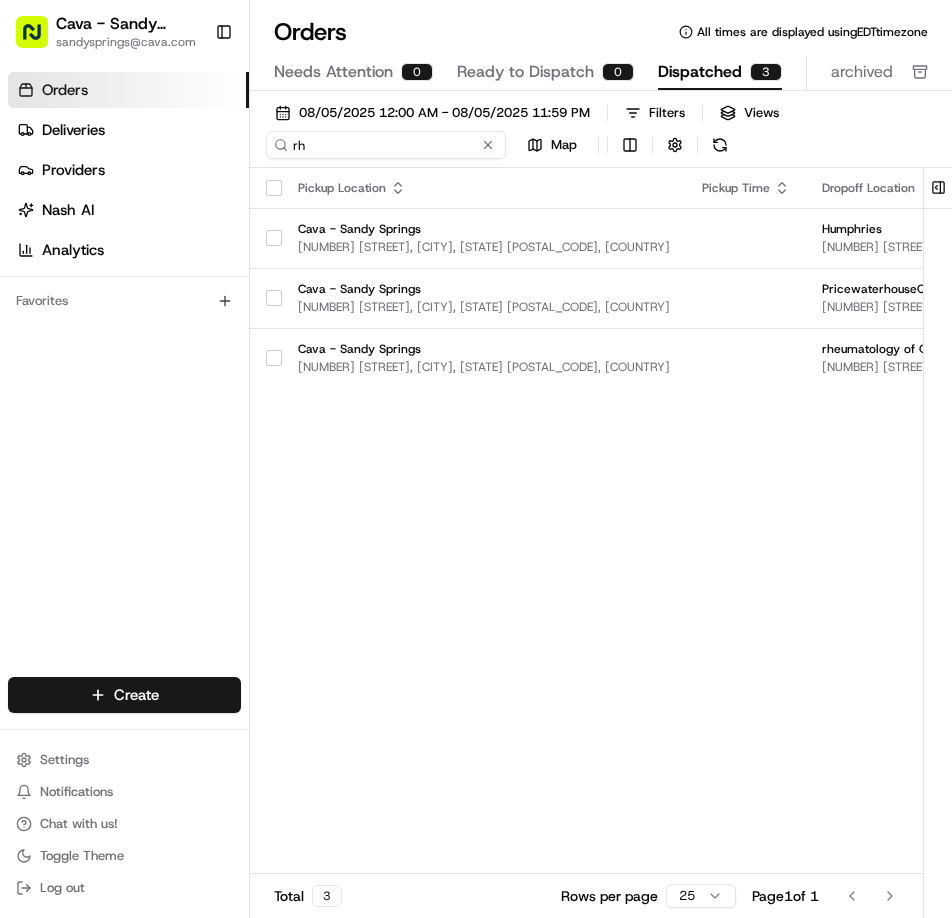 click on "rh" at bounding box center [386, 145] 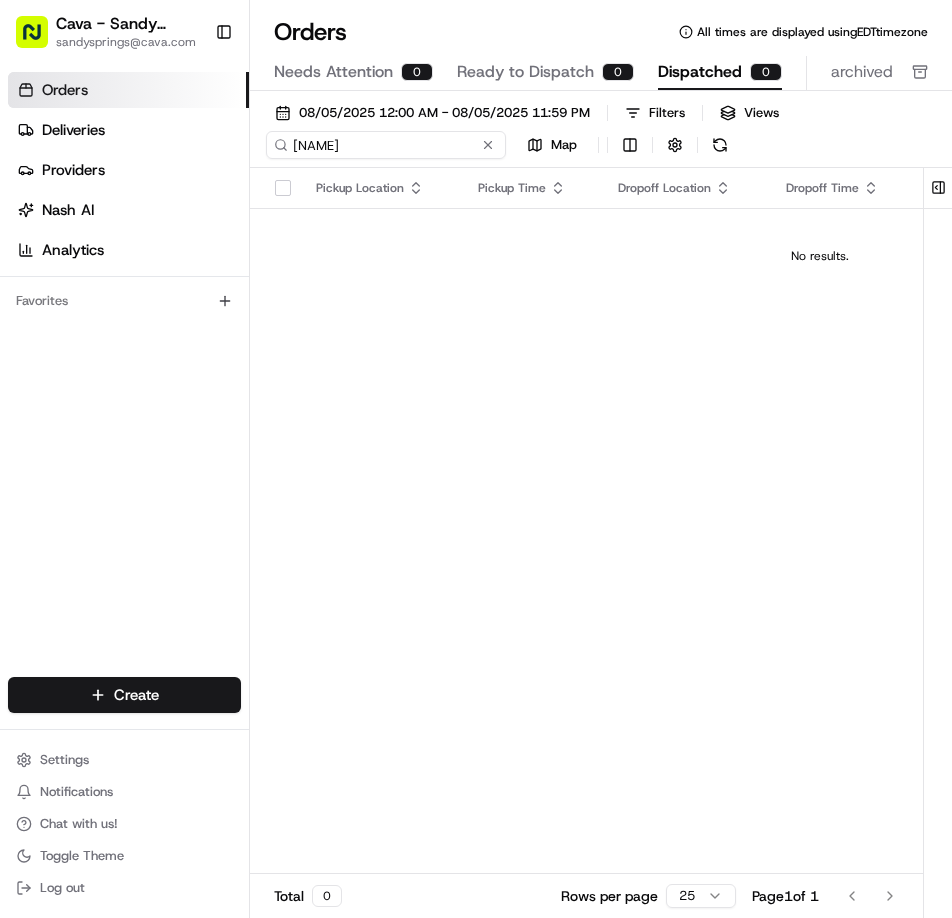 click on "[NAME]" at bounding box center [386, 145] 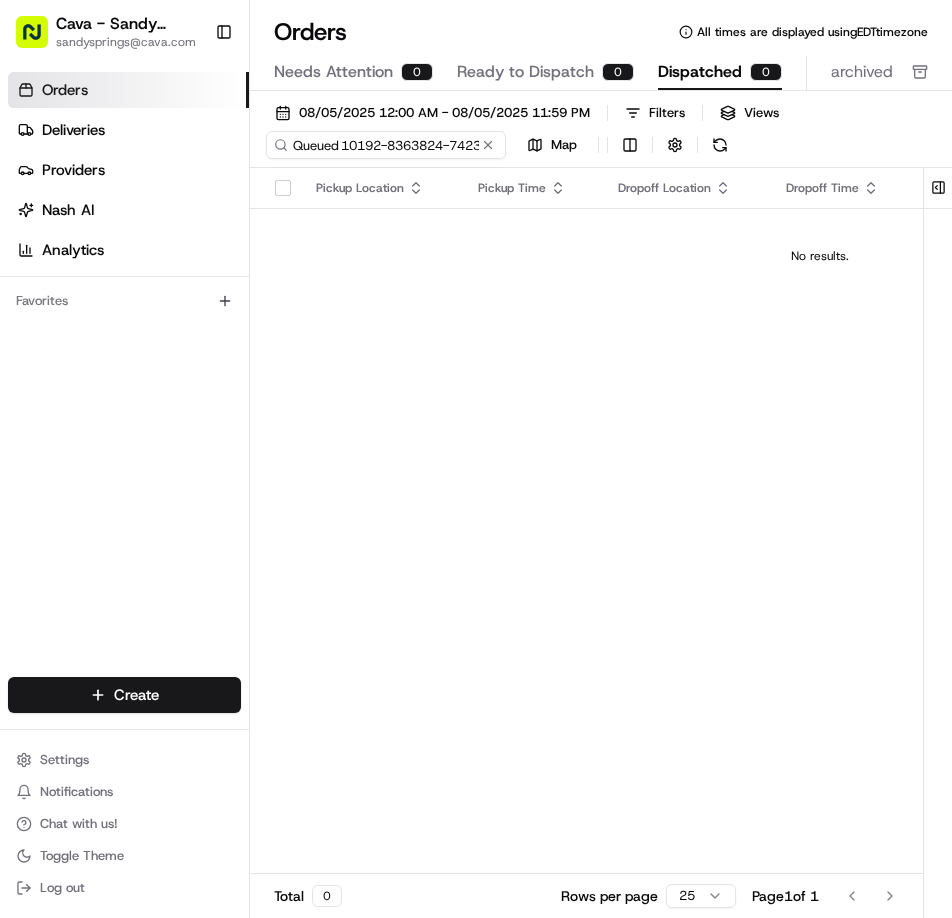 scroll, scrollTop: 0, scrollLeft: 51, axis: horizontal 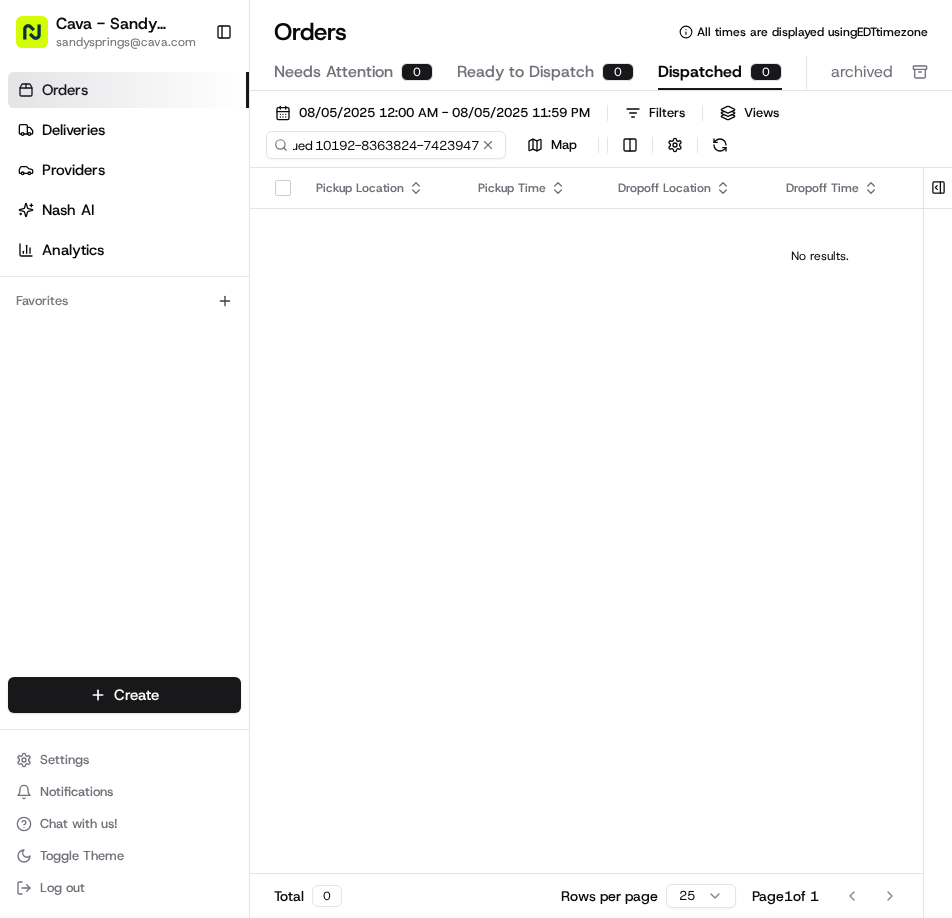 type on "Queued	10192-8363824-7423947" 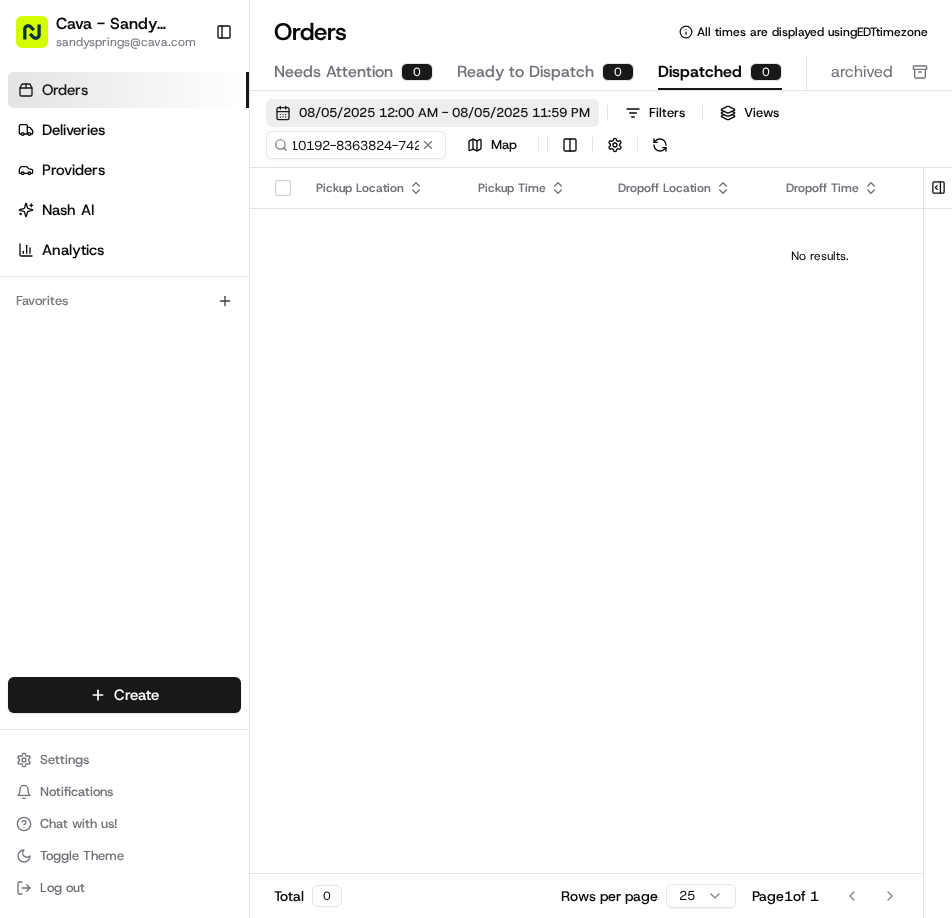 scroll, scrollTop: 0, scrollLeft: 0, axis: both 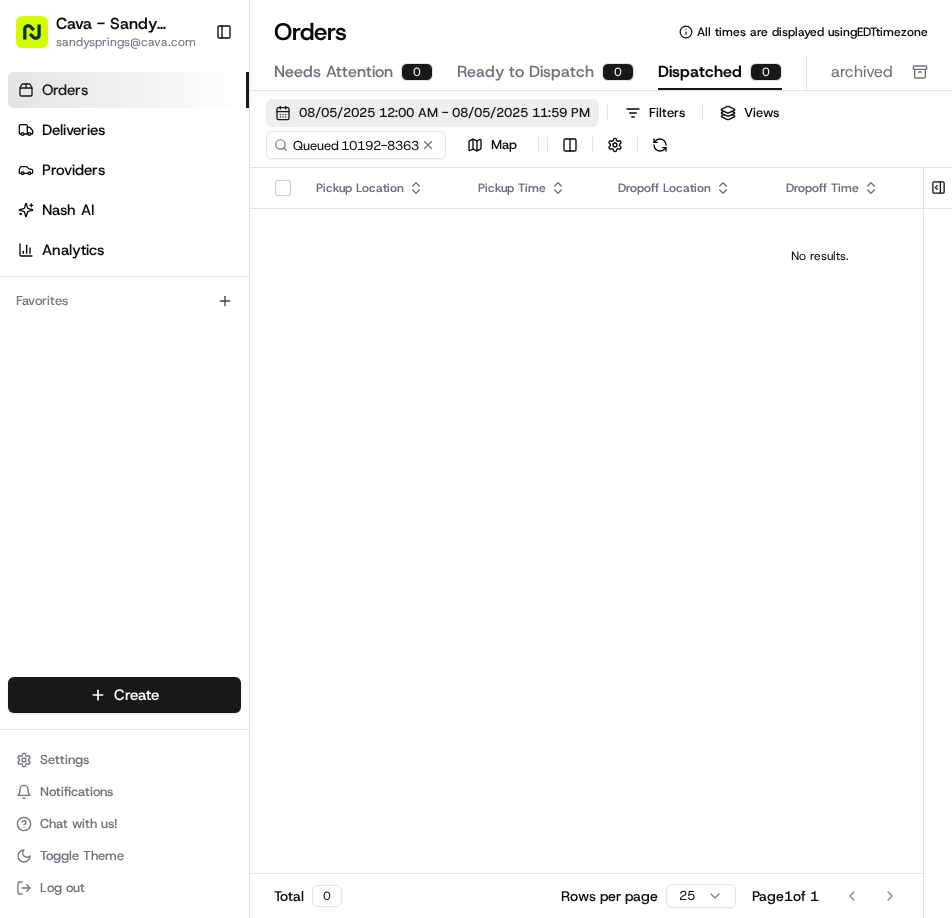click on "08/05/2025 12:00 AM - 08/05/2025 11:59 PM" at bounding box center [444, 113] 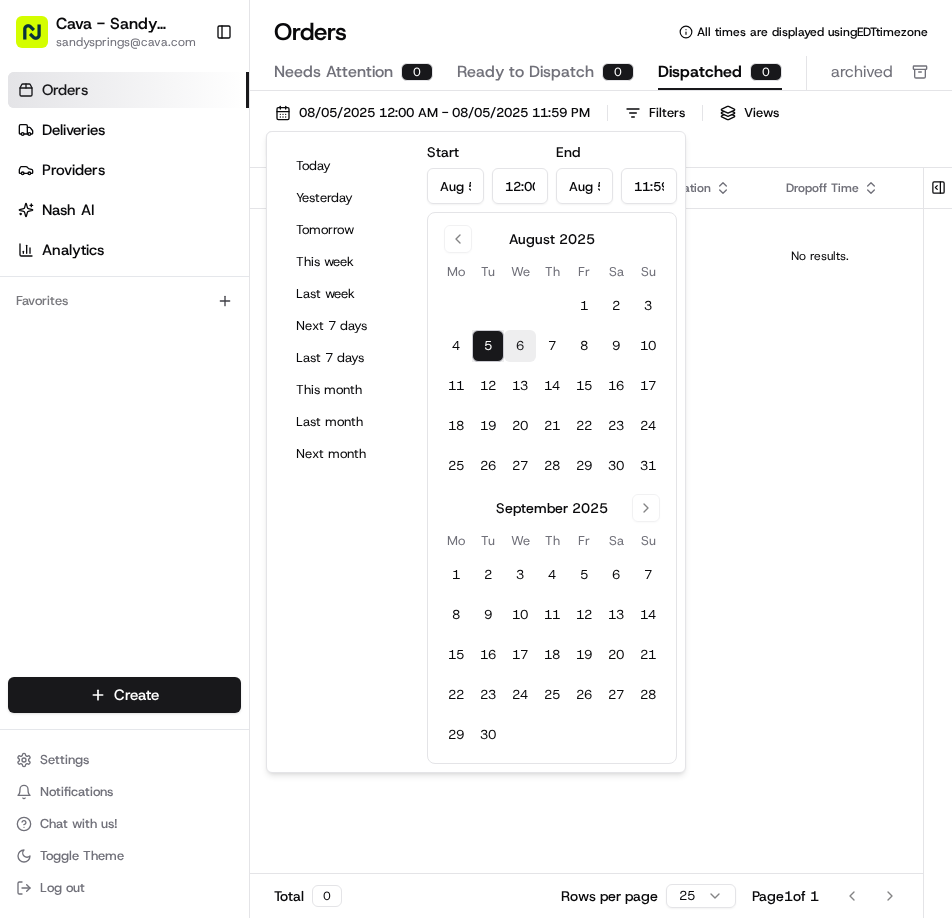 click on "6" at bounding box center (520, 346) 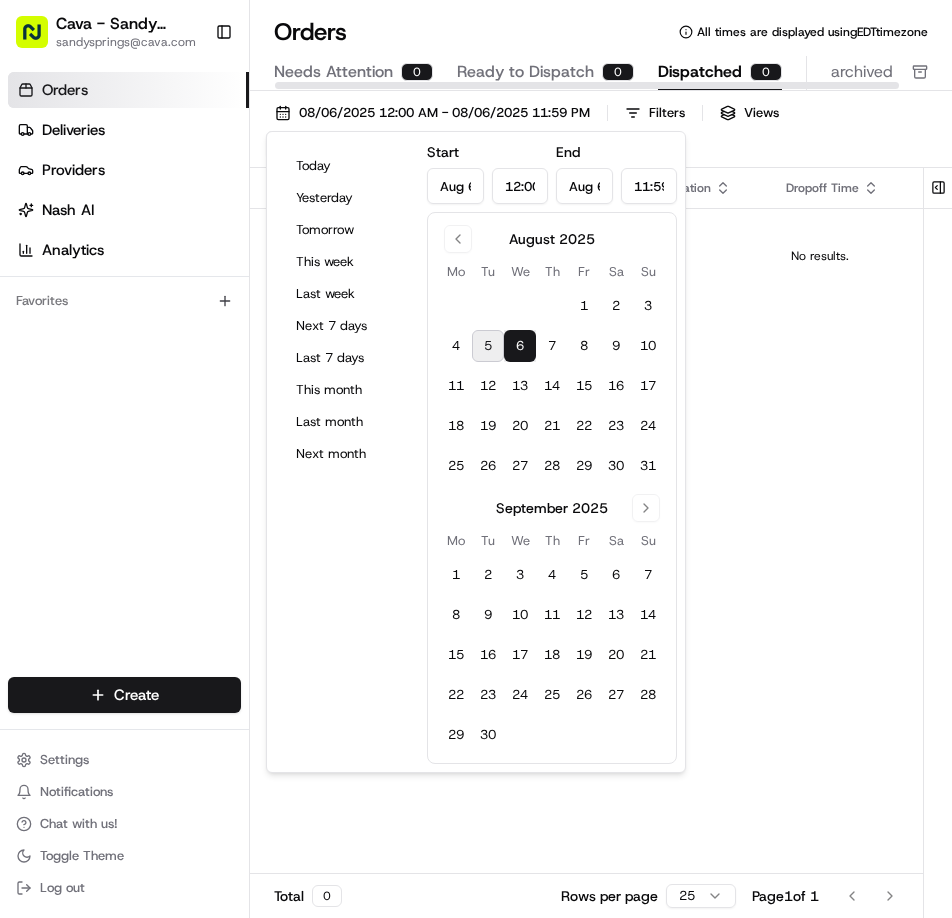 click on "08/06/2025 12:00 AM - 08/06/2025 11:59 PM Filters Views Queued	10192-8363824-7423947 Map" at bounding box center [601, 133] 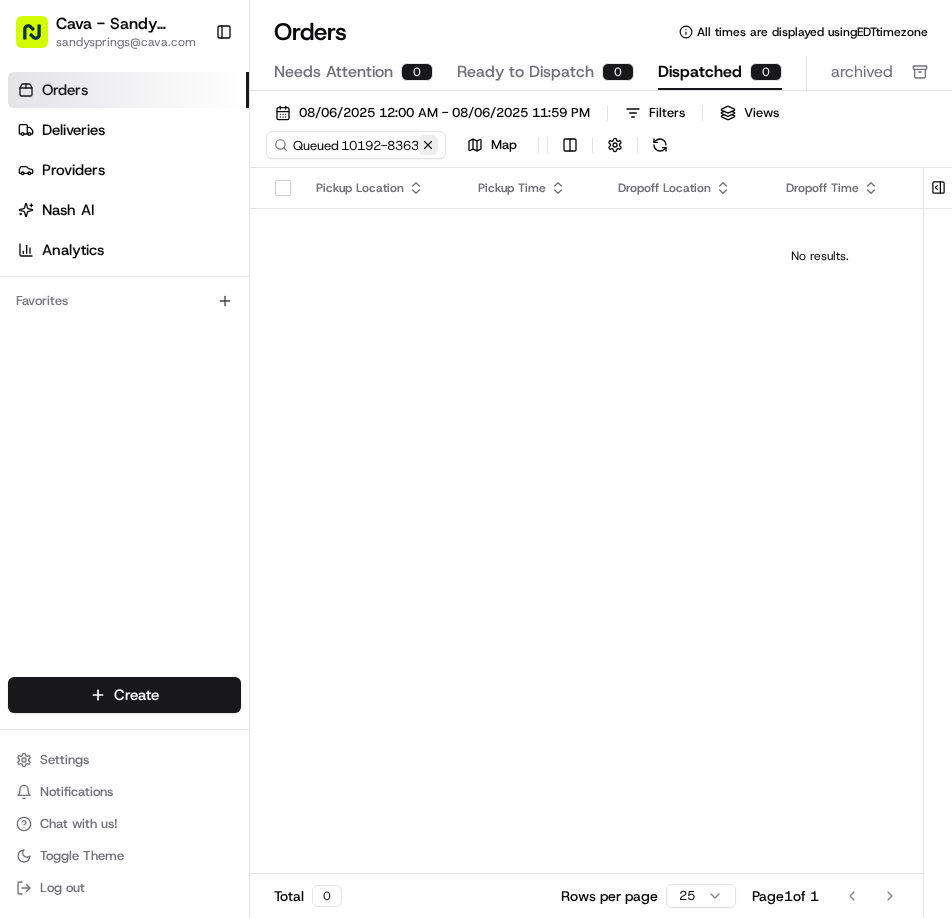 click at bounding box center [428, 145] 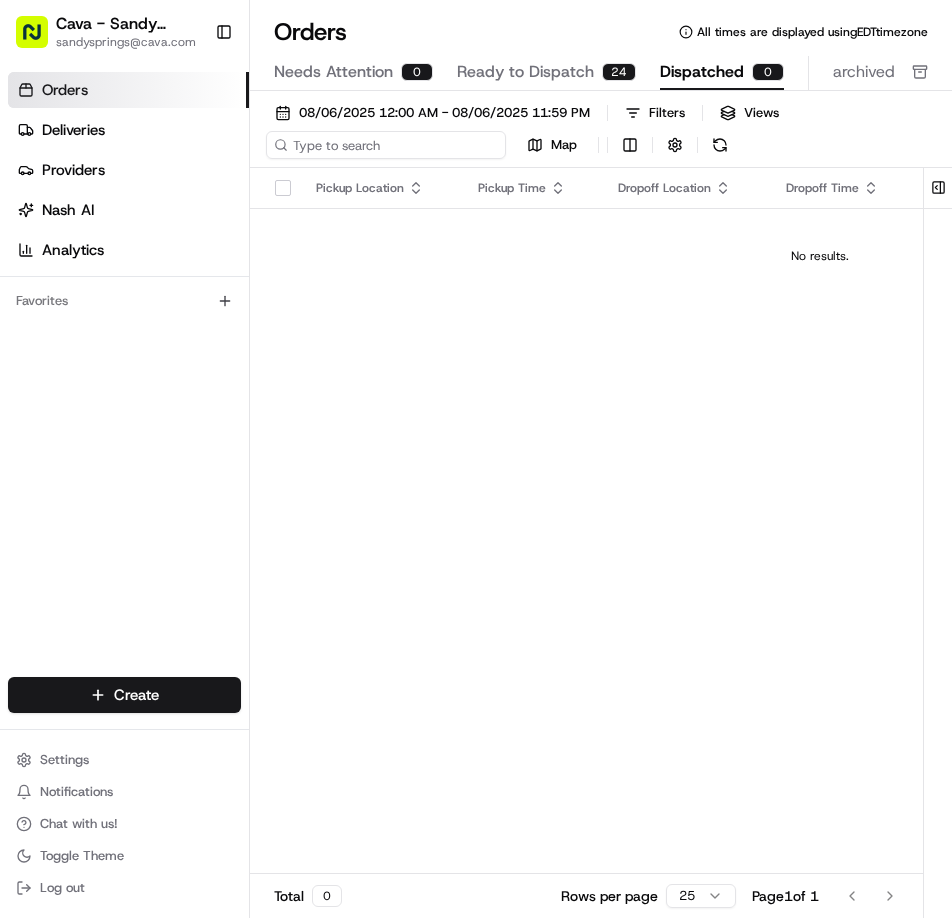 click at bounding box center (386, 145) 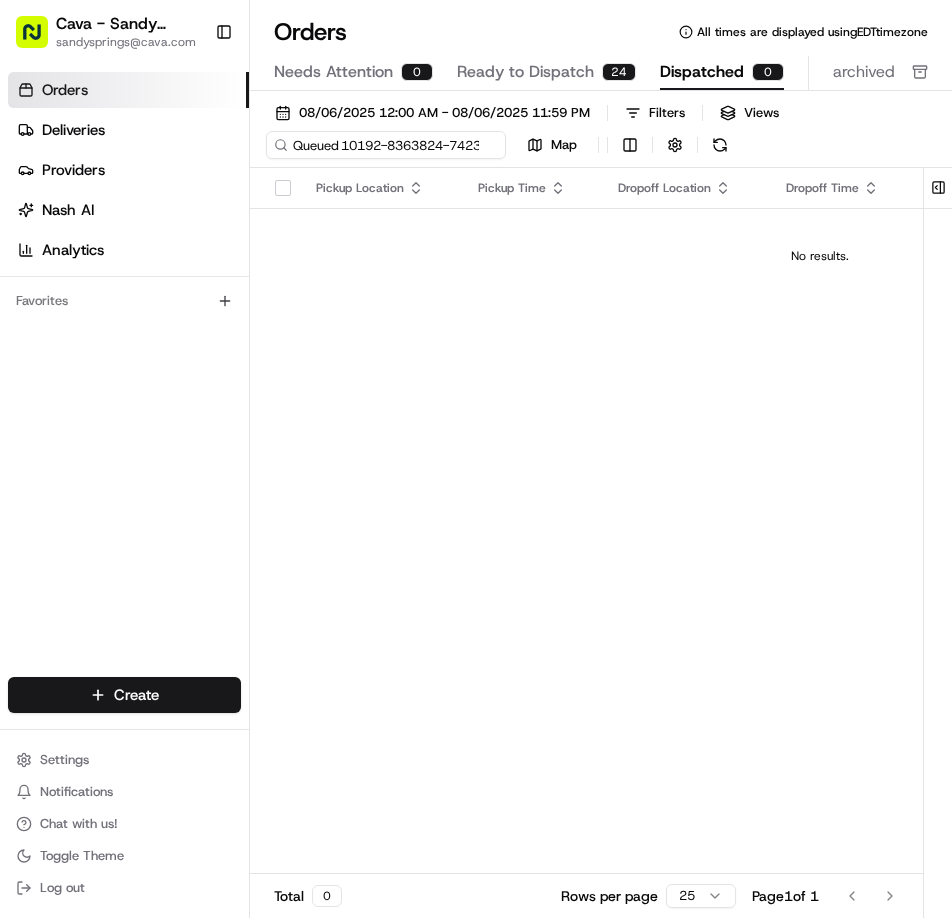 scroll, scrollTop: 0, scrollLeft: 51, axis: horizontal 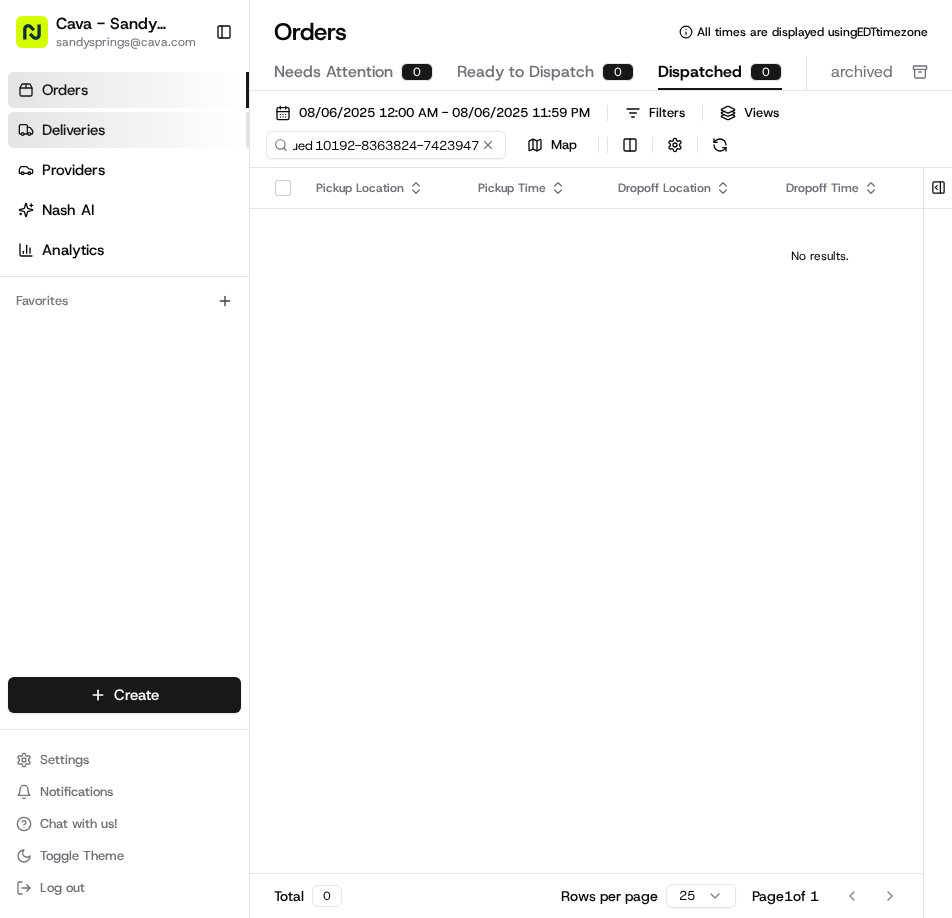 type on "Queued	10192-8363824-7423947" 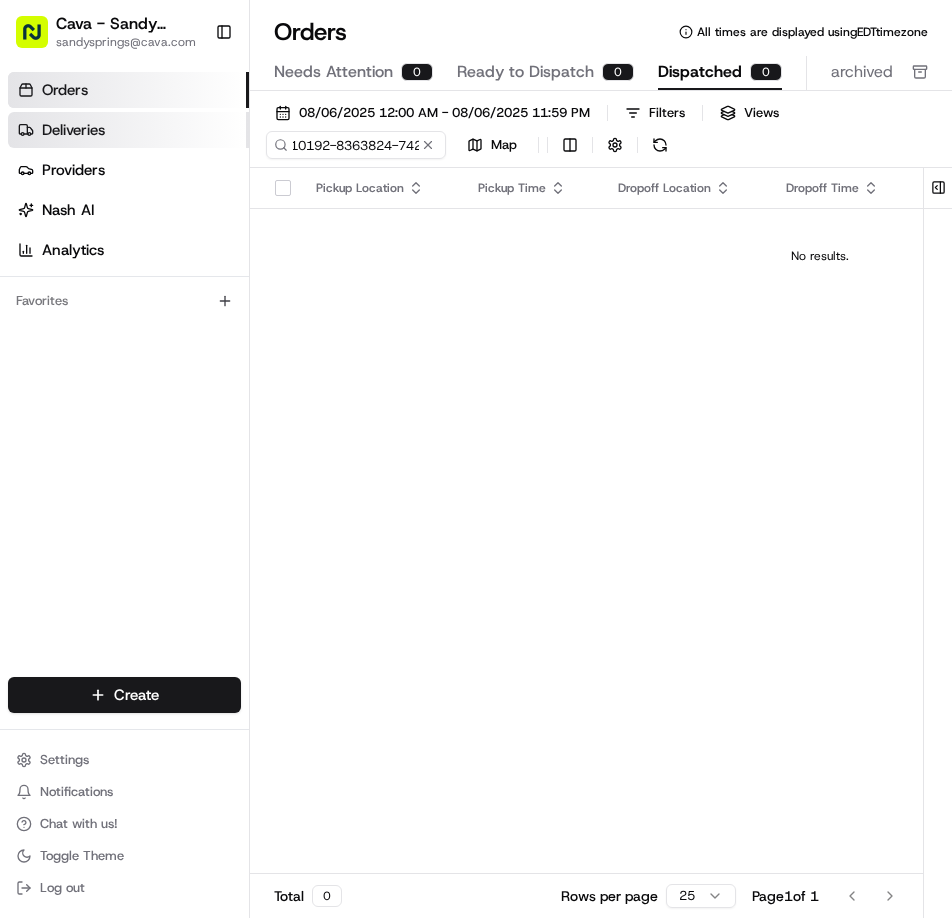 click on "Deliveries" at bounding box center (128, 130) 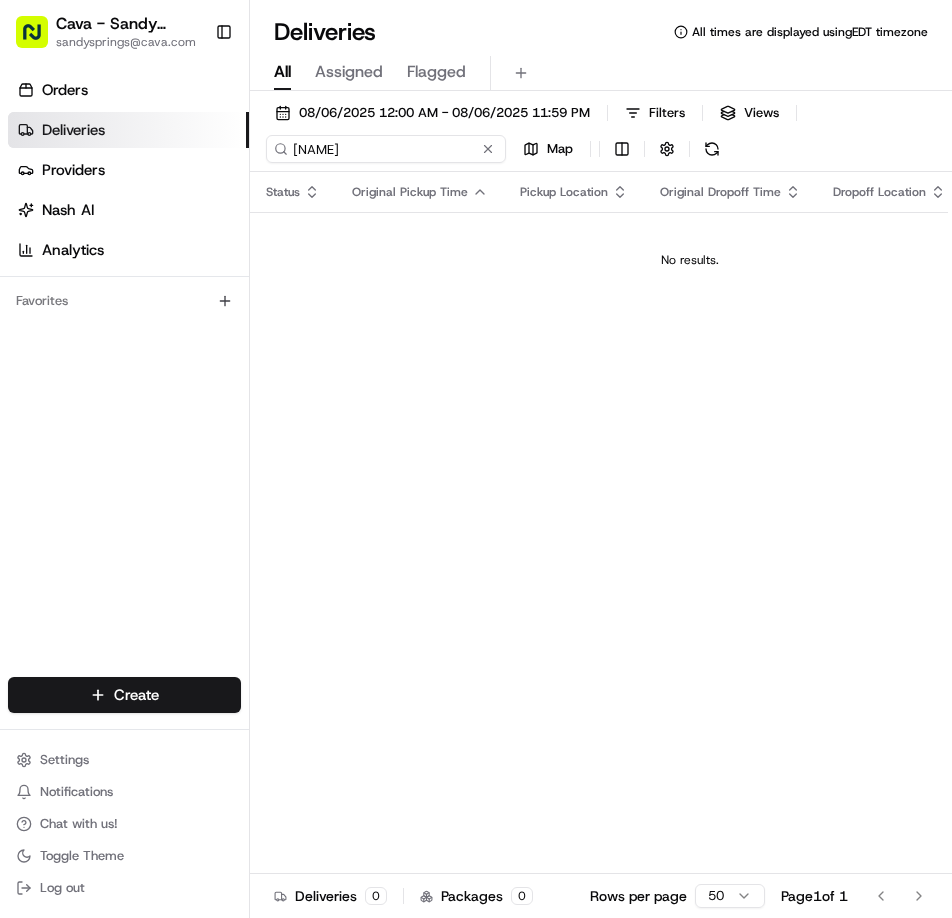 click on "[NAME]" at bounding box center [386, 149] 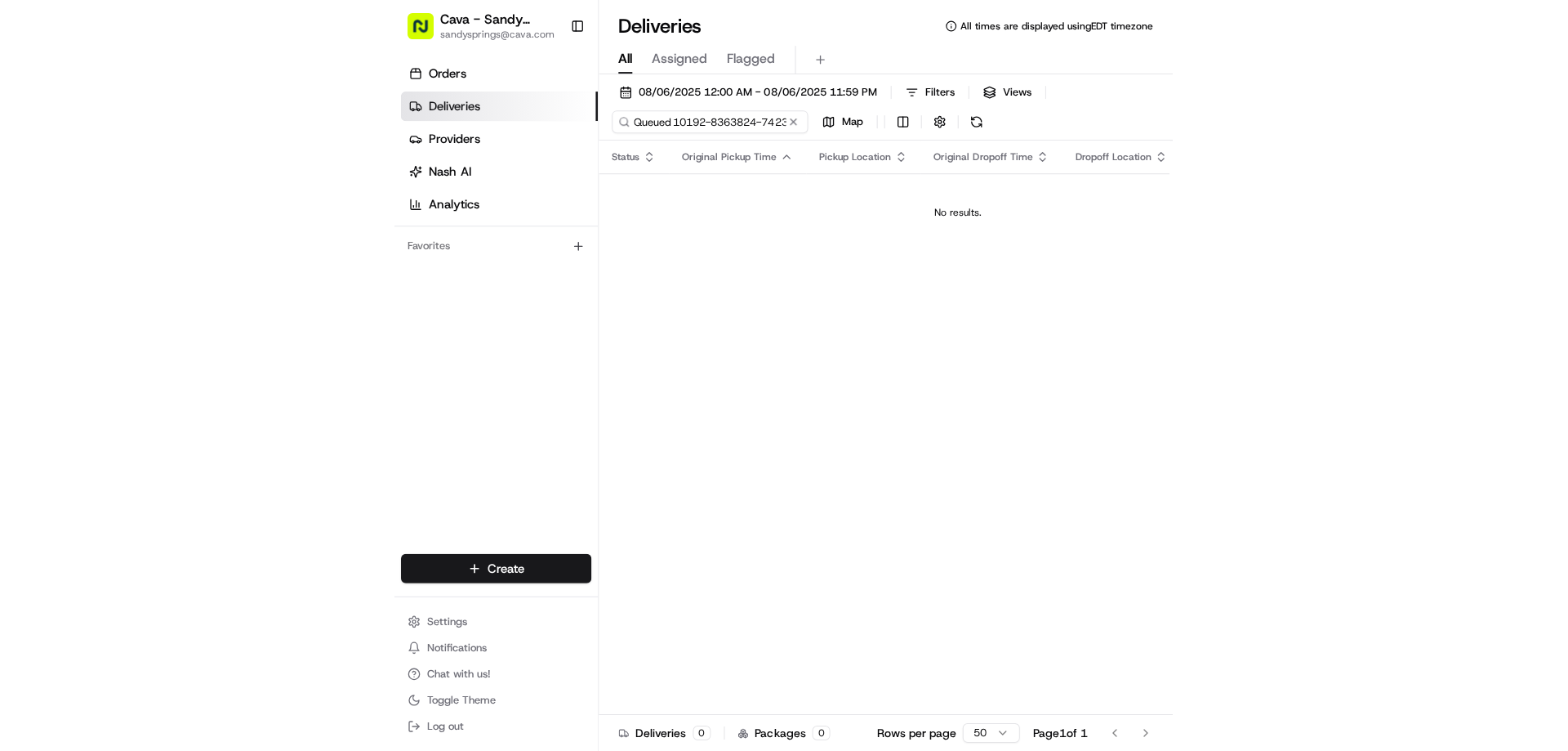 scroll, scrollTop: 0, scrollLeft: 42, axis: horizontal 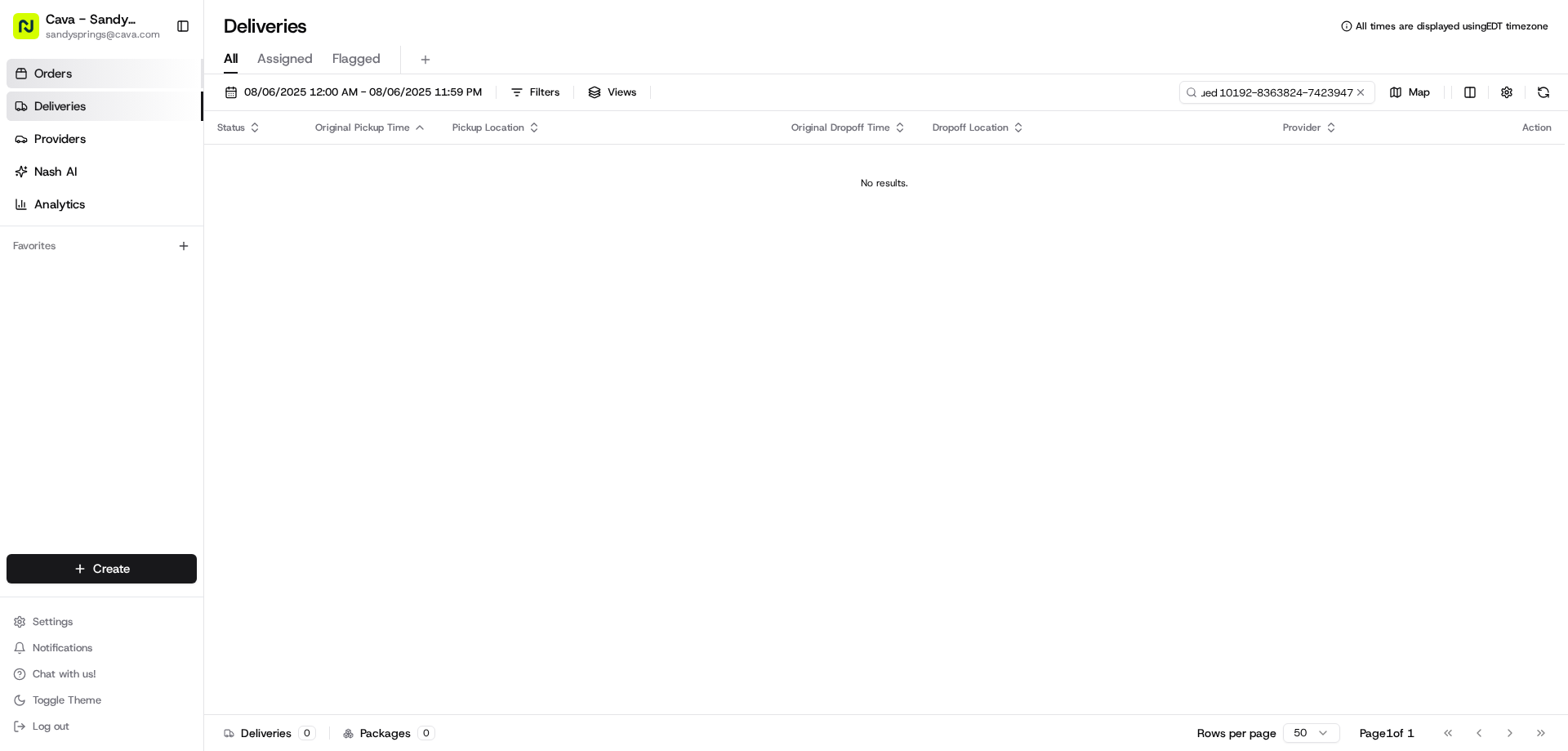 type on "Queued	10192-8363824-7423947" 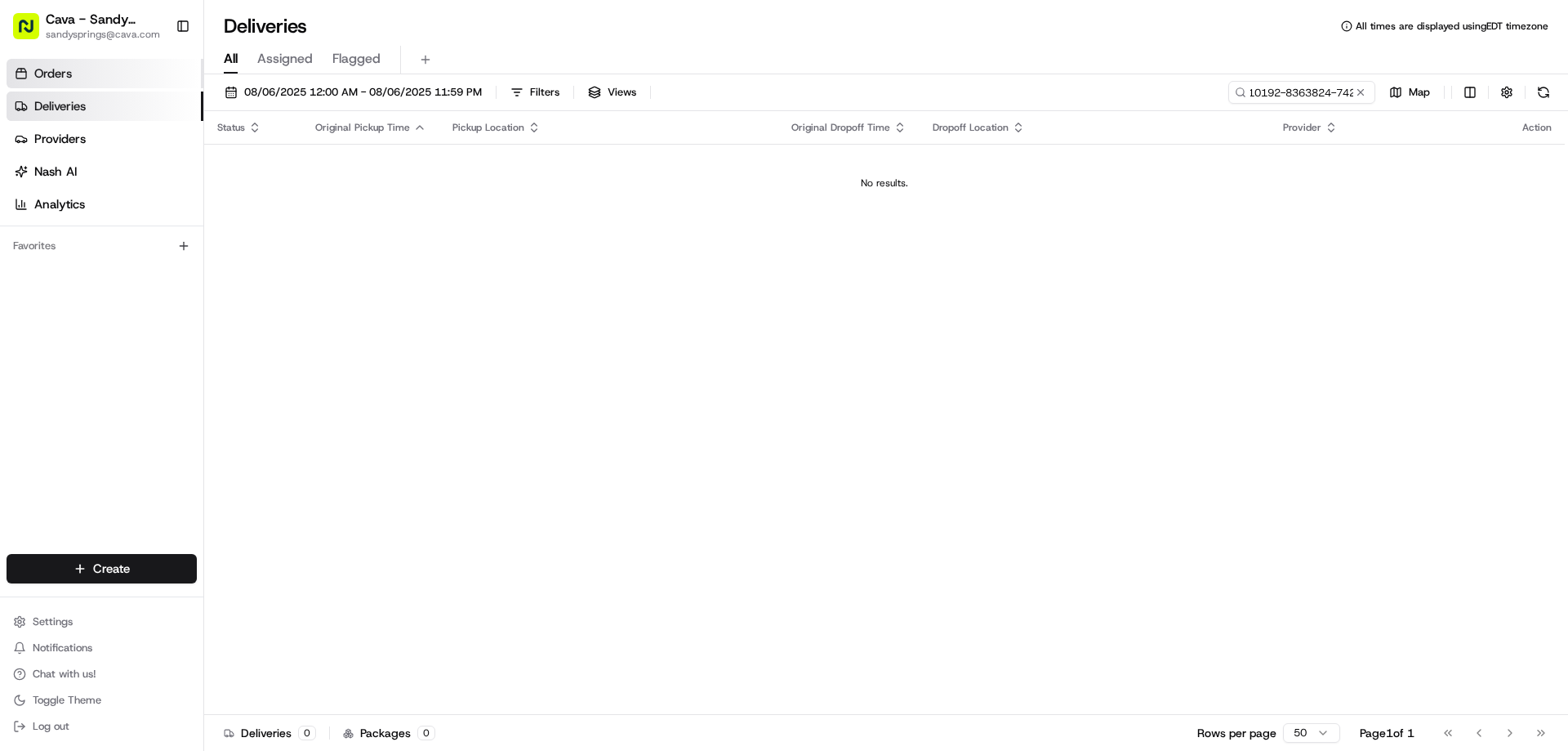 click on "Orders" at bounding box center [105, 74] 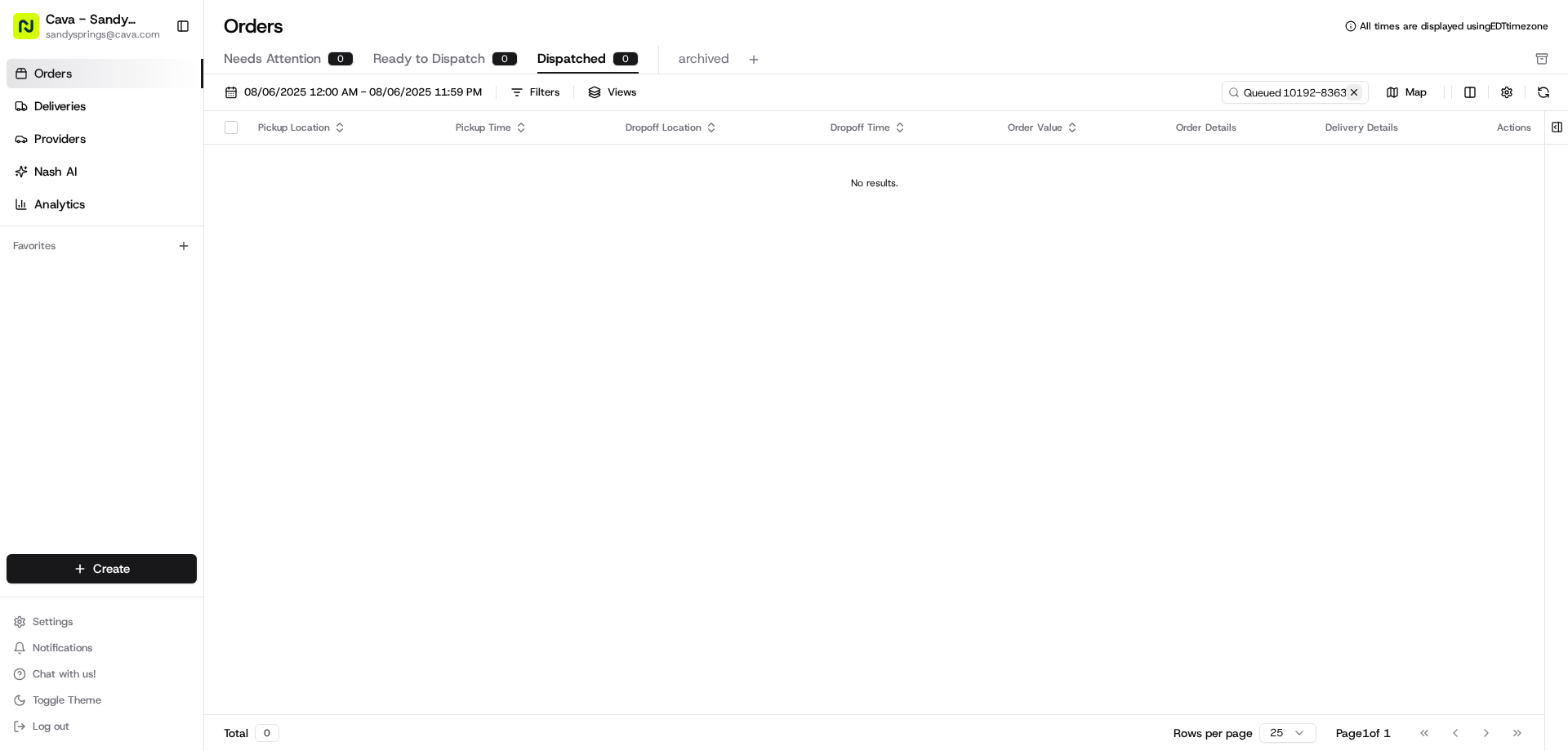 click at bounding box center (1354, 92) 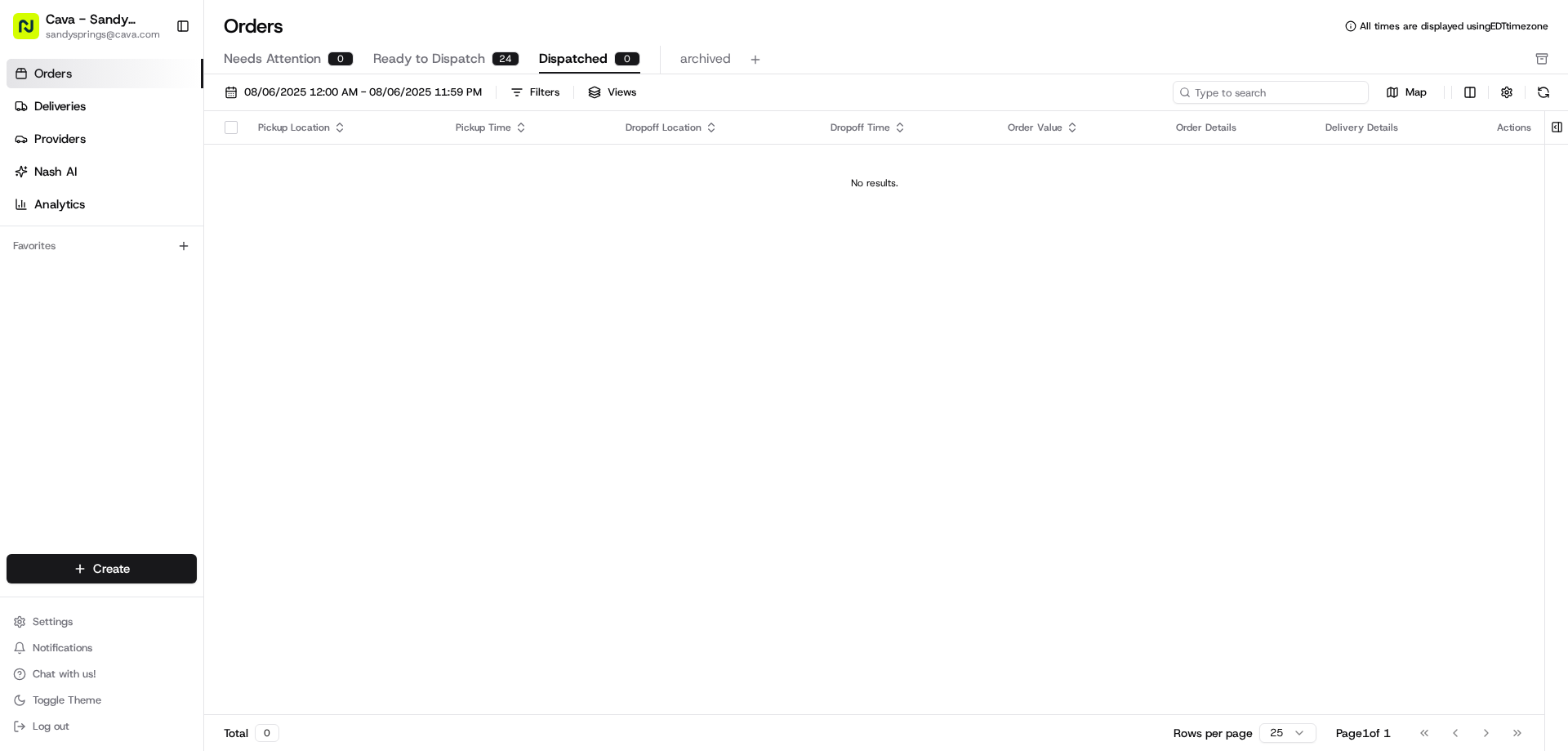 click at bounding box center (1271, 92) 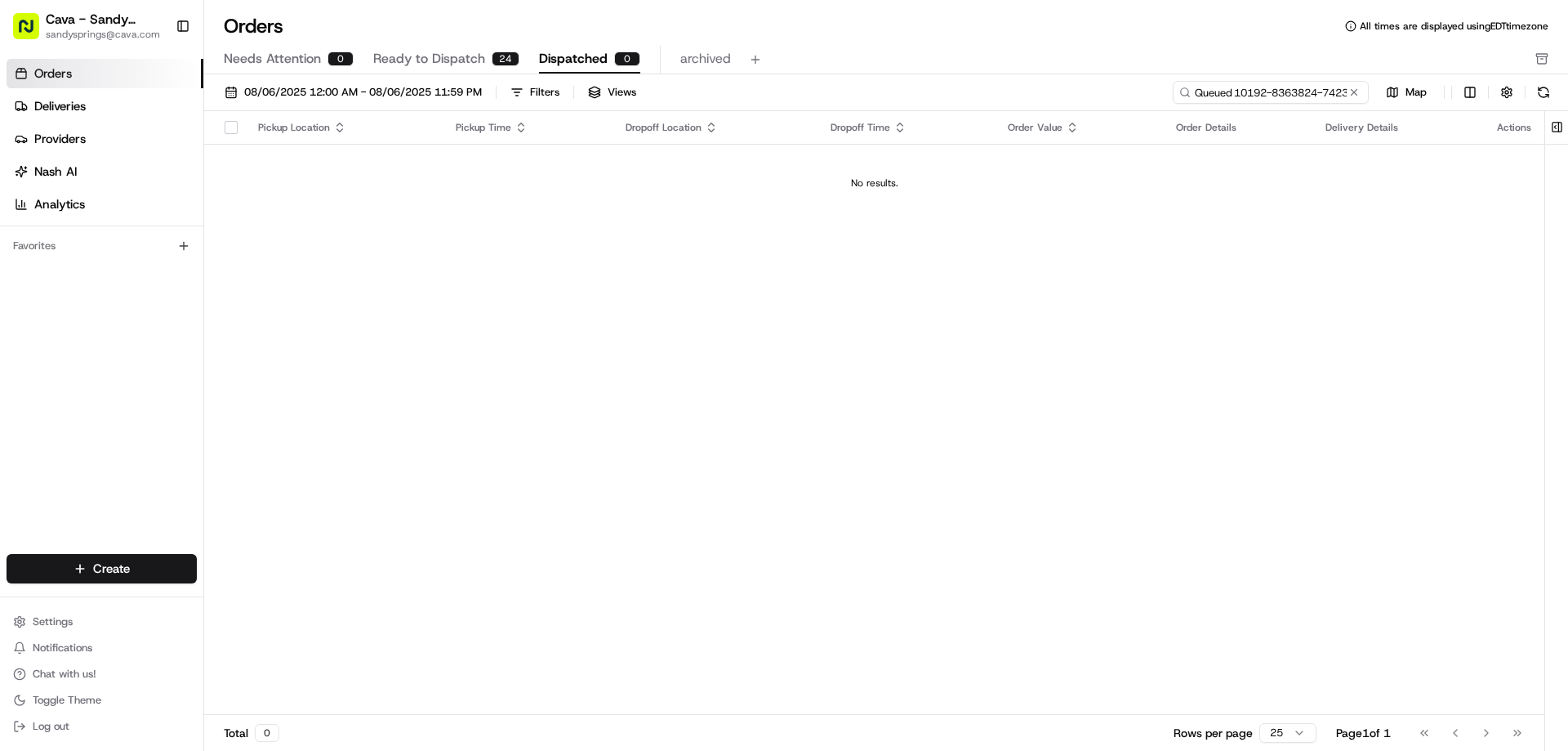 scroll, scrollTop: 0, scrollLeft: 42, axis: horizontal 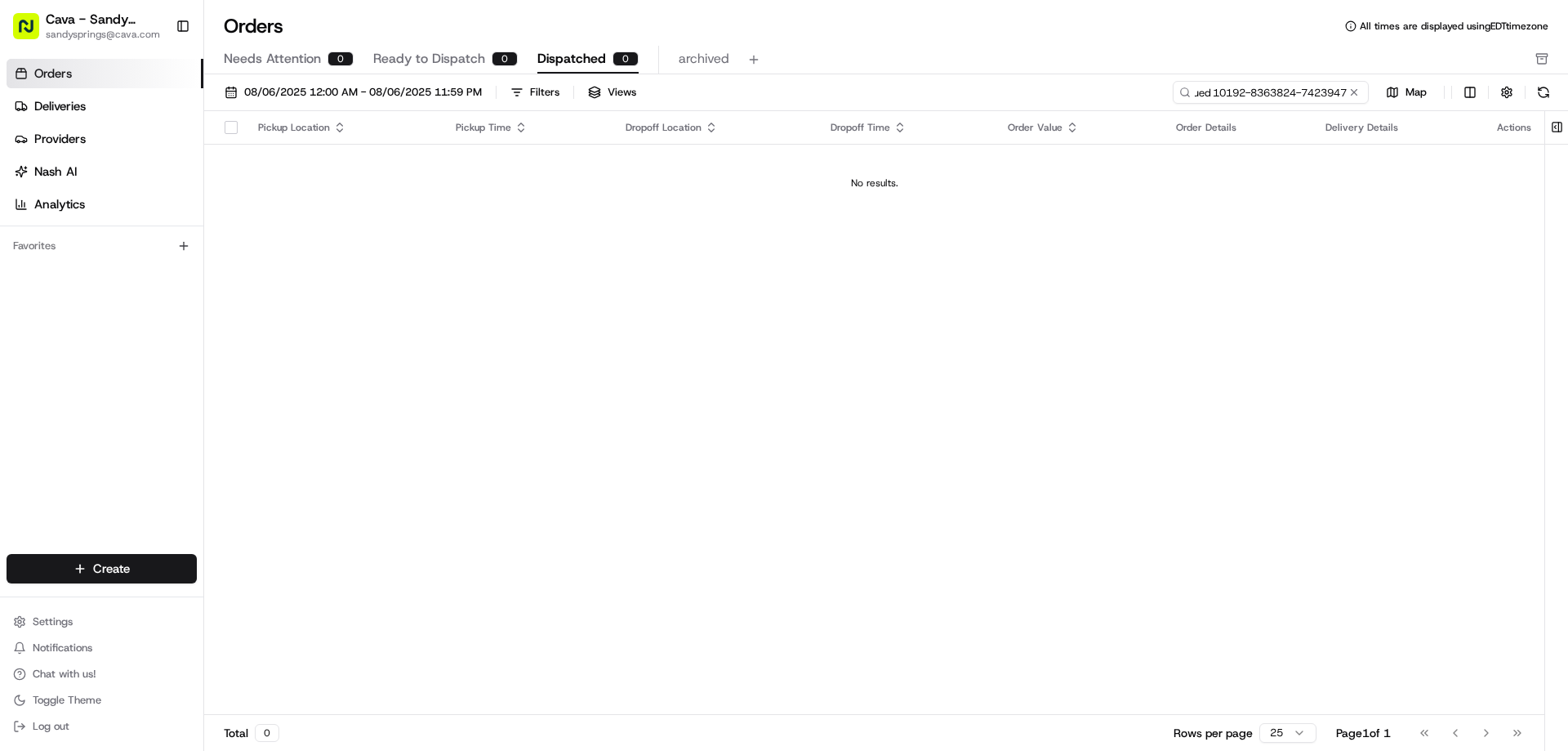 type on "Queued	10192-8363824-7423947" 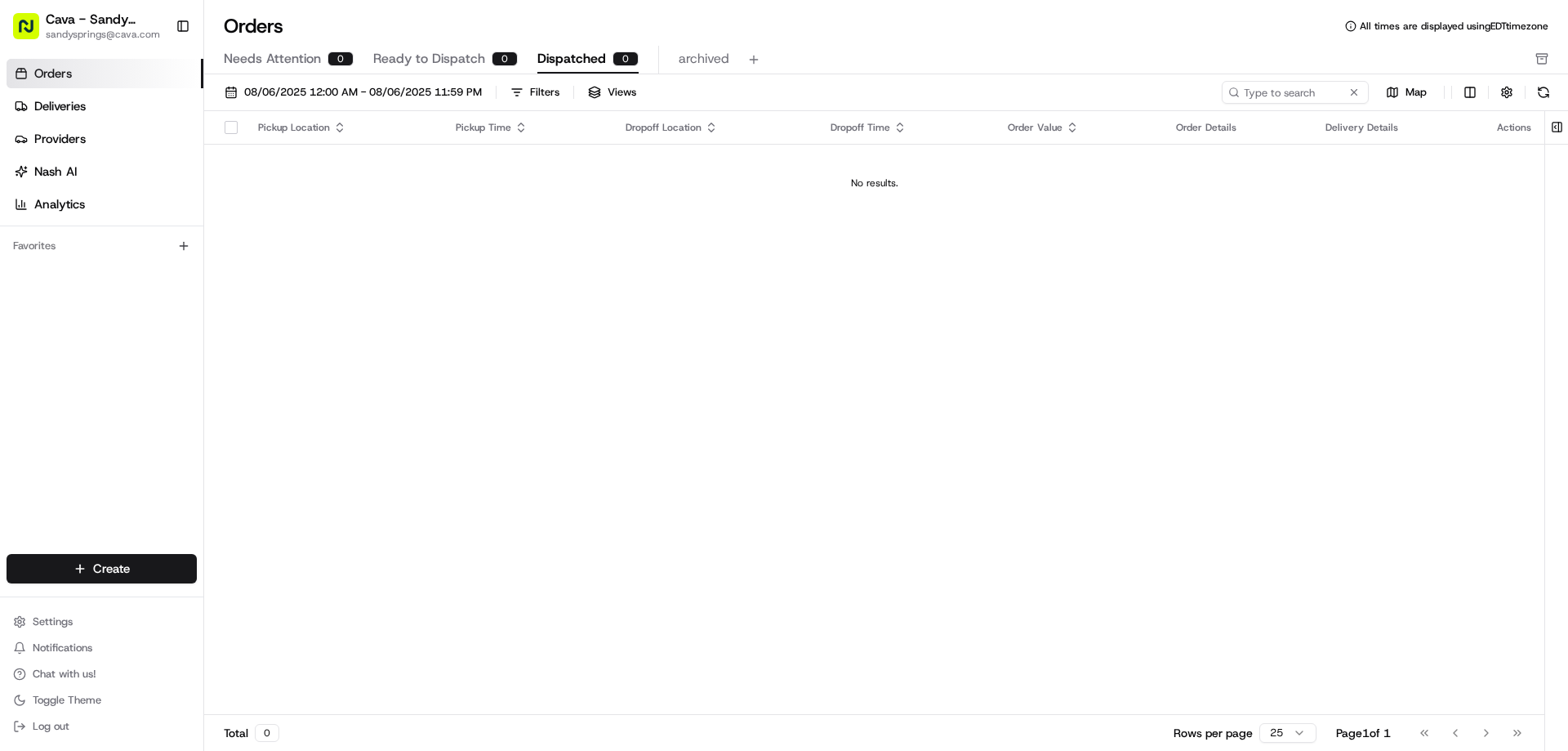 click on "Ready to Dispatch 0" at bounding box center [445, 60] 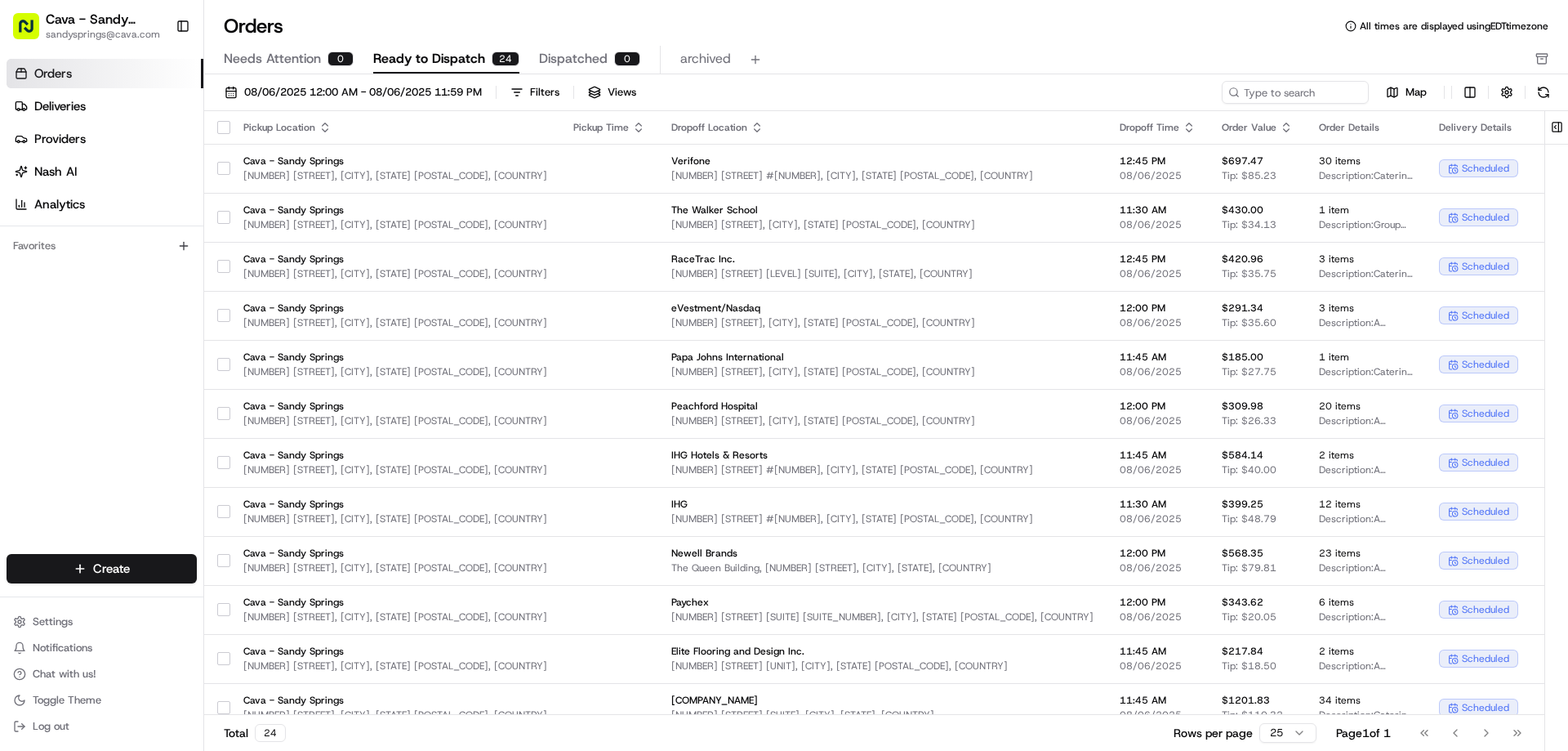 click on "Needs Attention" at bounding box center (272, 59) 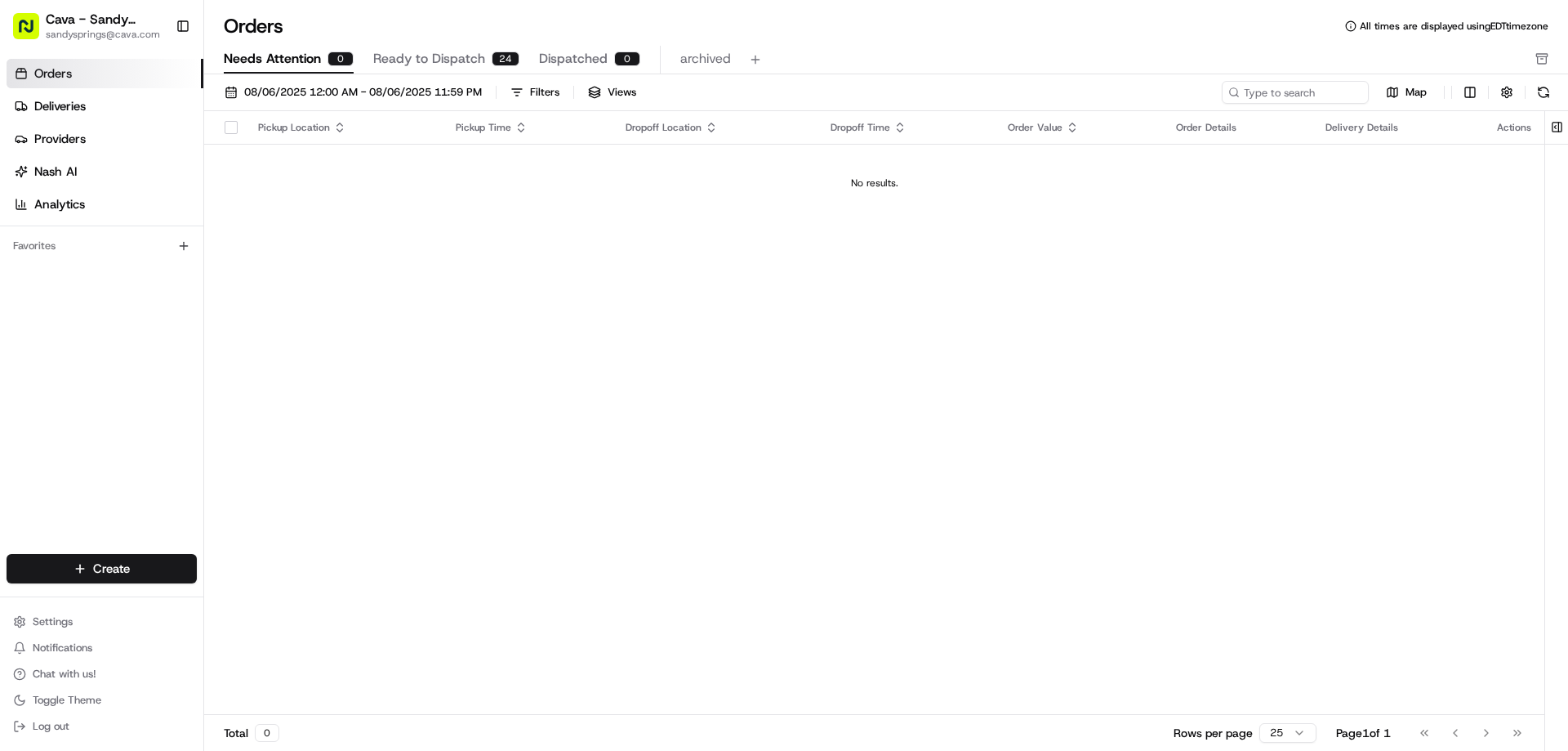click on "Ready to Dispatch" at bounding box center (429, 59) 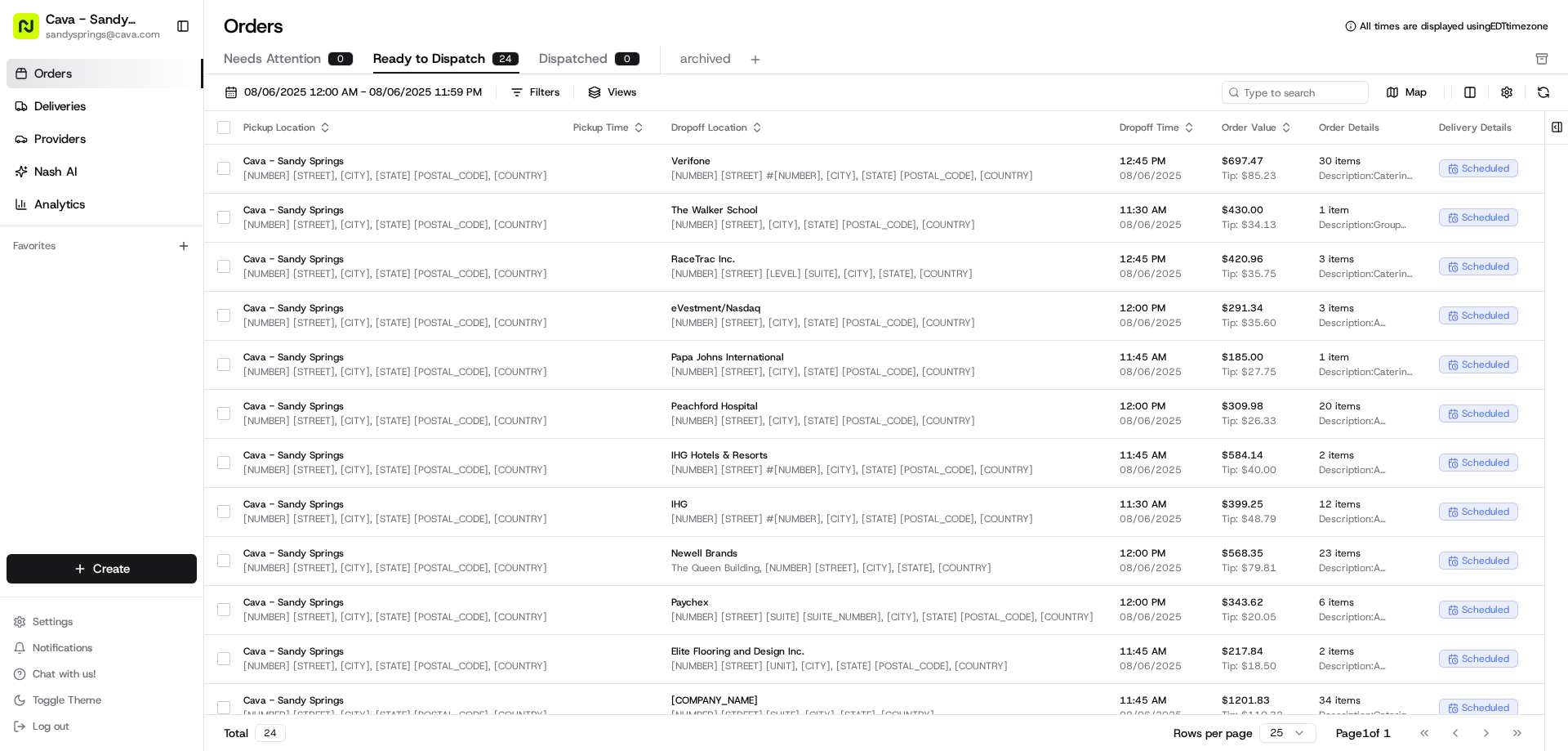 click on "Dispatched" at bounding box center (573, 59) 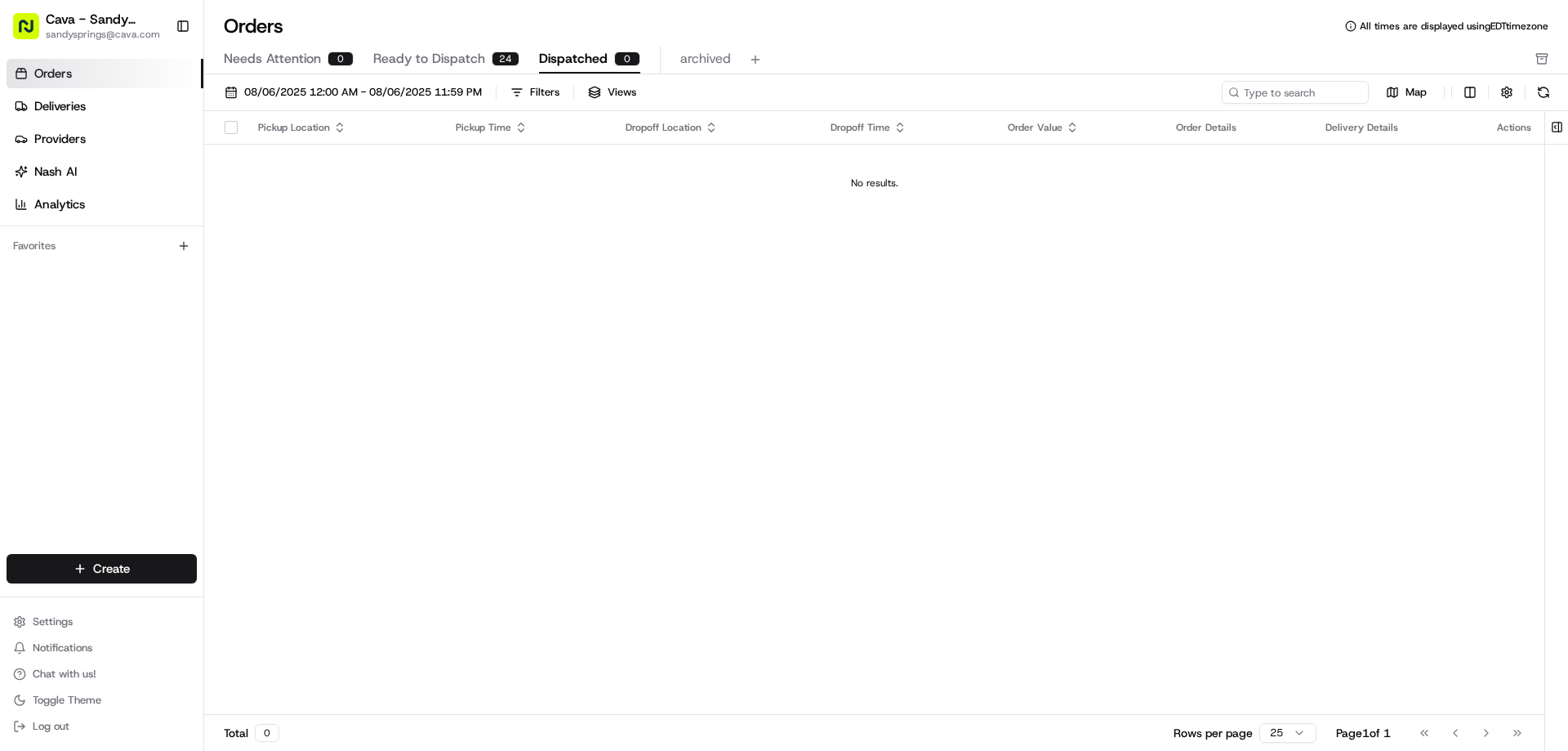 click on "[DATE] [TIME] - [DATE] [TIME] Filters Views Map" at bounding box center [886, 96] 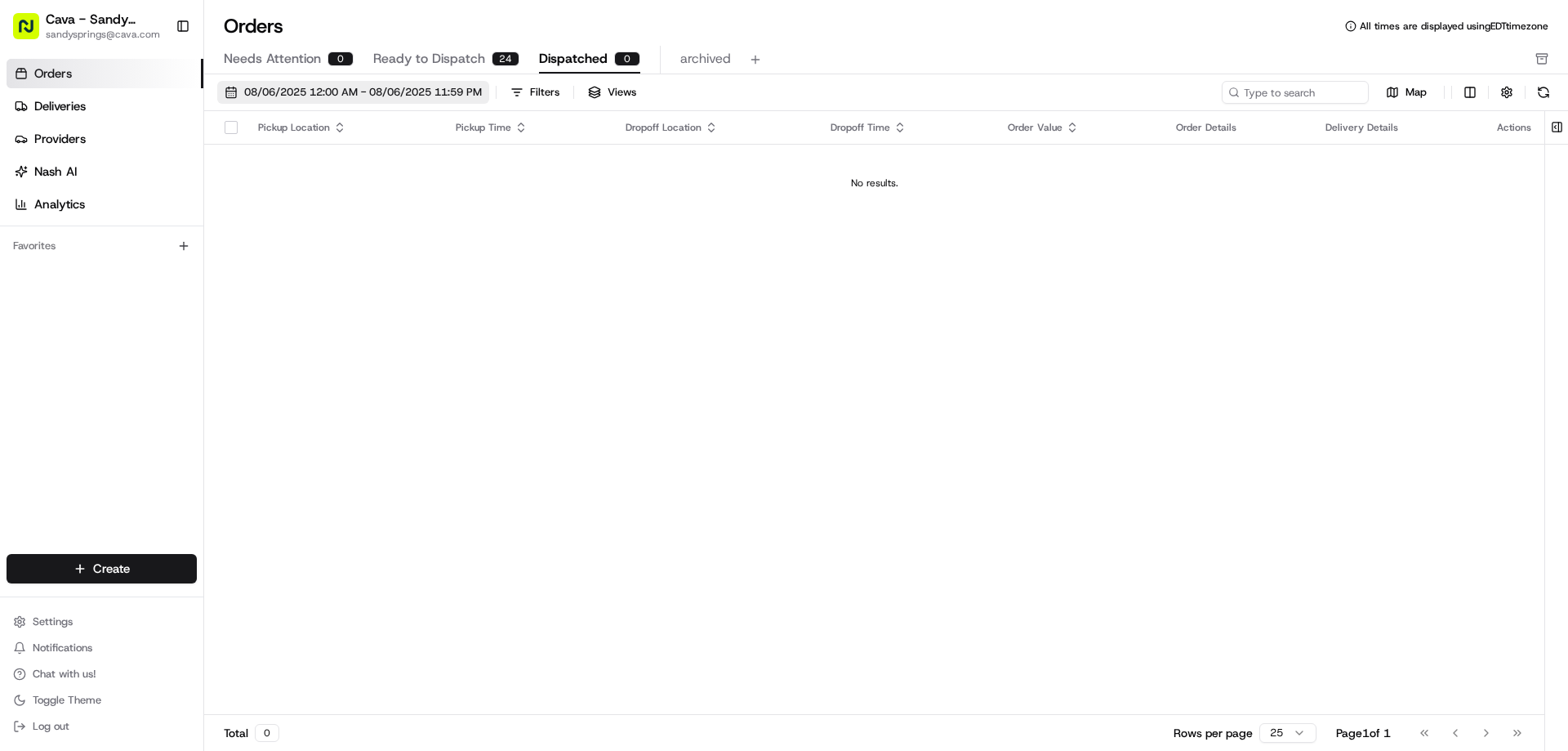 click on "08/06/2025 12:00 AM - 08/06/2025 11:59 PM" at bounding box center (363, 92) 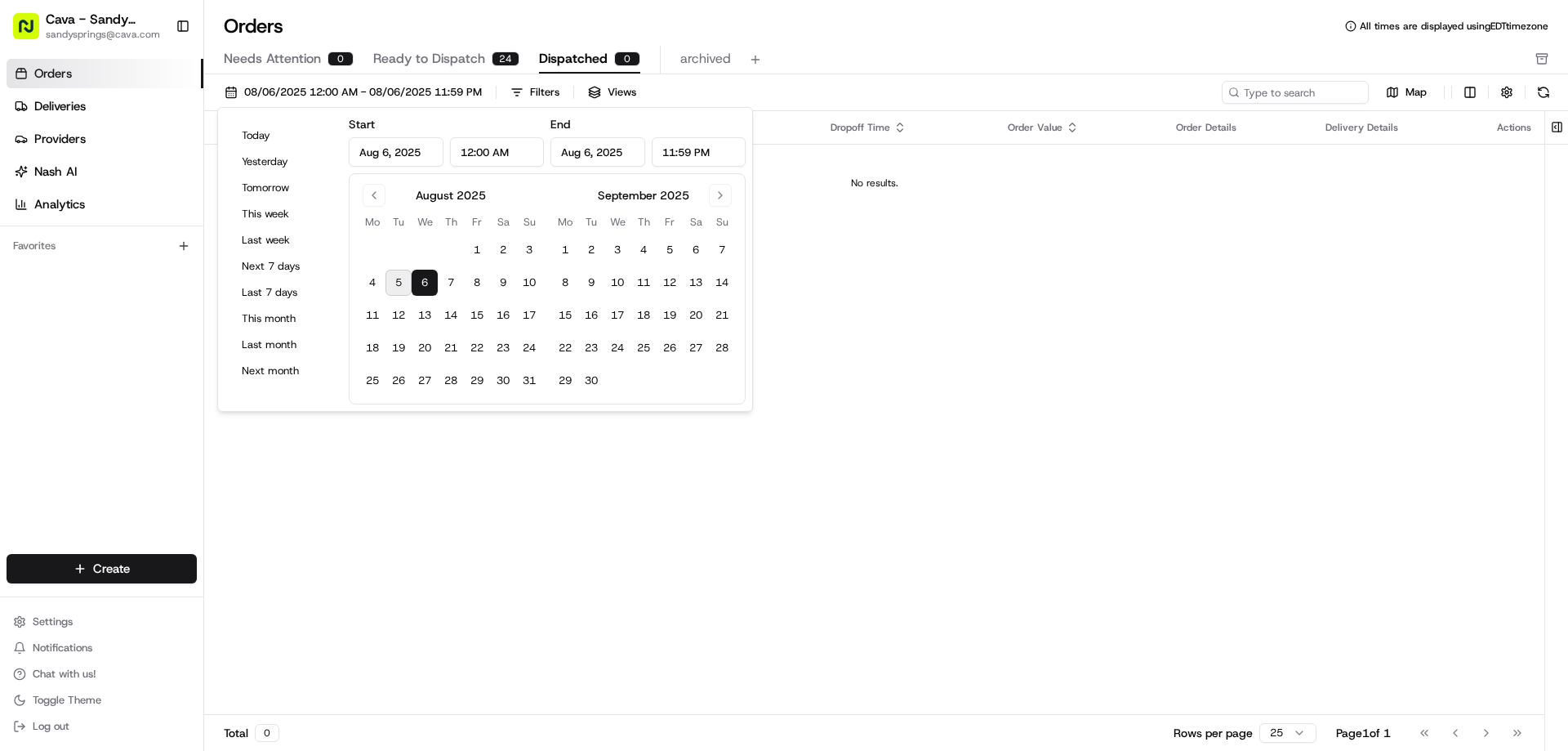 click on "6" at bounding box center [425, 283] 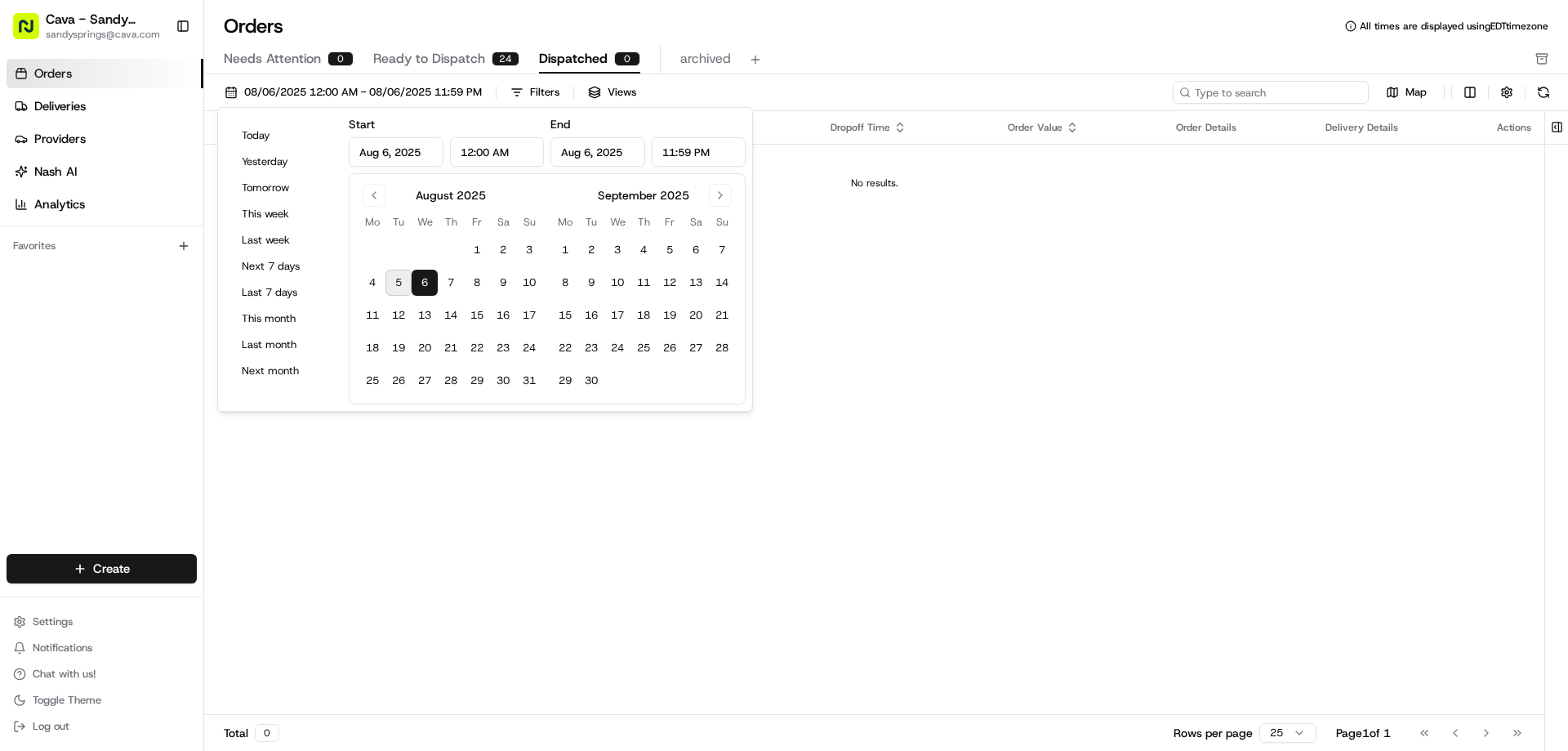 click at bounding box center (1271, 92) 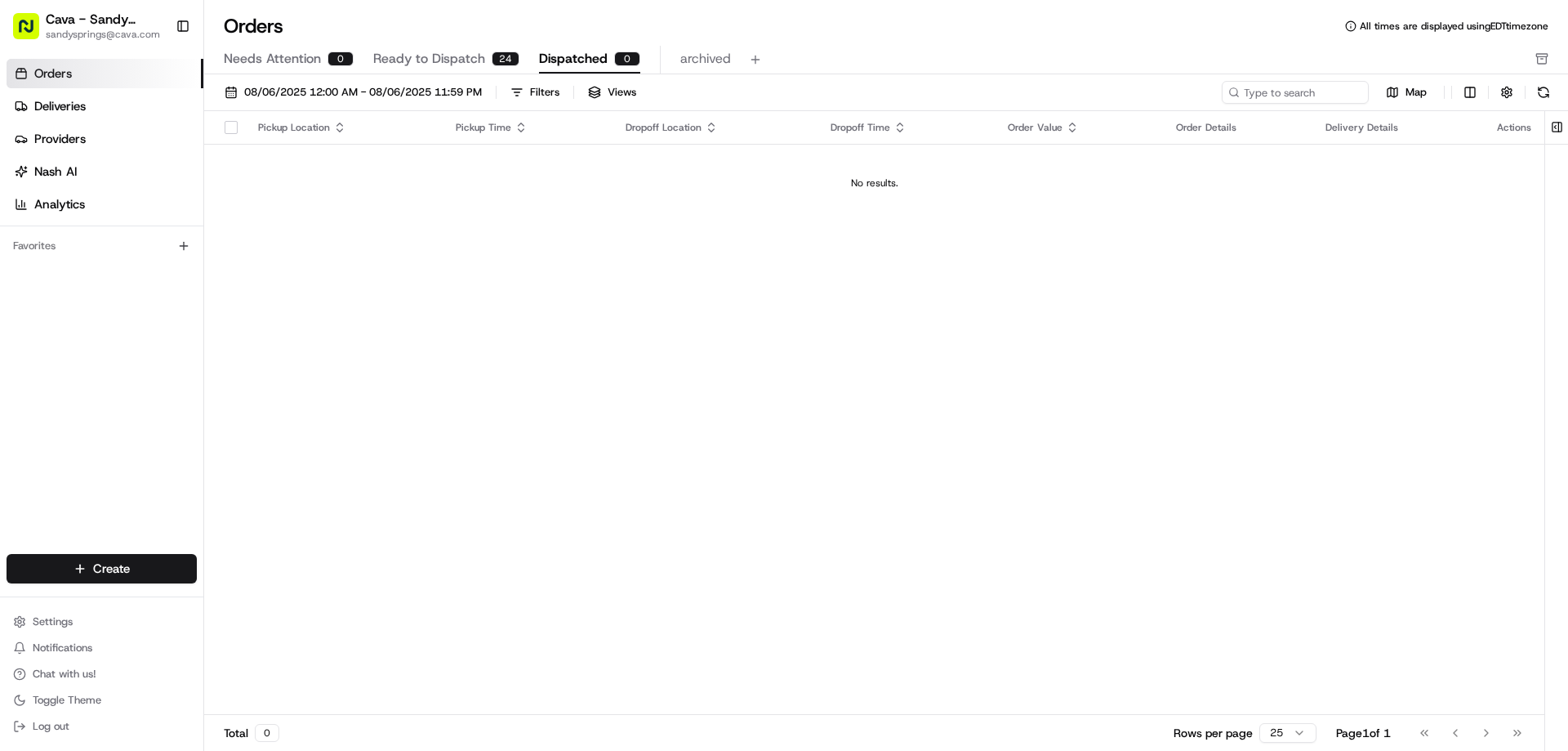 click on "Ready to Dispatch" at bounding box center [429, 59] 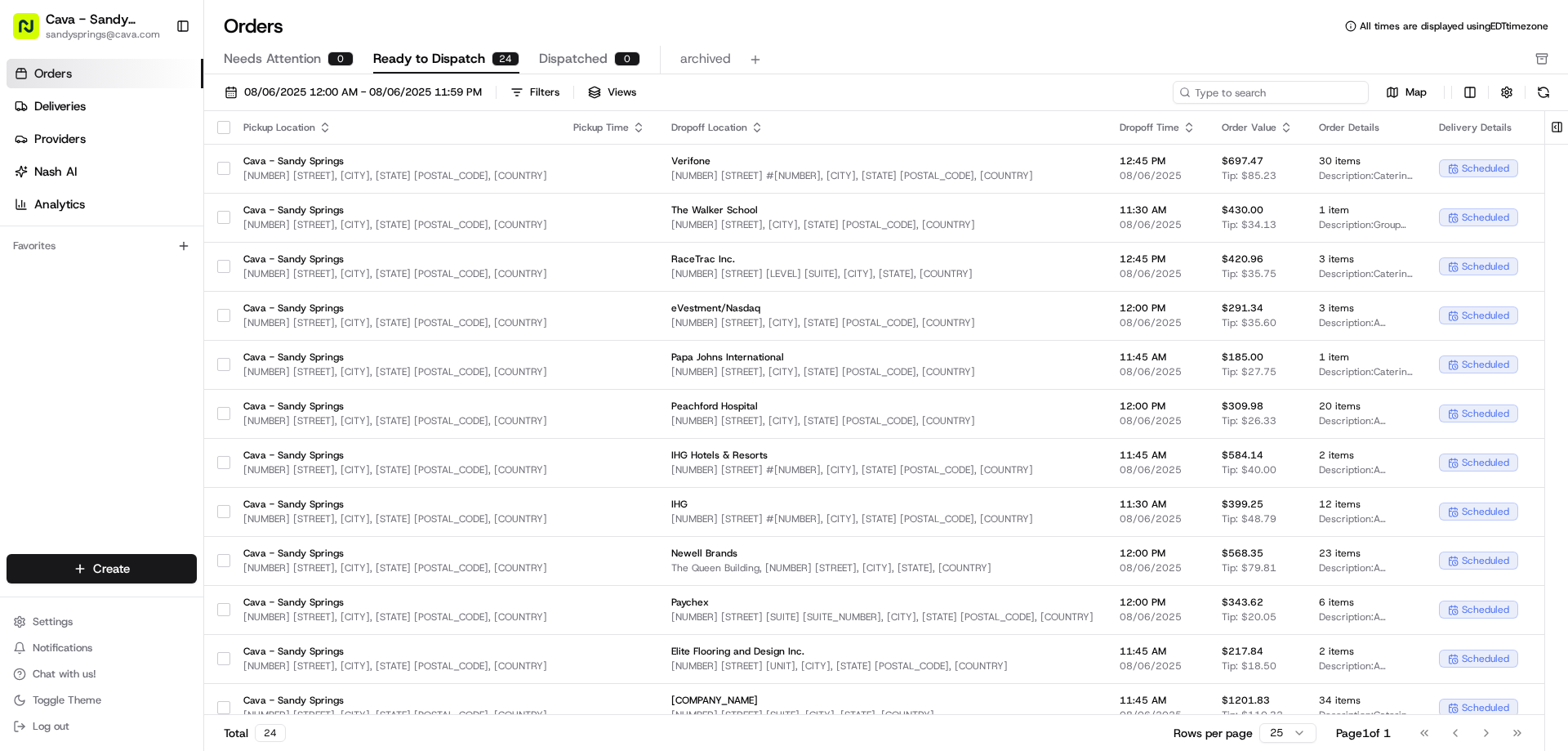 click at bounding box center [1271, 92] 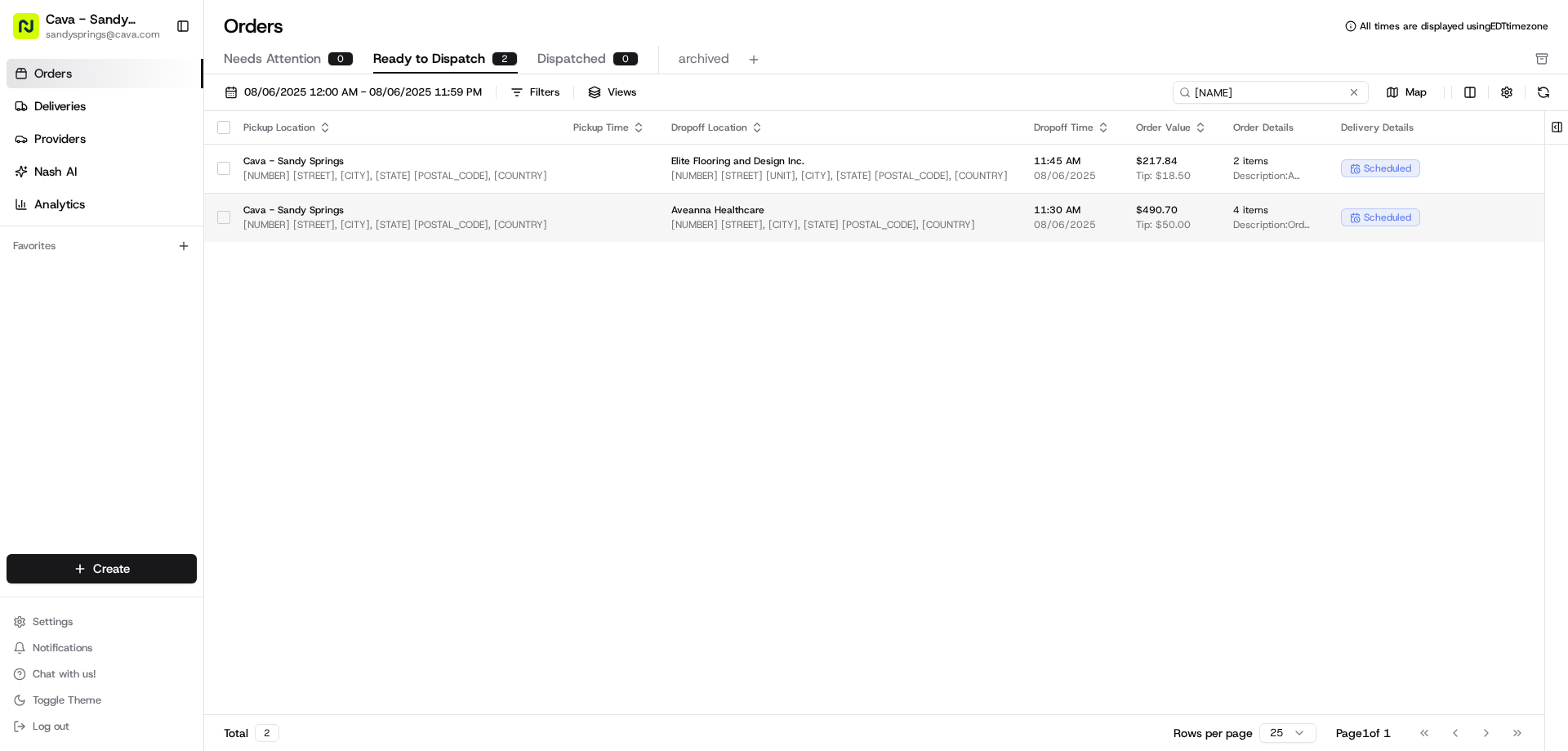 type on "[NAME]" 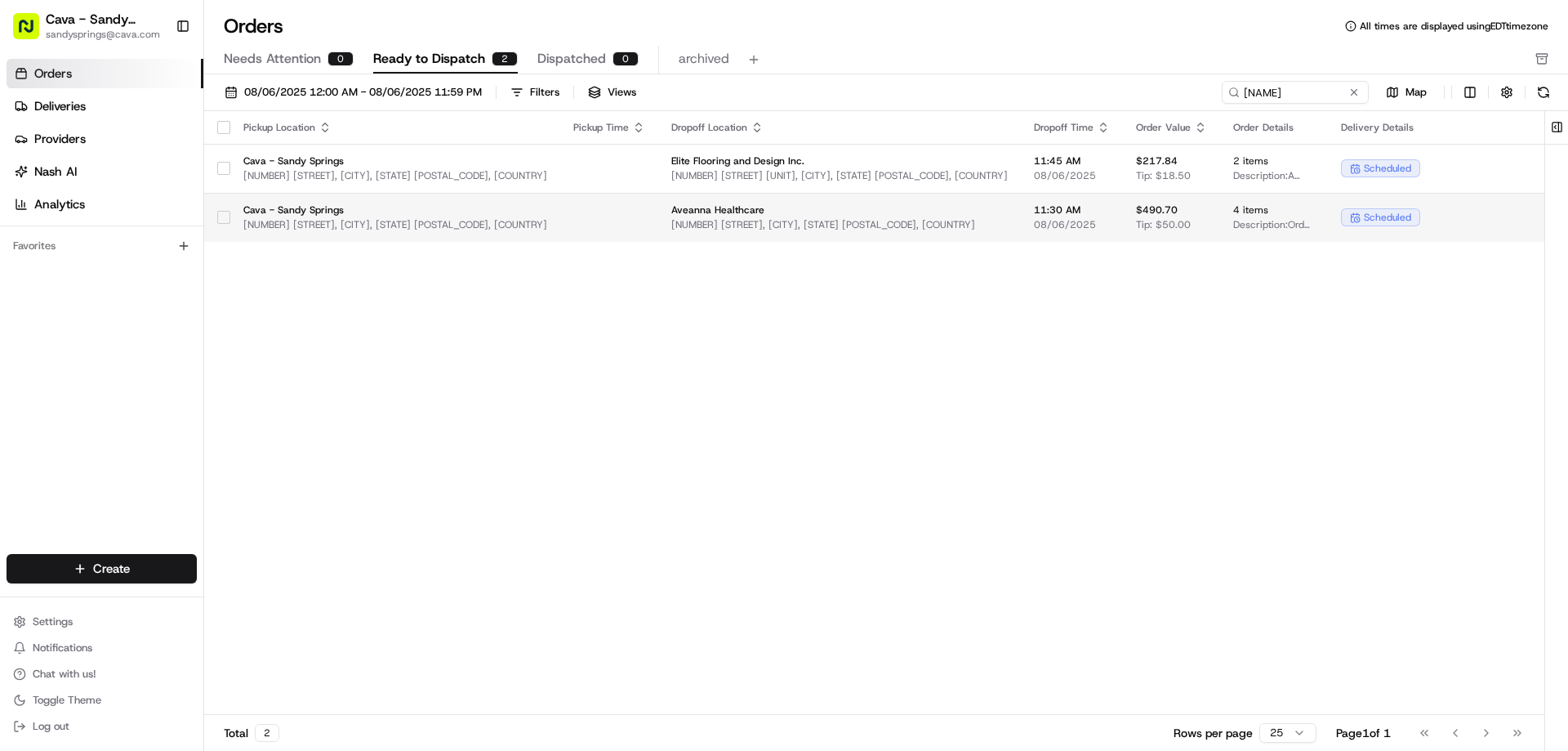 click on "Cava - Sandy Springs sandysprings@[EXAMPLE_DOMAIN].com Toggle Sidebar Orders Deliveries Providers Nash AI Analytics Favorites Main Menu Members & Organization Organization Users Roles Preferences Customization Tracking Orchestration Automations Locations Pickup Locations Dropoff Locations Billing Billing Refund Requests Integrations Notification Triggers Webhooks API Keys Request Logs Create Settings Notifications Chat with us! Toggle Theme Log out Orders All times are displayed using  EDT  timezone Needs Attention 0 Ready to Dispatch 2 Dispatched 0 archived 08/06/2025 12:00 AM - 08/06/2025 11:59 PM Filters Views ali Map Pickup Location Pickup Time Dropoff Location Dropoff Time Order Value Order Details Delivery Details Provider Actions Cava - Sandy Springs 5840 Roswell Rd, Sandy Springs, GA 30328, USA Elite Flooring and Design Inc. 3110 Crossing Park NW, Norcross, GA 30071, USA 11:45 AM 08/06/2025 $217.84 Tip: $18.50 2   items Description:  scheduled Assign Provider Cava - Sandy Springs 11:30 AM $490.70" at bounding box center [784, 375] 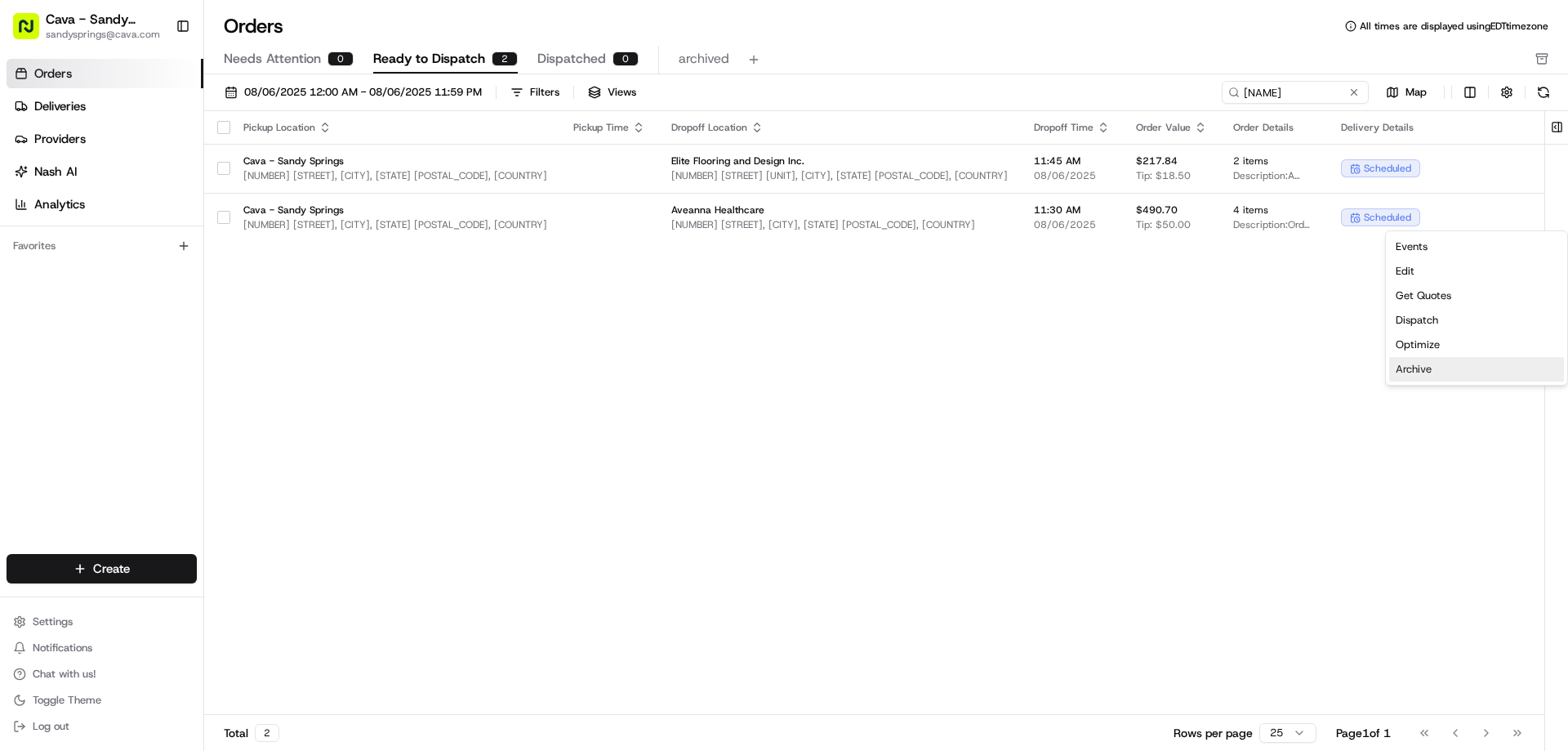 click on "Archive" at bounding box center (1477, 369) 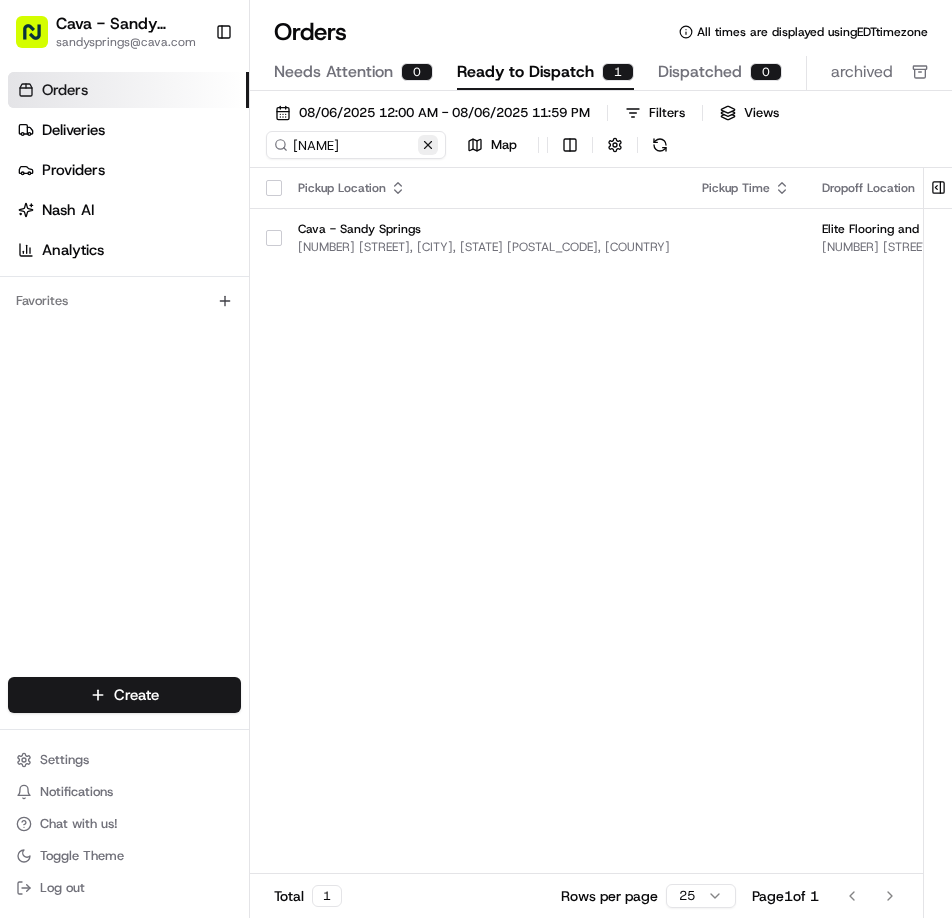 click at bounding box center [428, 145] 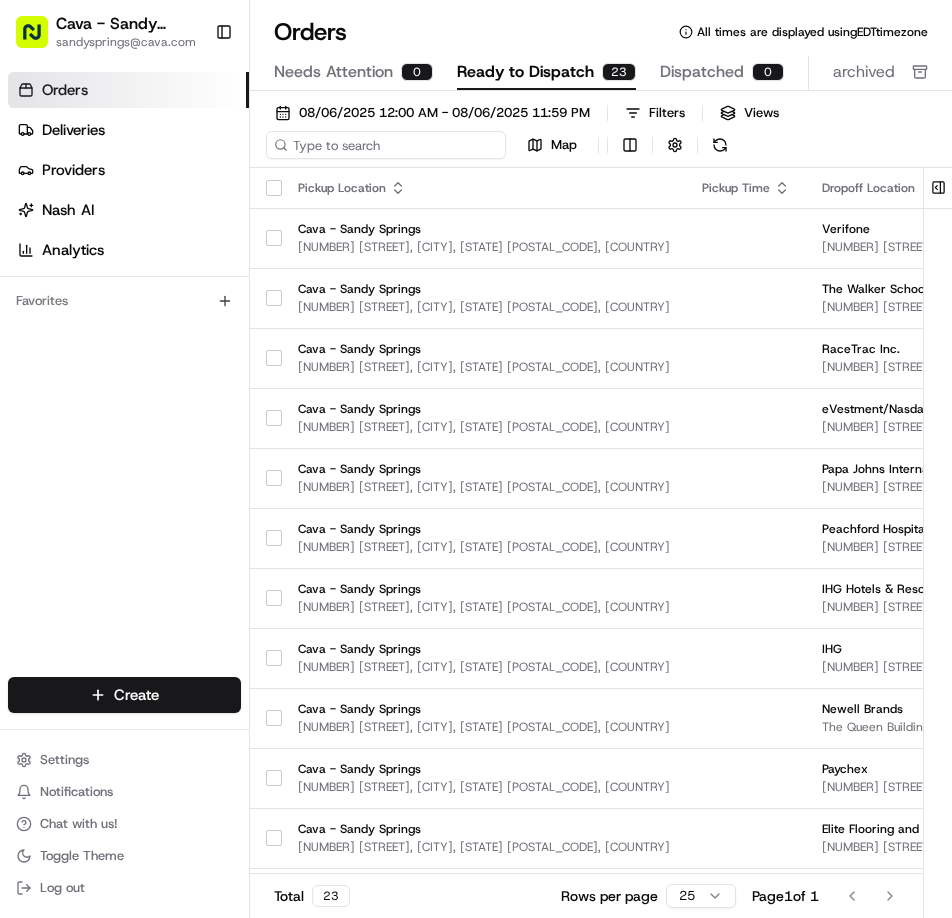 click at bounding box center (386, 145) 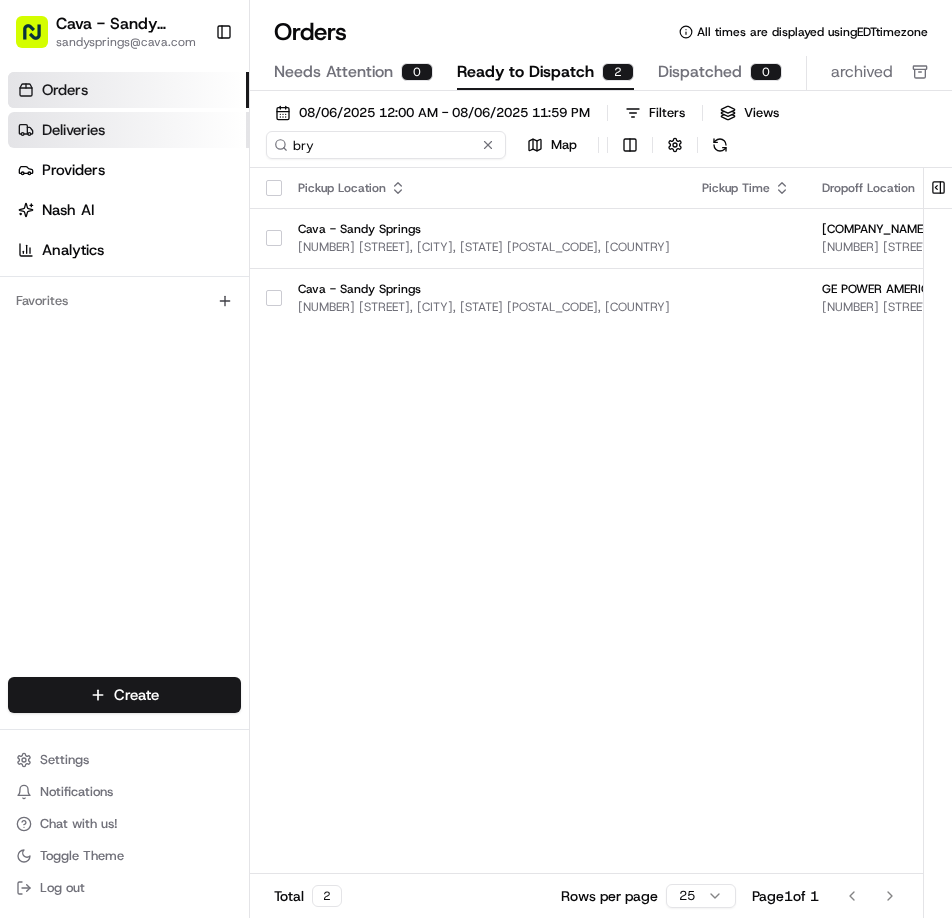 drag, startPoint x: 368, startPoint y: 148, endPoint x: 56, endPoint y: 113, distance: 313.957 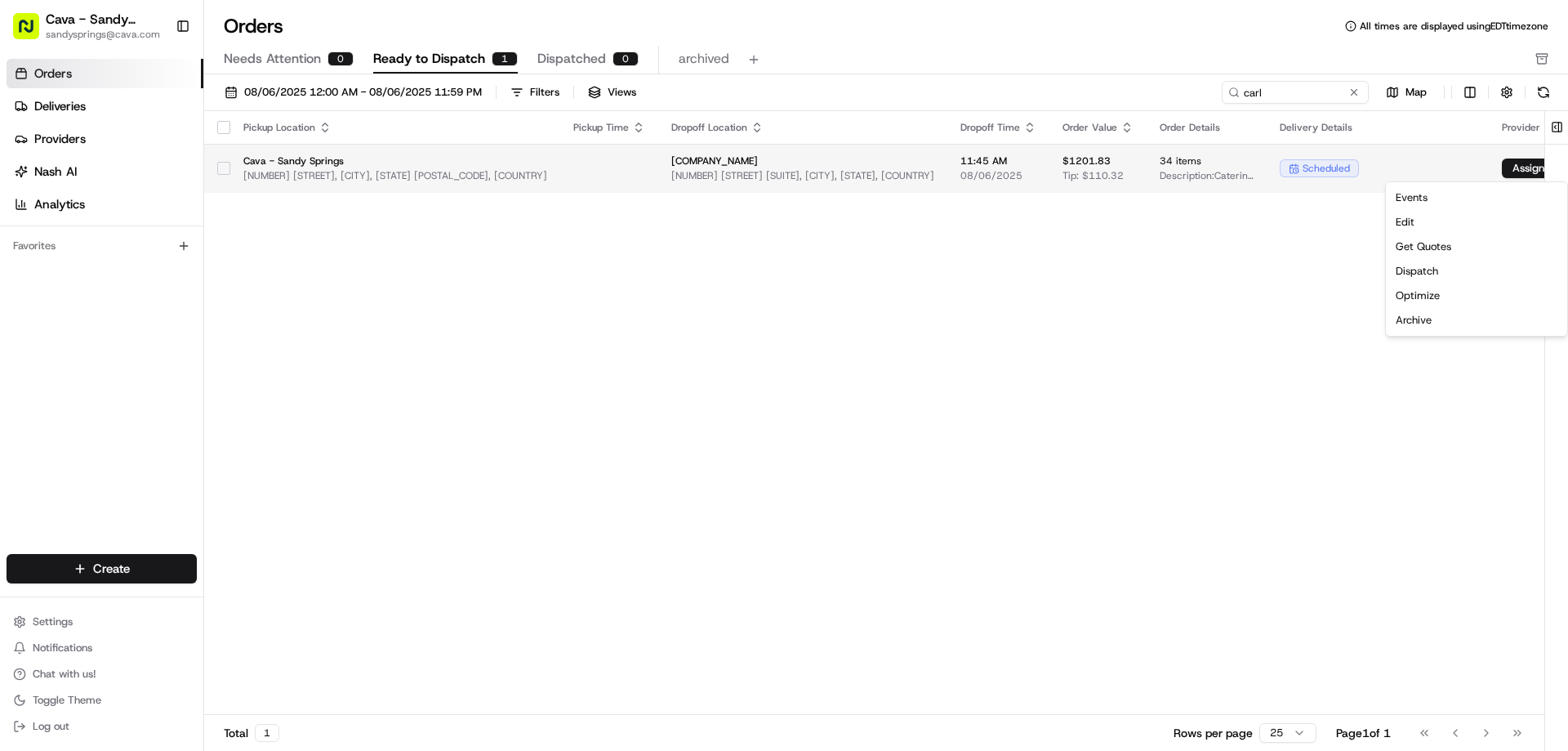 click on "Cava - Sandy Springs sandysprings@[EXAMPLE_DOMAIN].com Toggle Sidebar Orders Deliveries Providers Nash AI Analytics Favorites Main Menu Members & Organization Organization Users Roles Preferences Customization Tracking Orchestration Automations Locations Pickup Locations Dropoff Locations Billing Billing Refund Requests Integrations Notification Triggers Webhooks API Keys Request Logs Create Settings Notifications Chat with us! Toggle Theme Log out Orders All times are displayed using  EDT  timezone Needs Attention 0 Ready to Dispatch 1 Dispatched 0 archived 08/06/2025 12:00 AM - 08/06/2025 11:59 PM Filters Views carl Map Pickup Location Pickup Time Dropoff Location Dropoff Time Order Value Order Details Delivery Details Provider Actions Cava - Sandy Springs 5840 Roswell Rd, Sandy Springs, GA 30328, USA Firstline Lock & Door 3350 Peachtree Rd NE #850, Atlanta, GA 30326, USA 11:45 AM 08/06/2025 $1201.83 Tip: $110.32 34   items Description:  scheduled Assign Provider Total 1 Rows per page 25 Page  1  of   1" at bounding box center (784, 375) 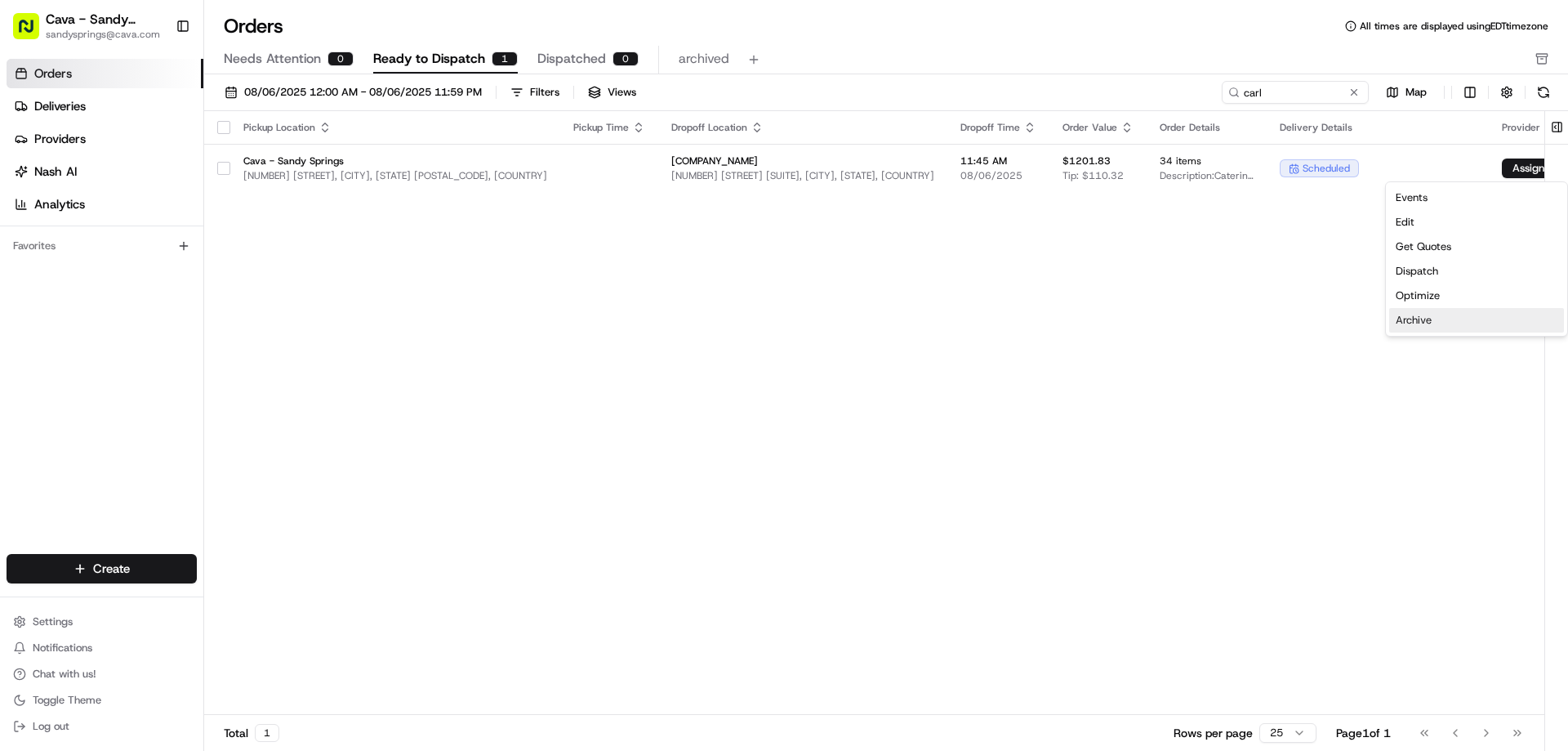 click on "Archive" at bounding box center [1477, 320] 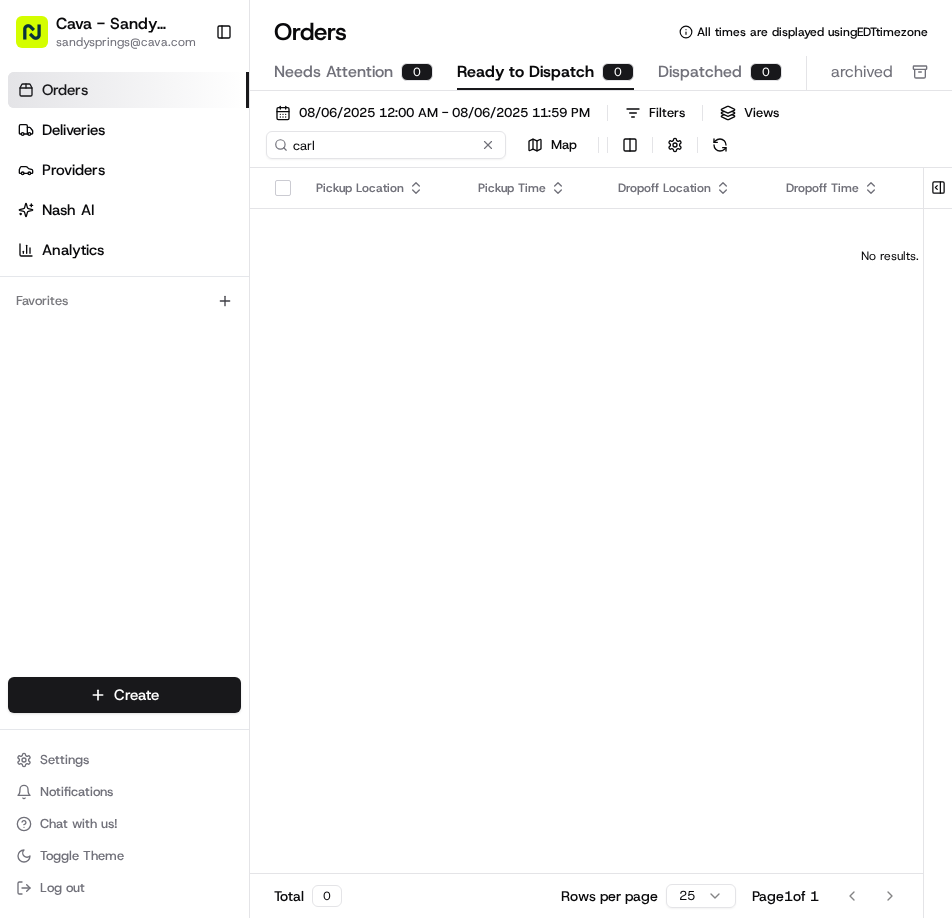 click on "carl" at bounding box center (386, 145) 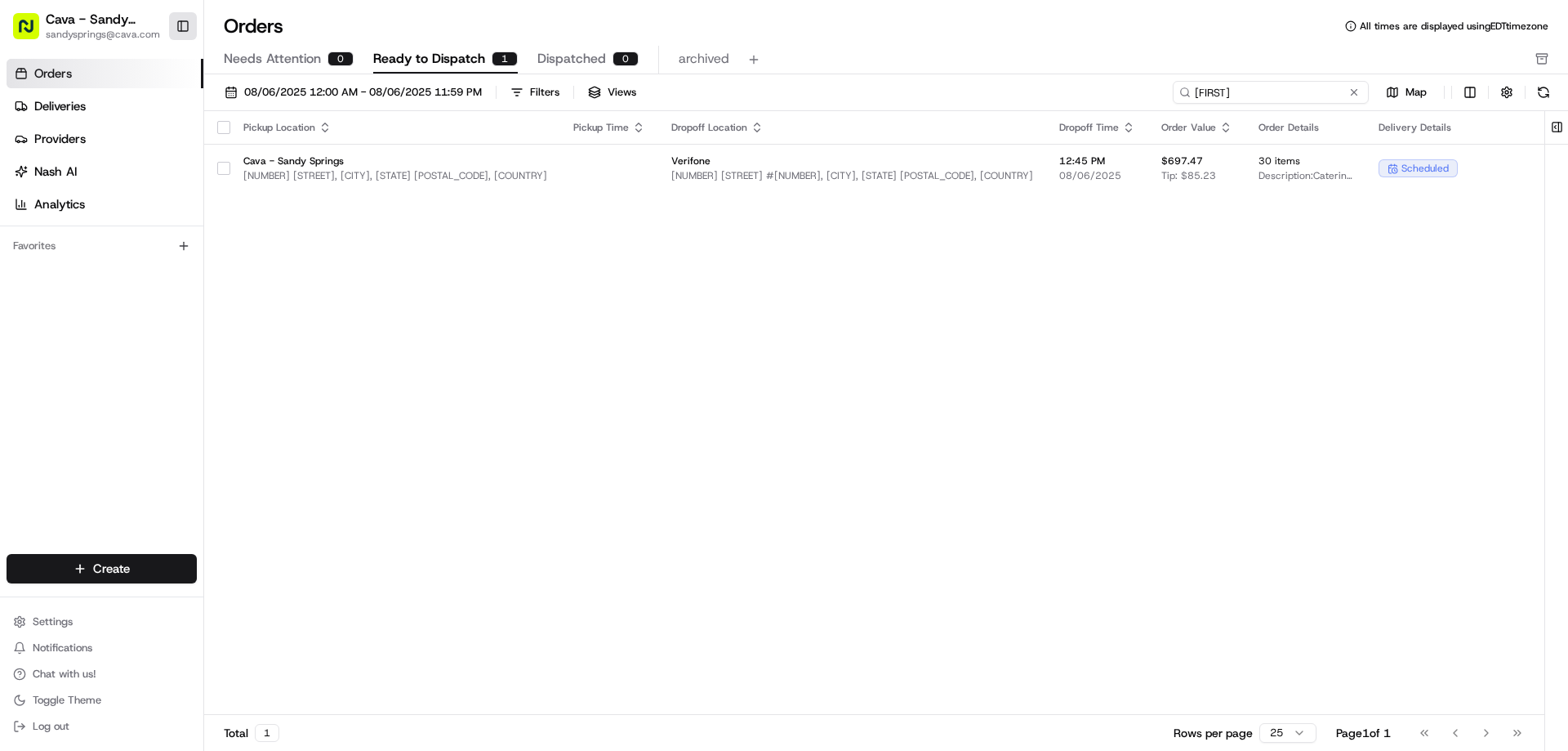 type on "[FIRST]" 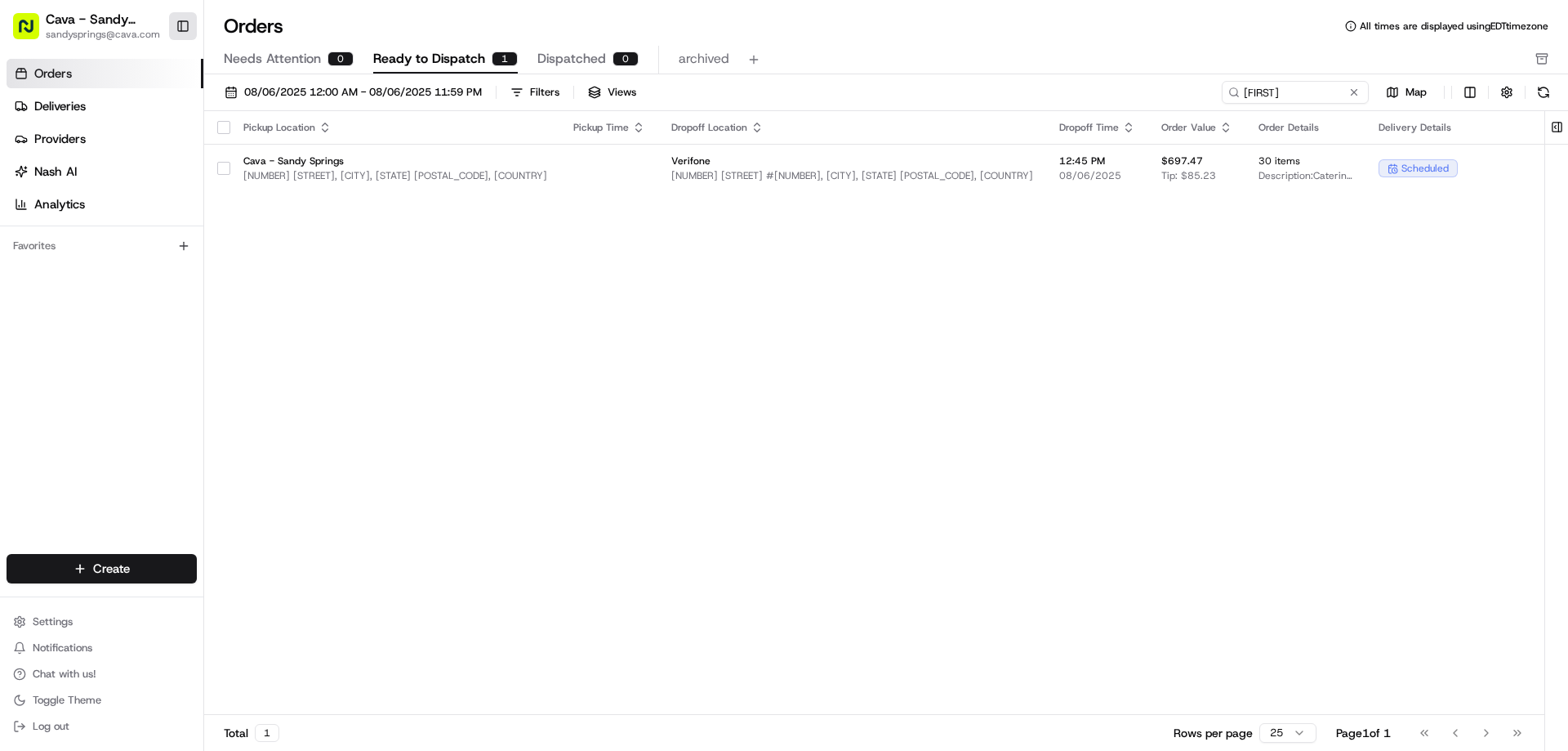 click on "Toggle Sidebar" at bounding box center [183, 26] 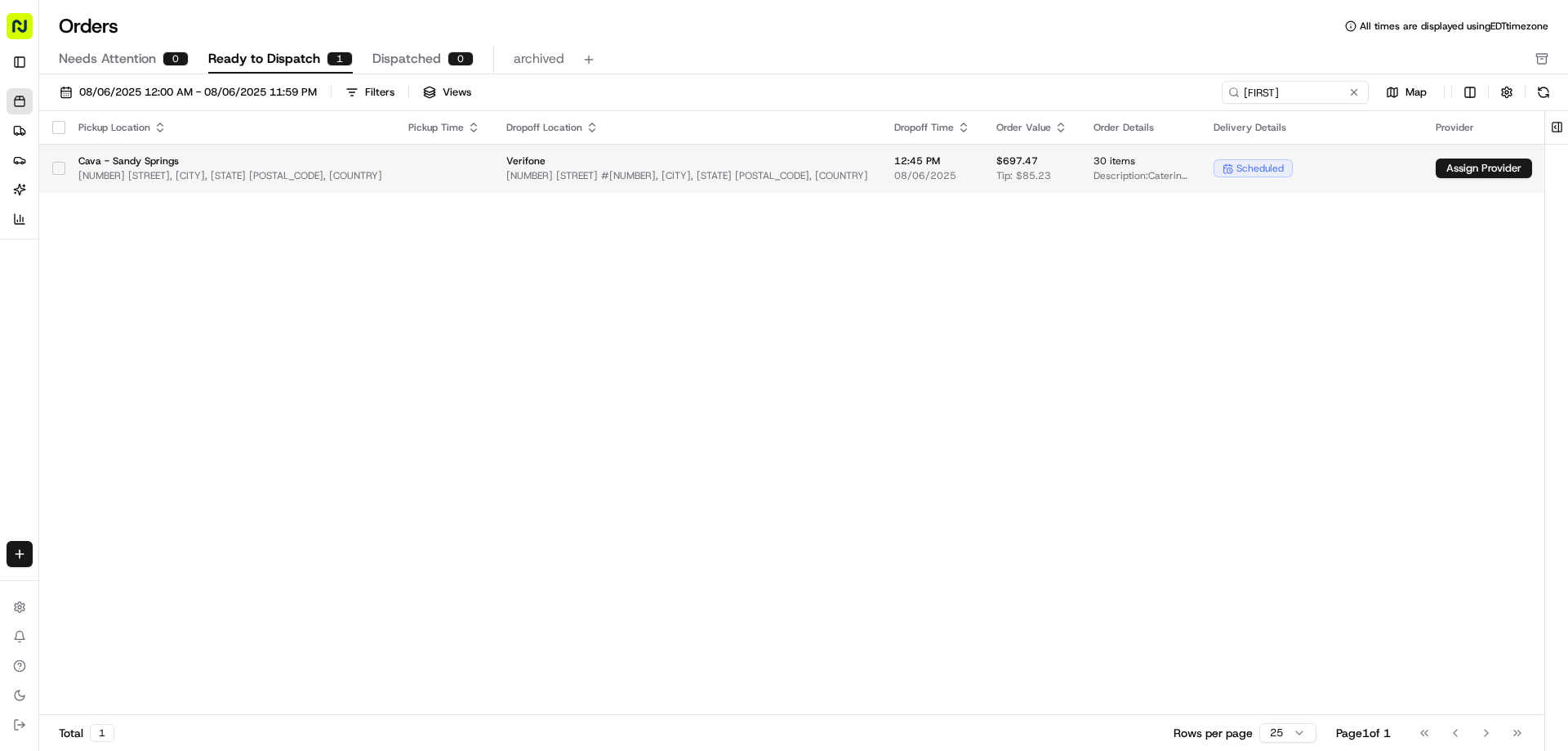 click on "Cava - Sandy Springs sandysprings@[EXAMPLE_DOMAIN].com Toggle Sidebar Orders Deliveries Providers Nash AI Analytics Favorites Main Menu Members & Organization Organization Users Roles Preferences Customization Tracking Orchestration Automations Locations Pickup Locations Dropoff Locations Billing Billing Refund Requests Integrations Notification Triggers Webhooks API Keys Request Logs Create Settings Notifications Chat with us! Toggle Theme Log out Orders All times are displayed using  EDT  timezone Needs Attention 0 Ready to Dispatch 1 Dispatched 0 archived 08/06/2025 12:00 AM - 08/06/2025 11:59 PM Filters Views lamar Map Pickup Location Pickup Time Dropoff Location Dropoff Time Order Value Order Details Delivery Details Provider Actions Cava - Sandy Springs 5840 Roswell Rd, Sandy Springs, GA 30328, USA Verifone 11700 Great Oaks Way #200, Alpharetta, GA 30022, USA 12:45 PM 08/06/2025 $697.47 Tip: $85.23 30   items Description:  scheduled Assign Provider Total 1 Rows per page 25 Page  1  of   1" at bounding box center [784, 375] 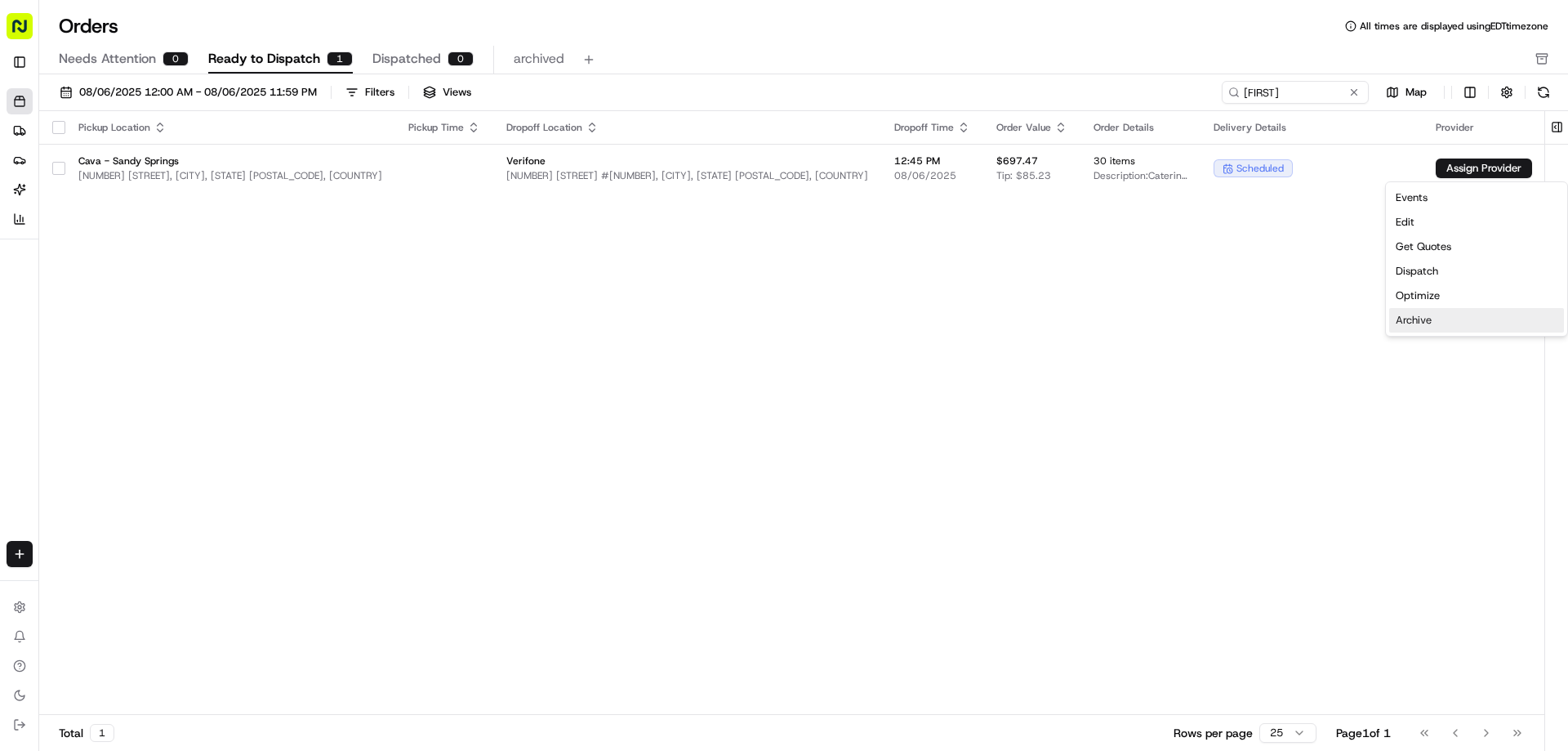 click on "Archive" at bounding box center [1477, 320] 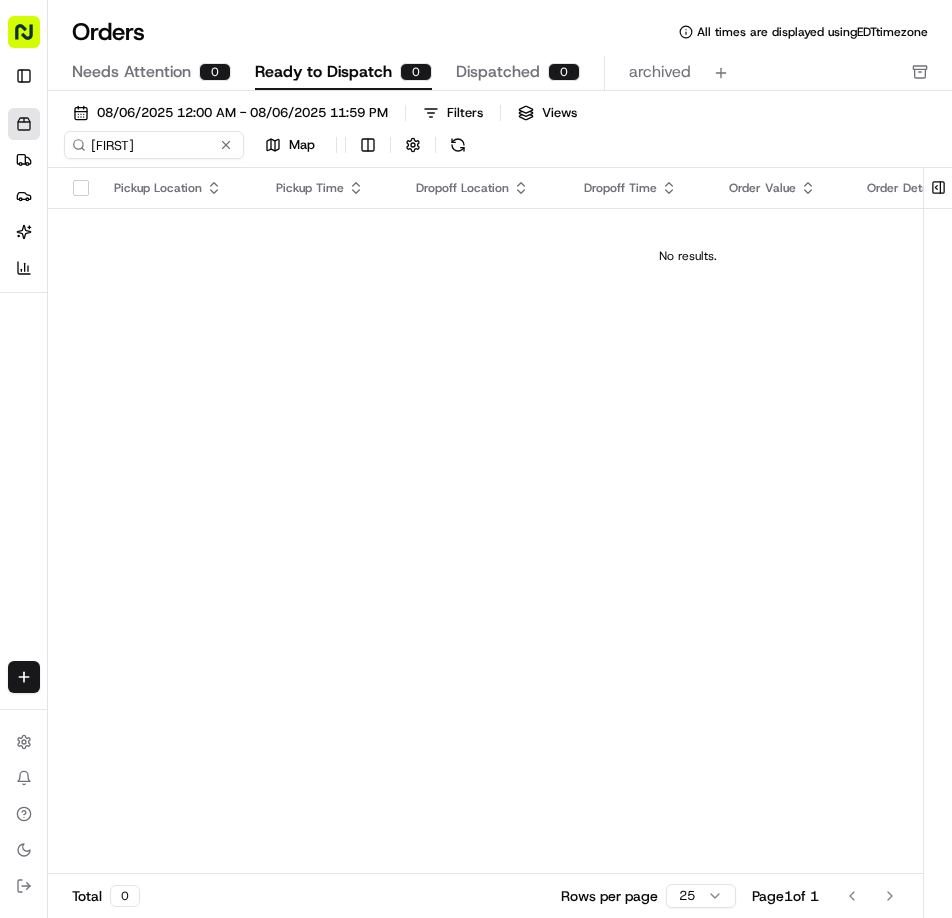 click on "Needs Attention 0 Ready to Dispatch 0 Dispatched 0 archived" at bounding box center [486, 73] 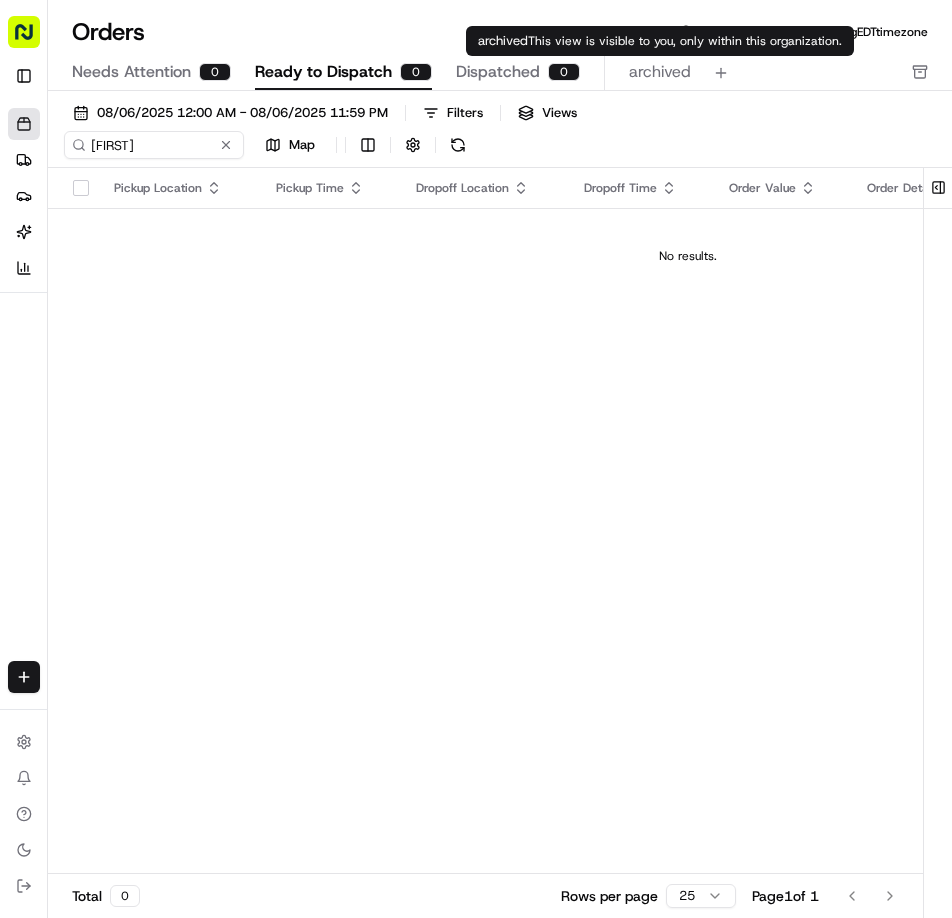 type 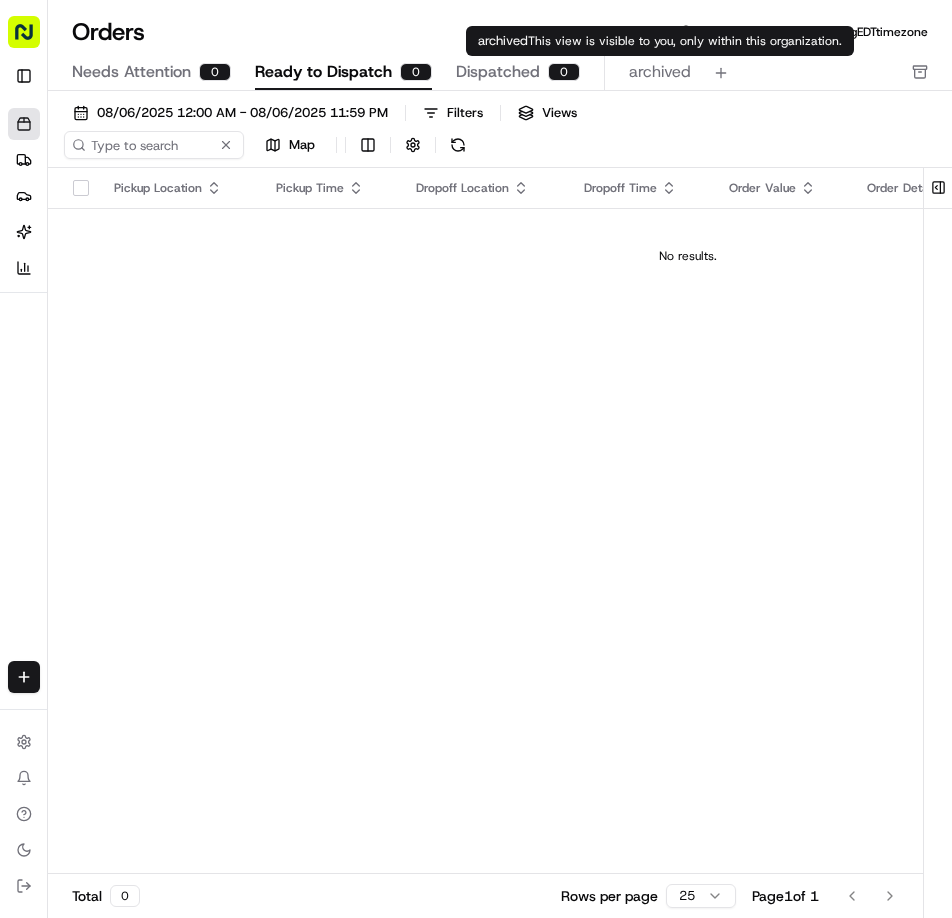 click on "archived" at bounding box center (660, 72) 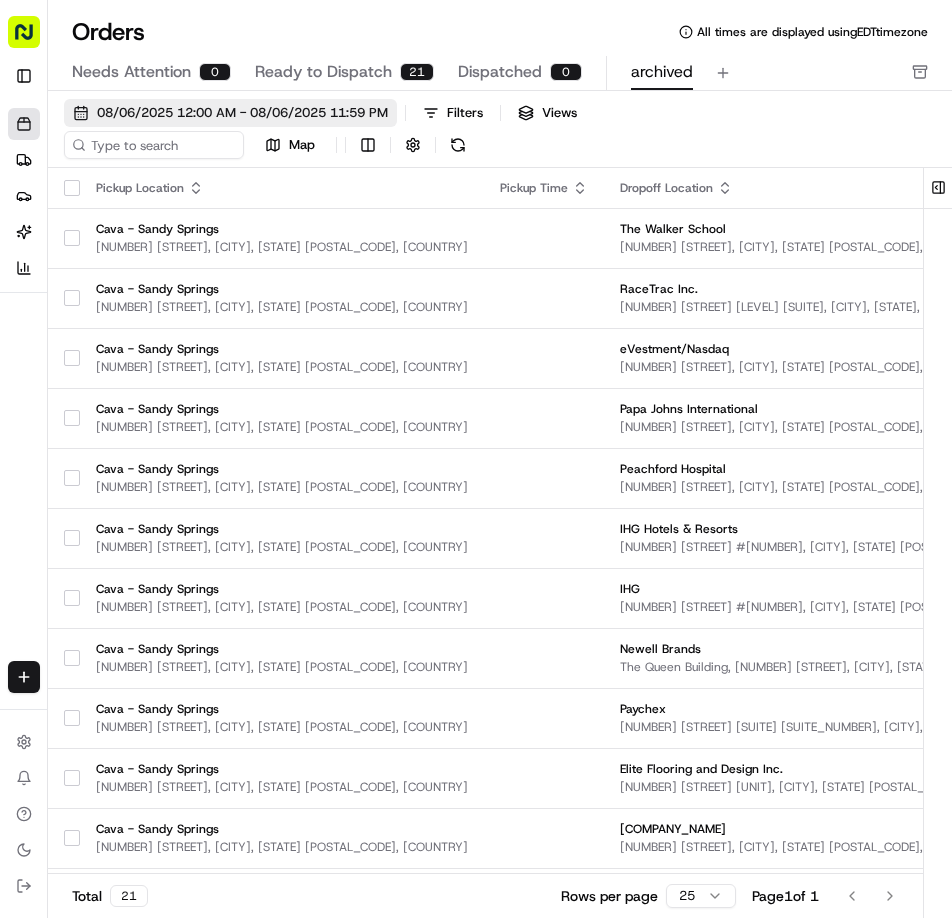 click on "08/06/2025 12:00 AM - 08/06/2025 11:59 PM" at bounding box center [242, 113] 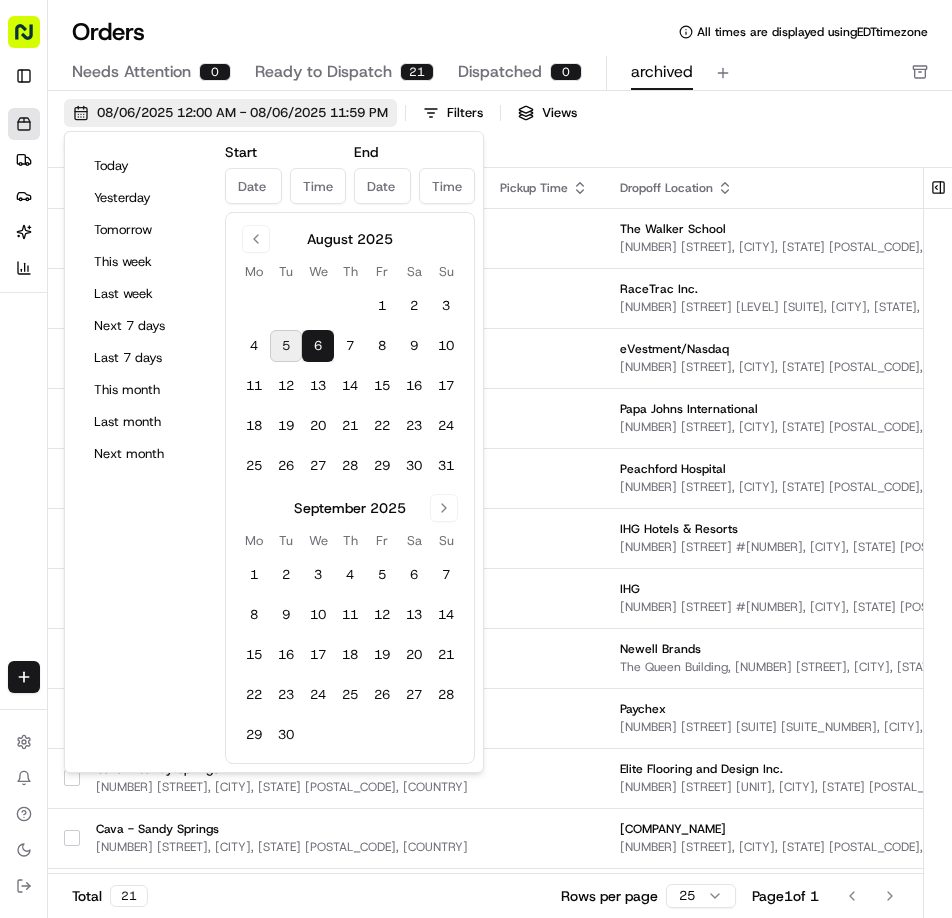 type on "Aug 6, 2025" 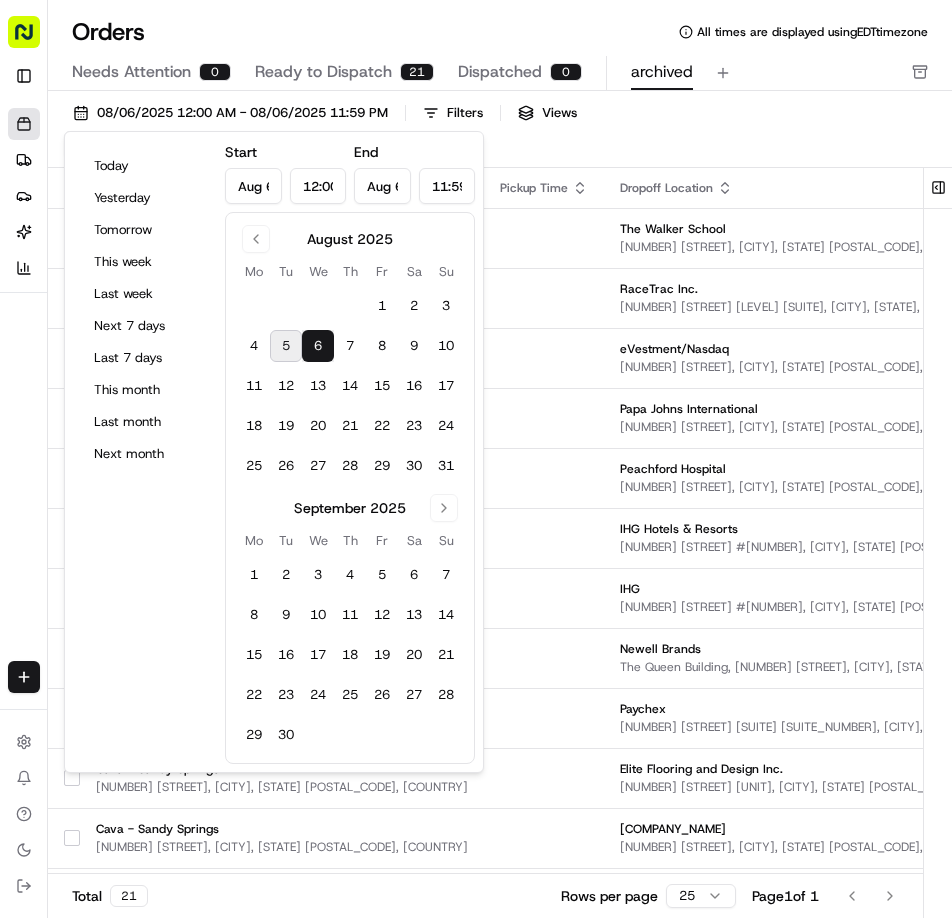 click on "6" at bounding box center (318, 346) 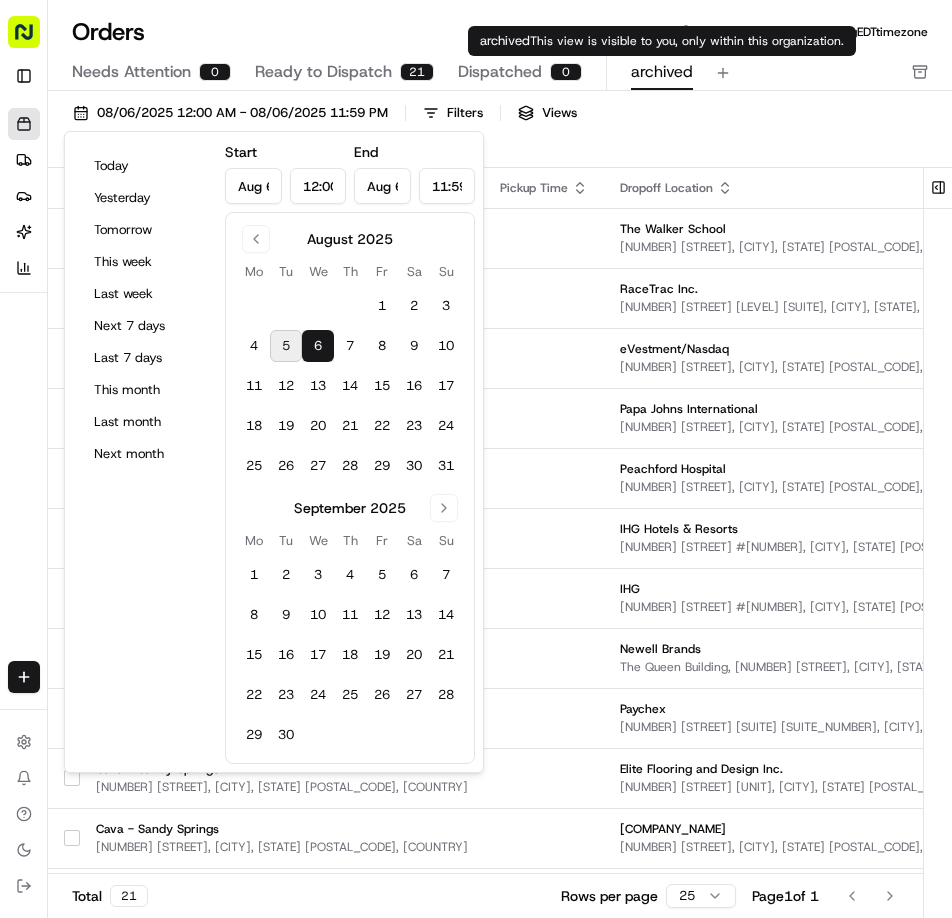click on "archived" at bounding box center [662, 72] 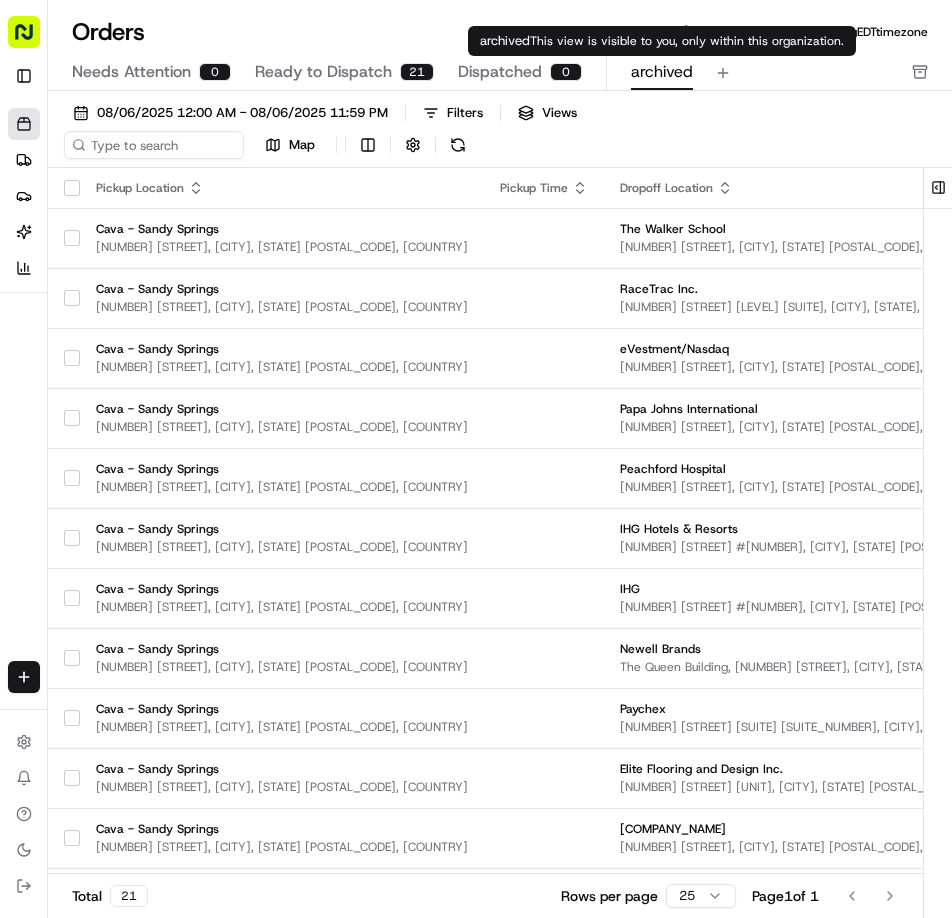 click on "archived" at bounding box center [662, 72] 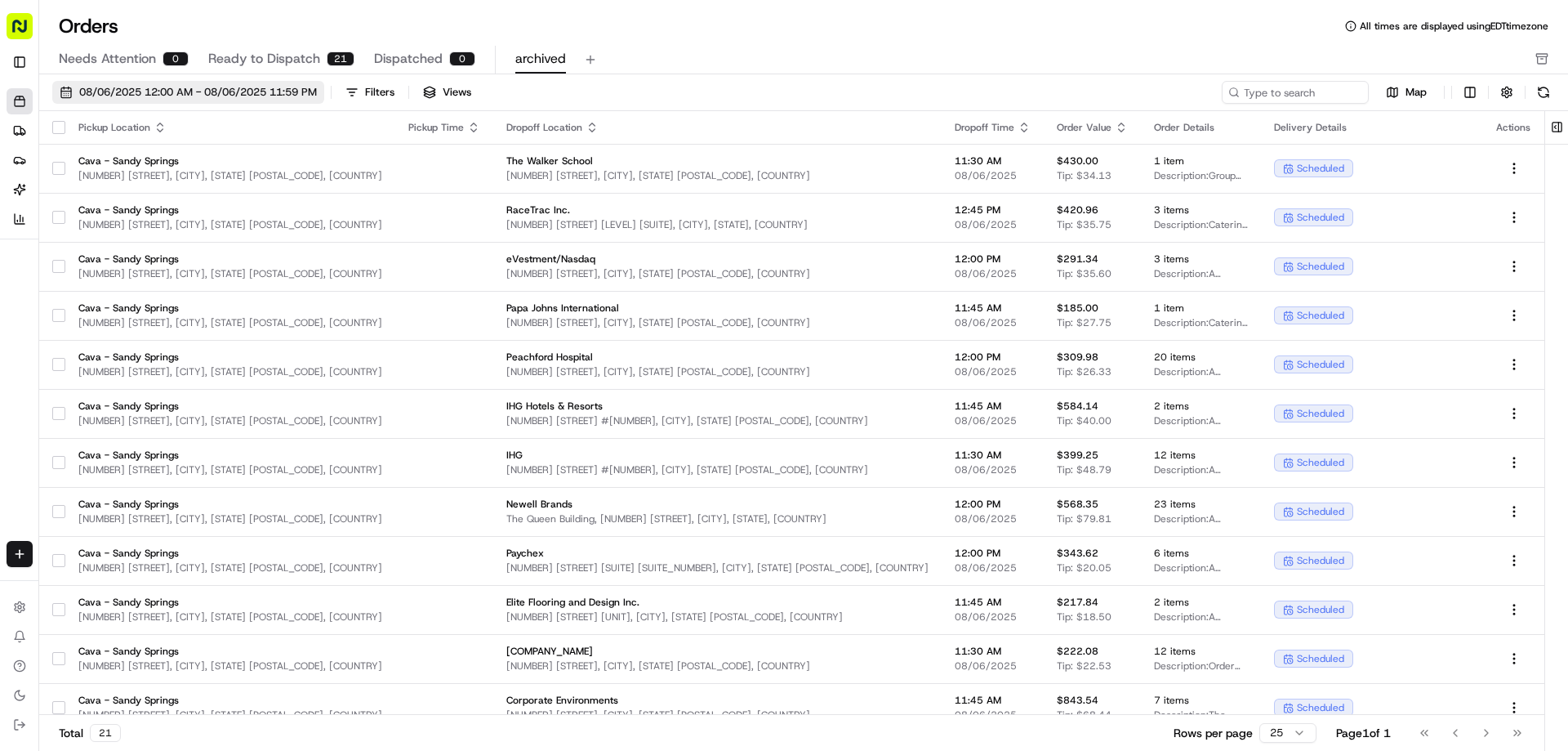 click on "08/06/2025 12:00 AM - 08/06/2025 11:59 PM" at bounding box center (198, 92) 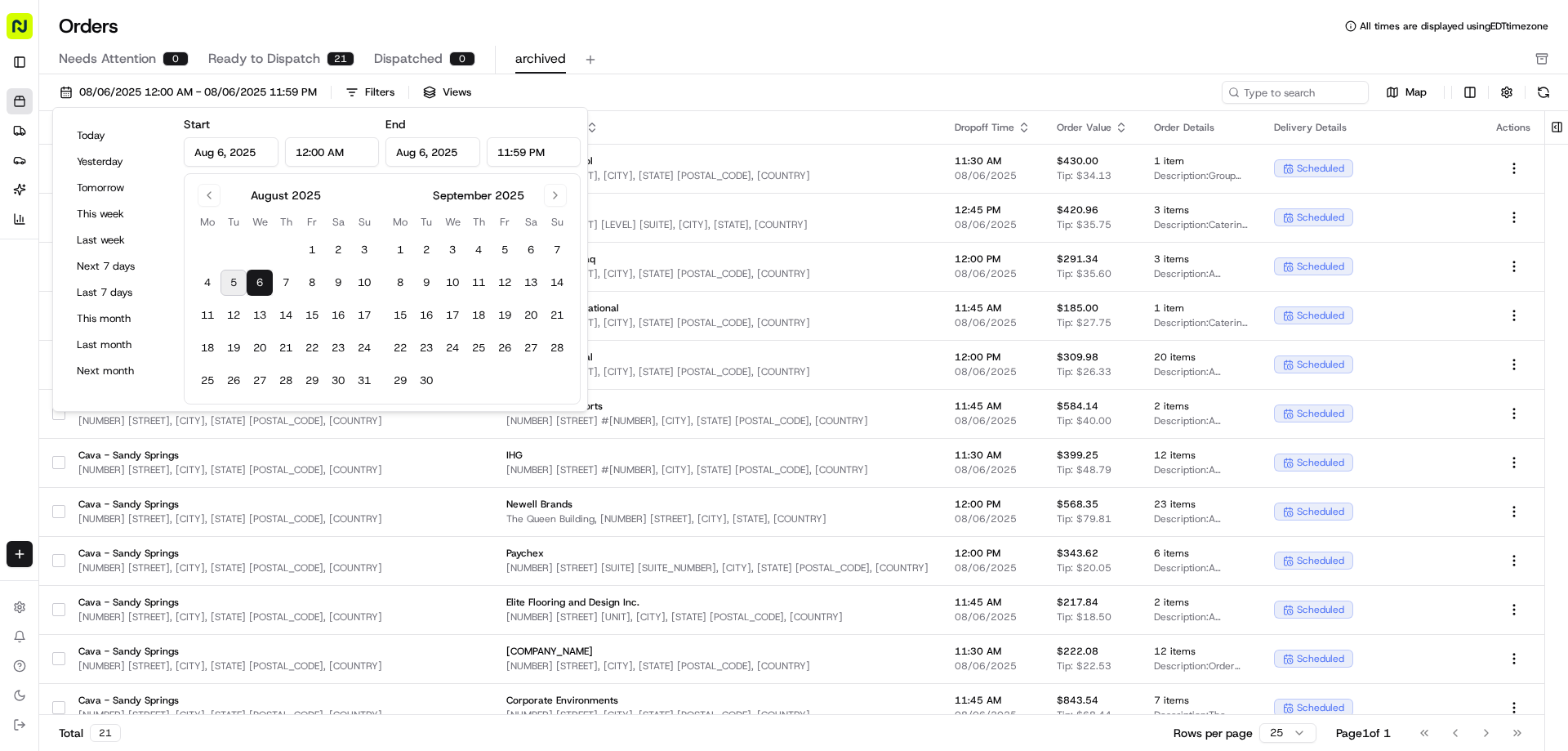 click on "6" at bounding box center (260, 283) 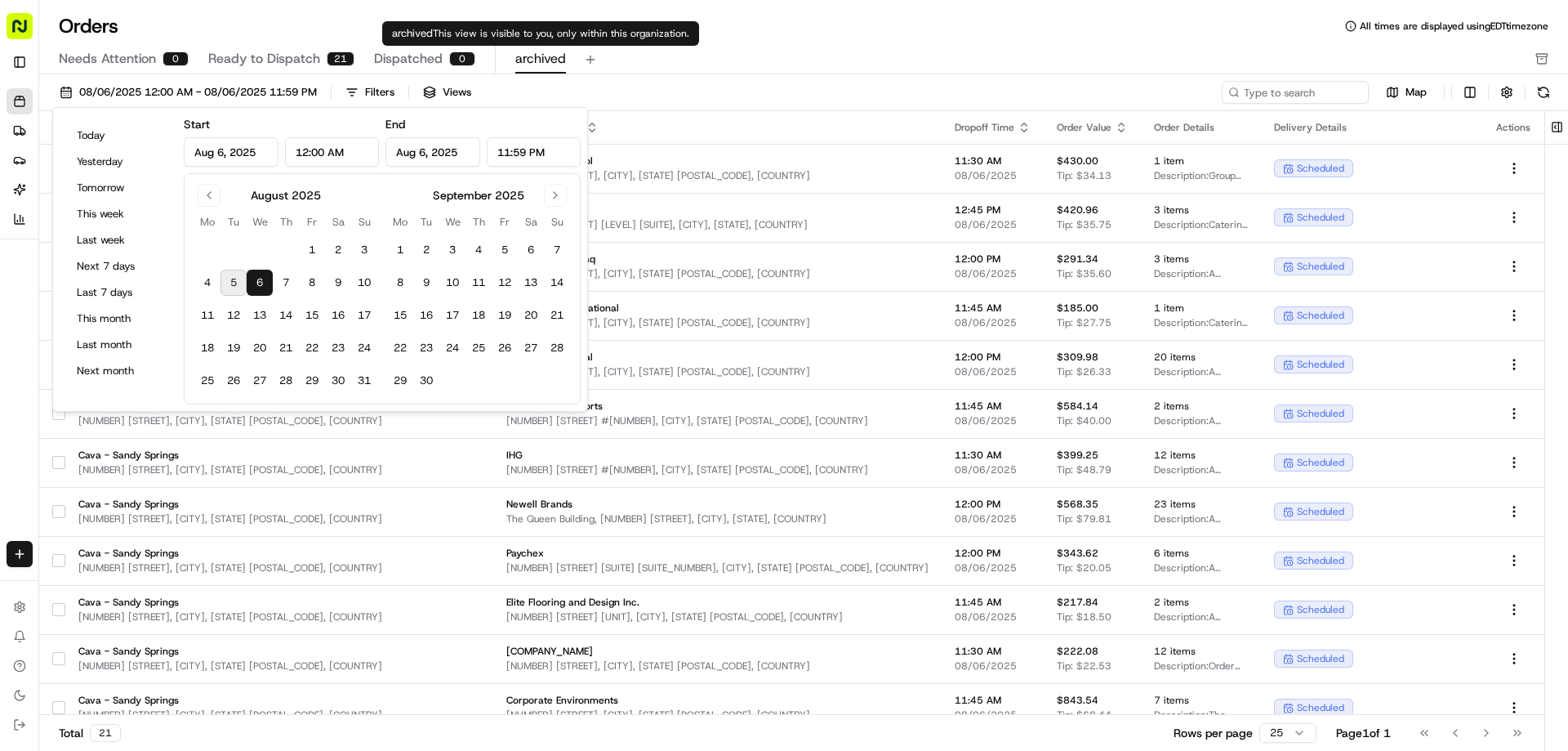 click on "archived" at bounding box center (541, 59) 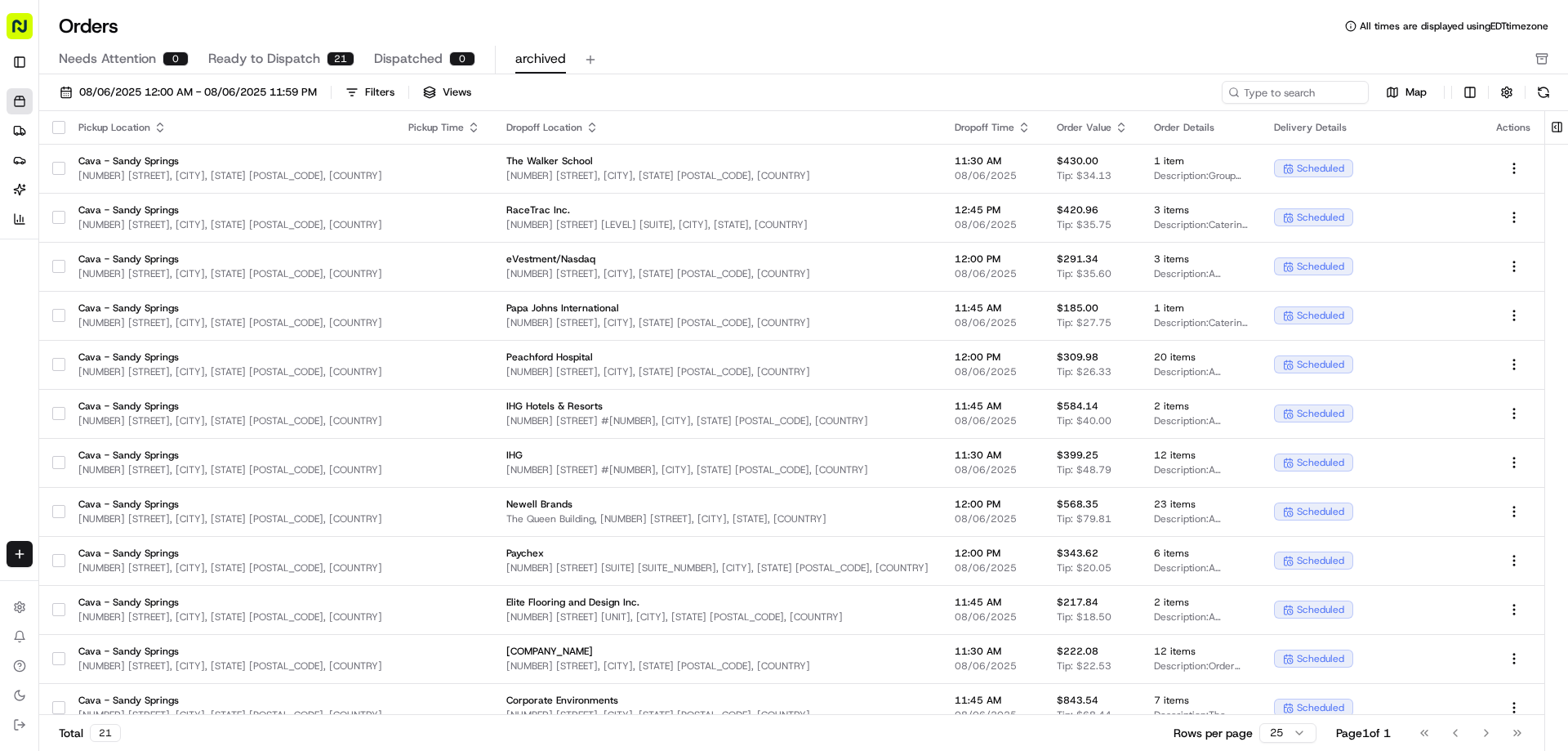 click on "archived" at bounding box center (541, 59) 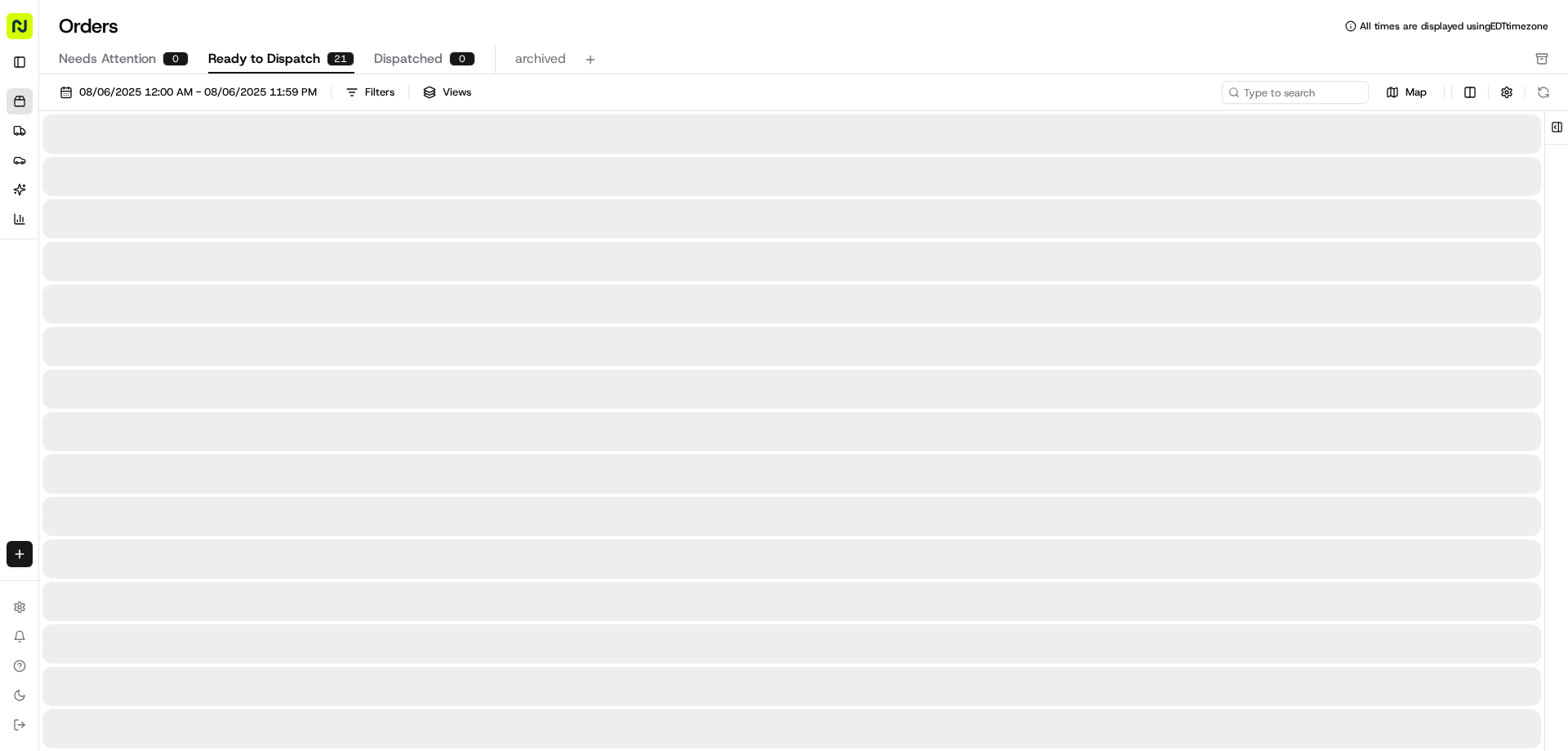 click on "Ready to Dispatch 21" at bounding box center [281, 60] 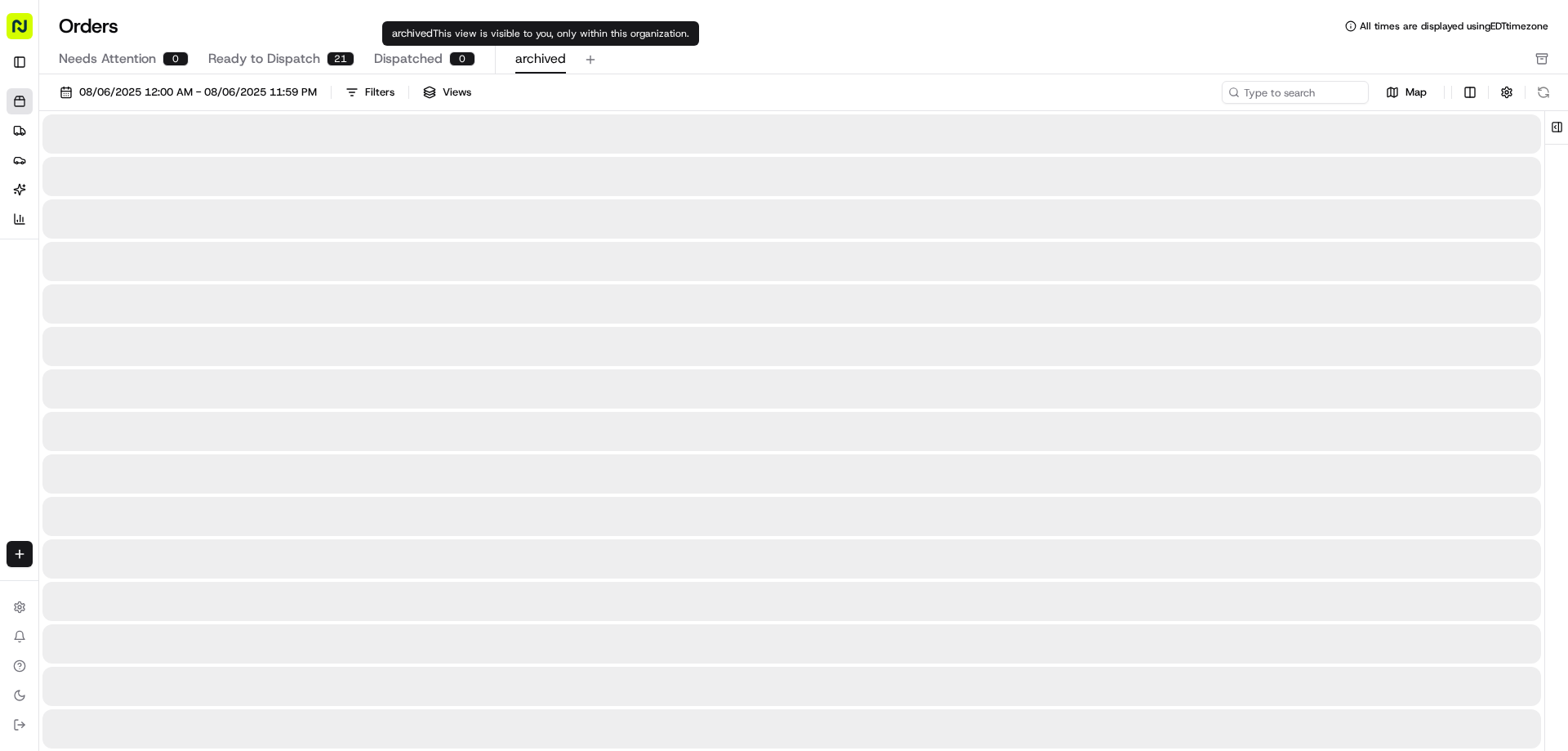 click on "archived" at bounding box center (541, 59) 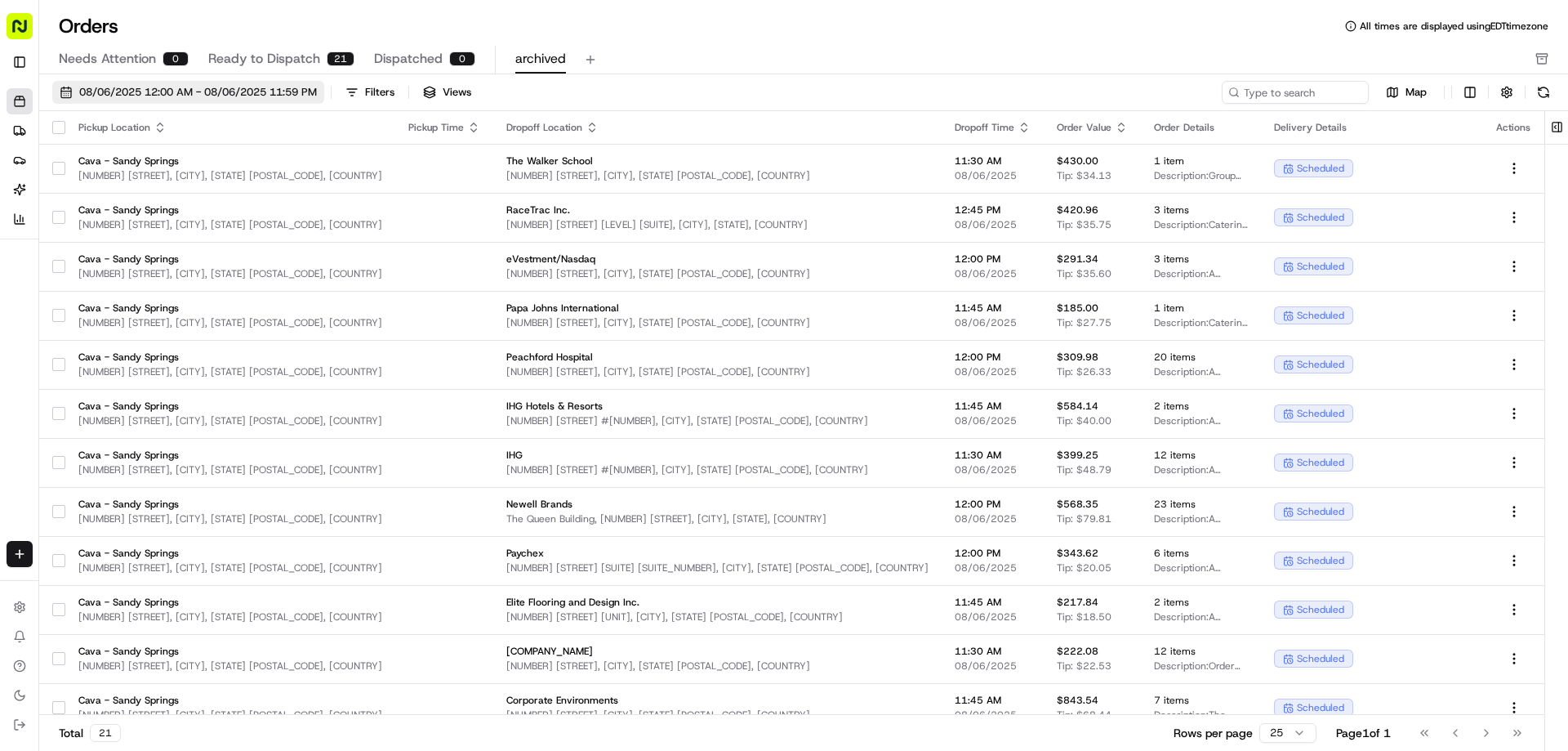 click on "08/06/2025 12:00 AM - 08/06/2025 11:59 PM" at bounding box center (198, 92) 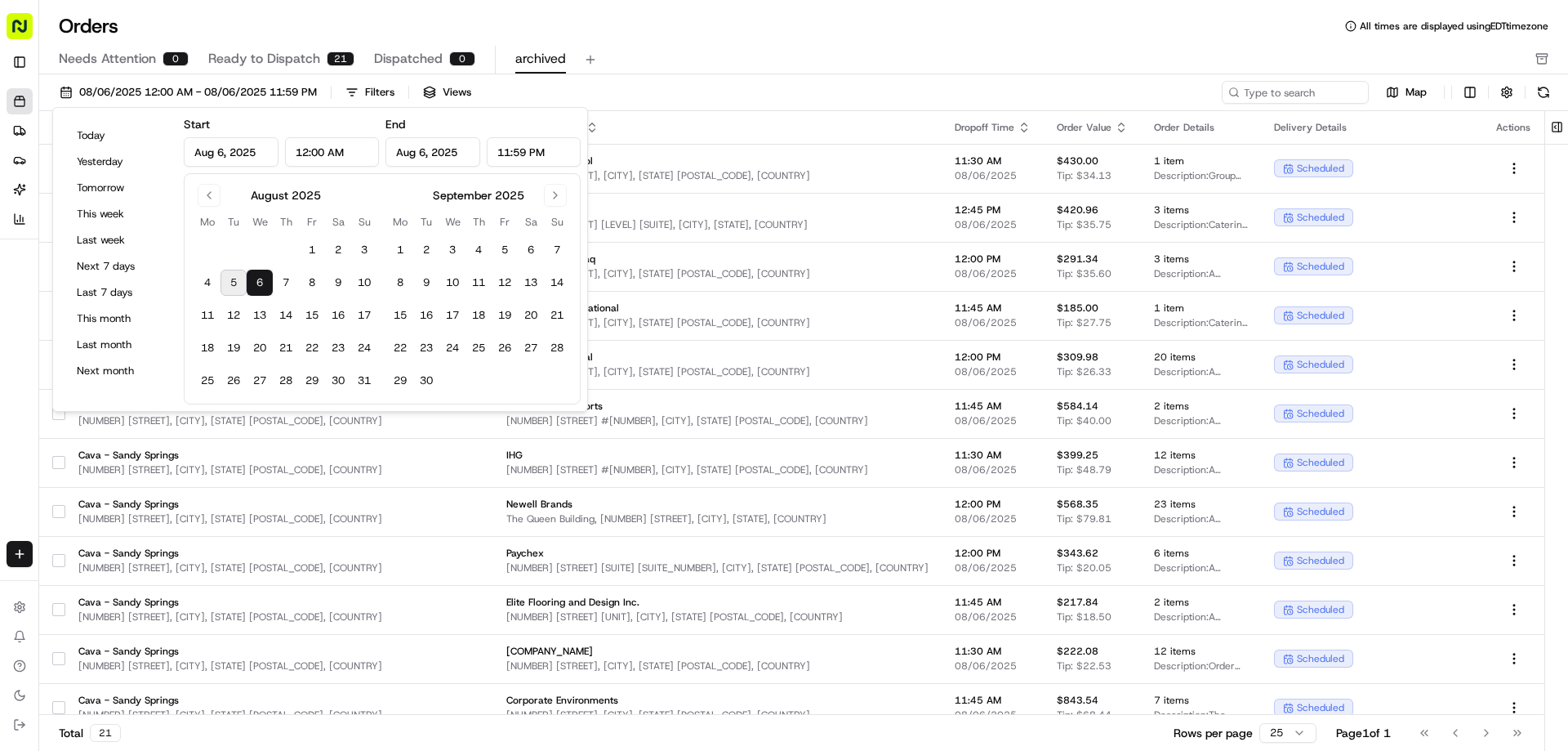 click on "6" at bounding box center [260, 283] 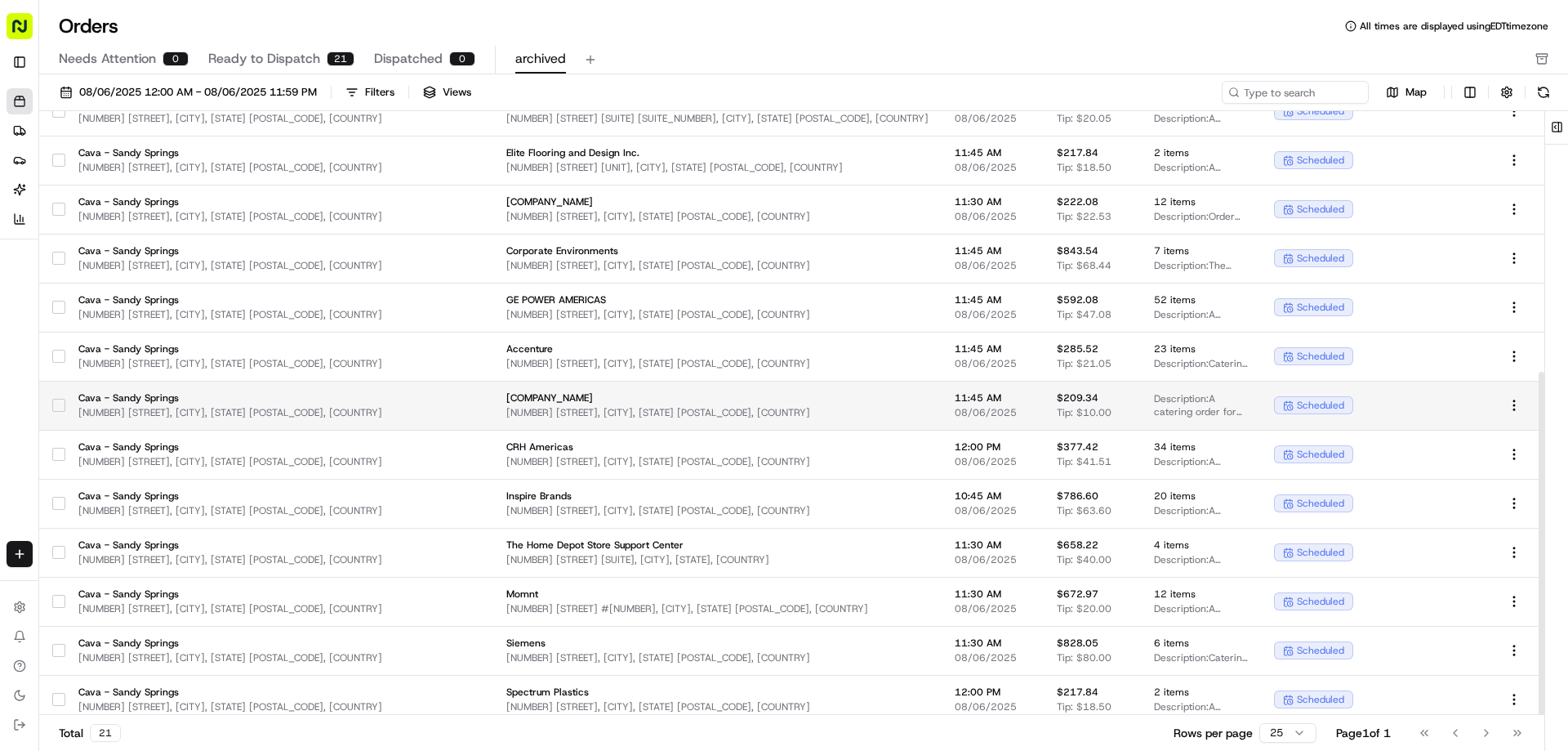scroll, scrollTop: 458, scrollLeft: 0, axis: vertical 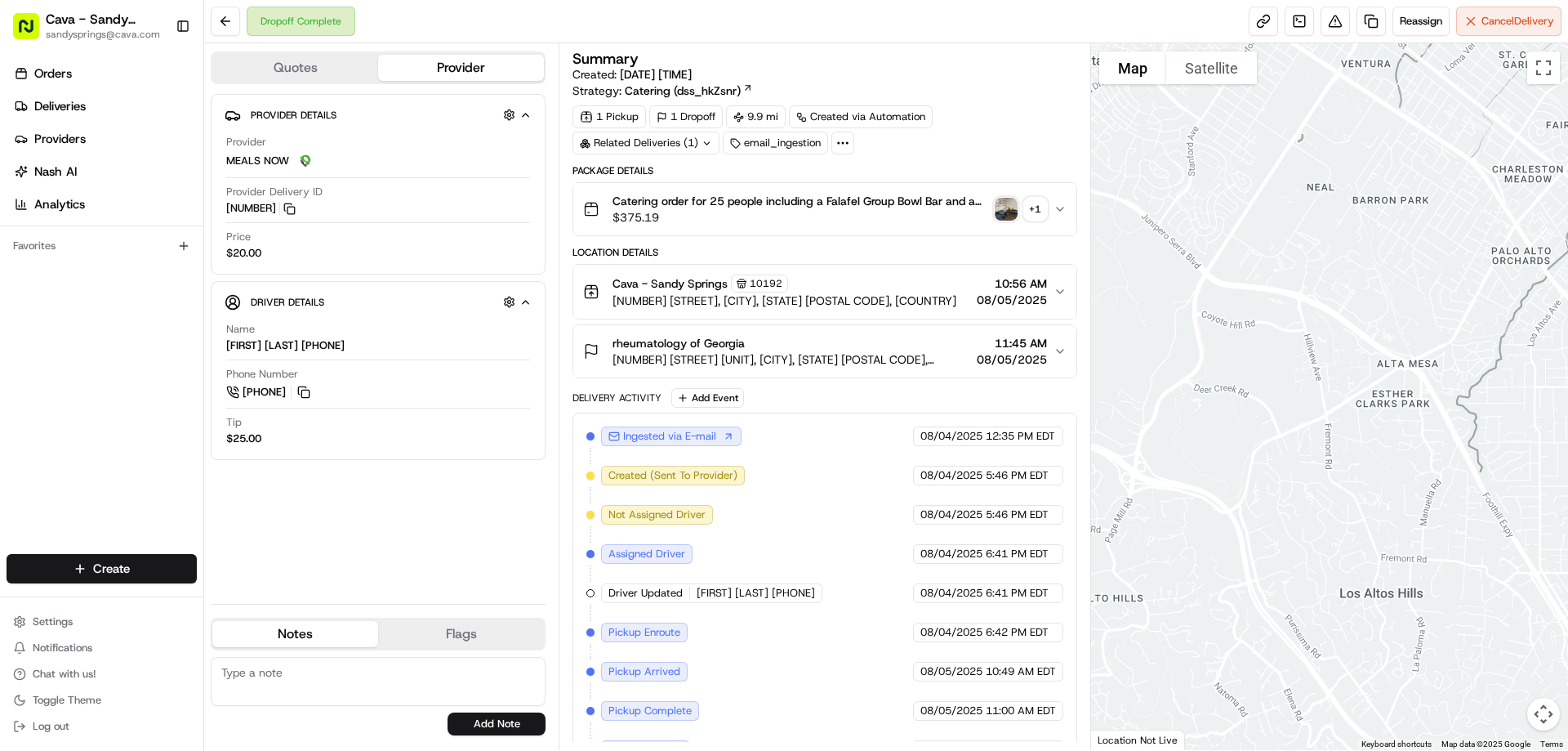 click at bounding box center [1006, 209] 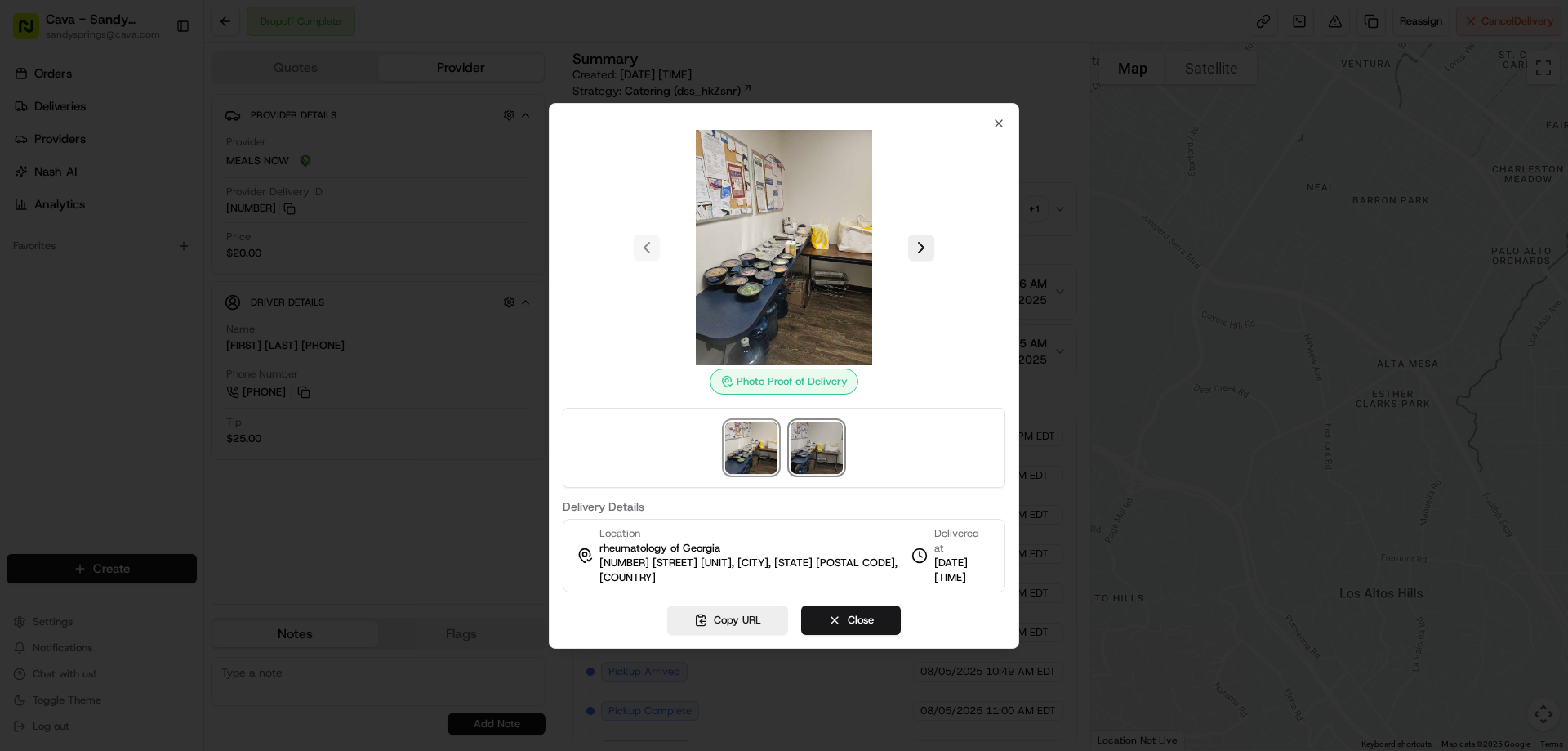 click at bounding box center [817, 448] 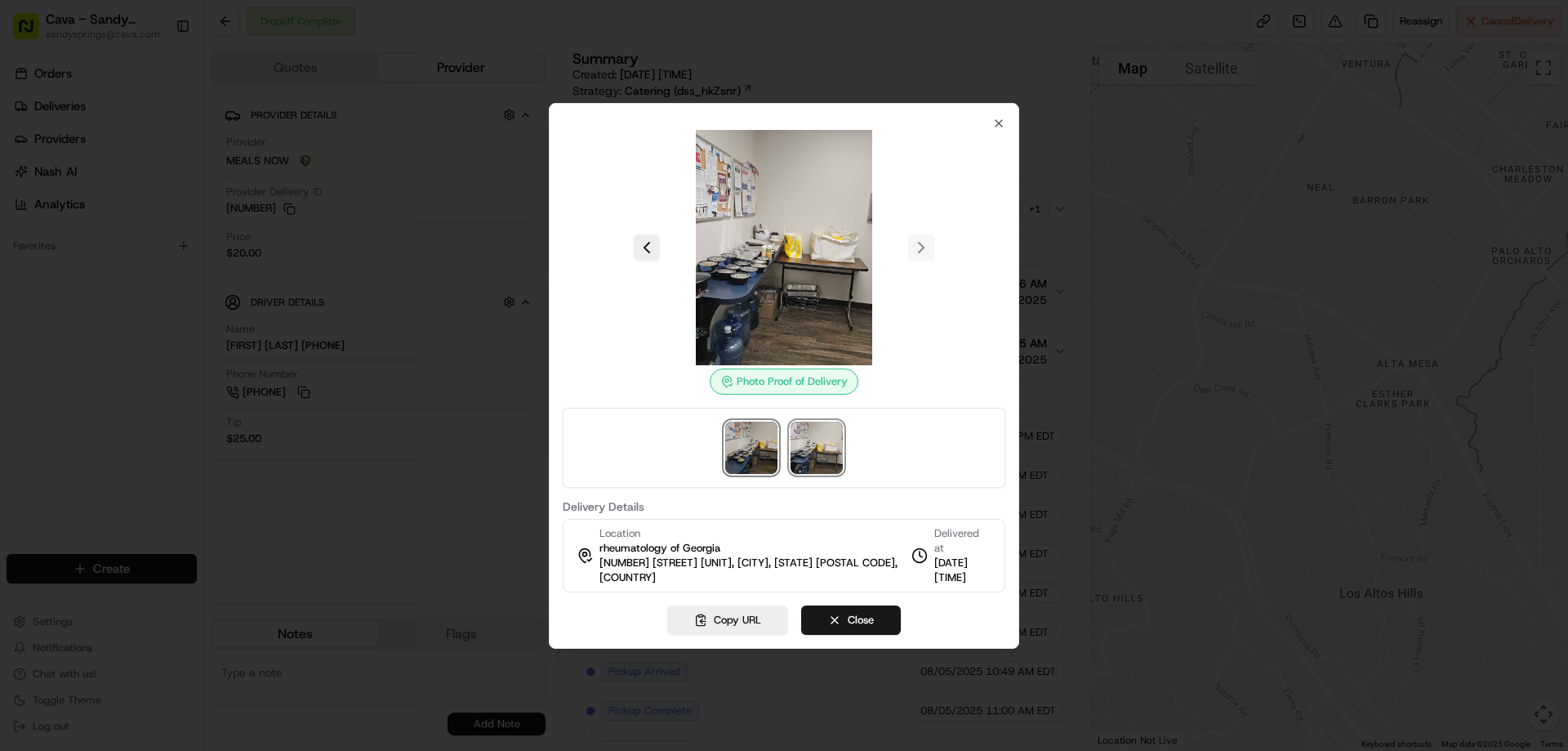 click at bounding box center [751, 448] 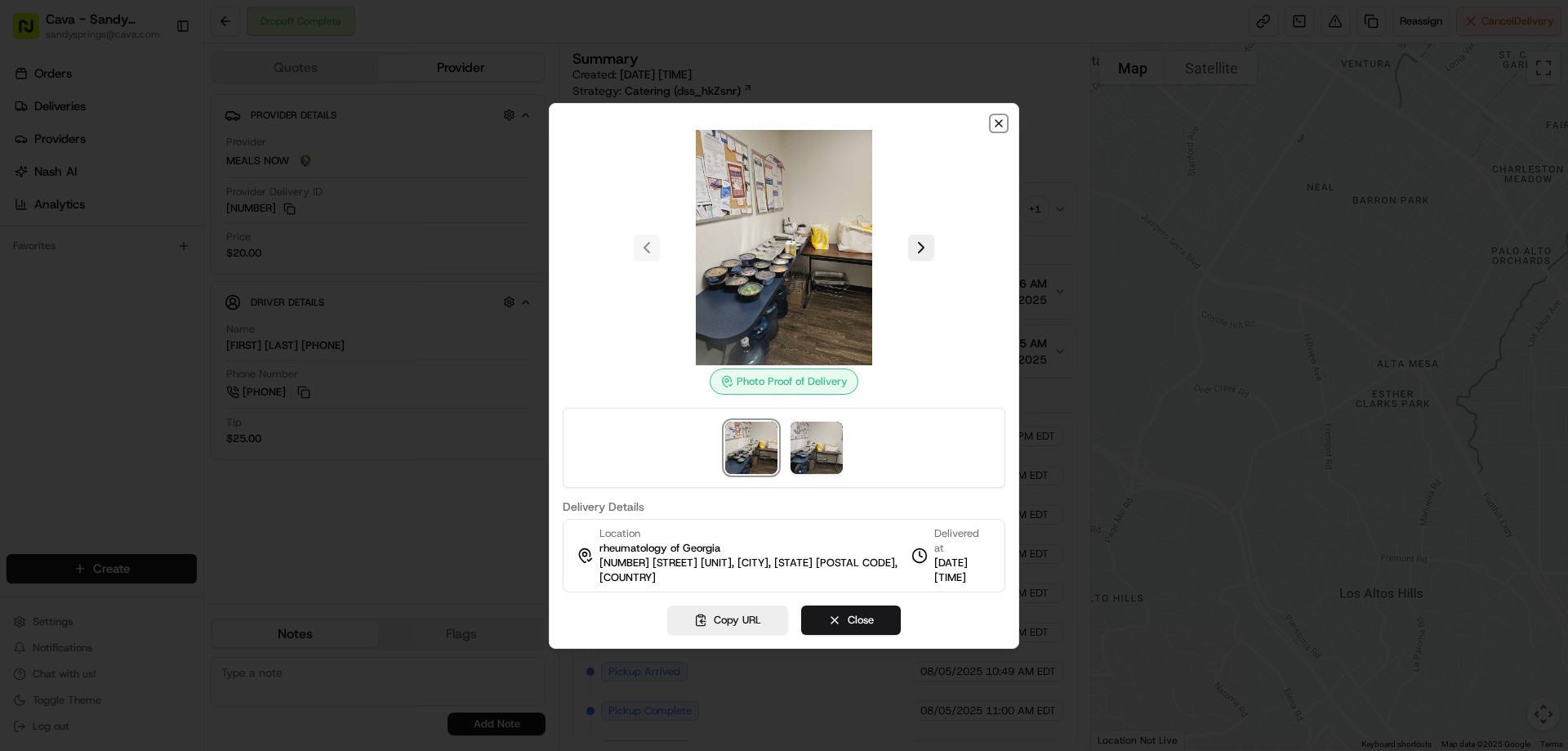 click 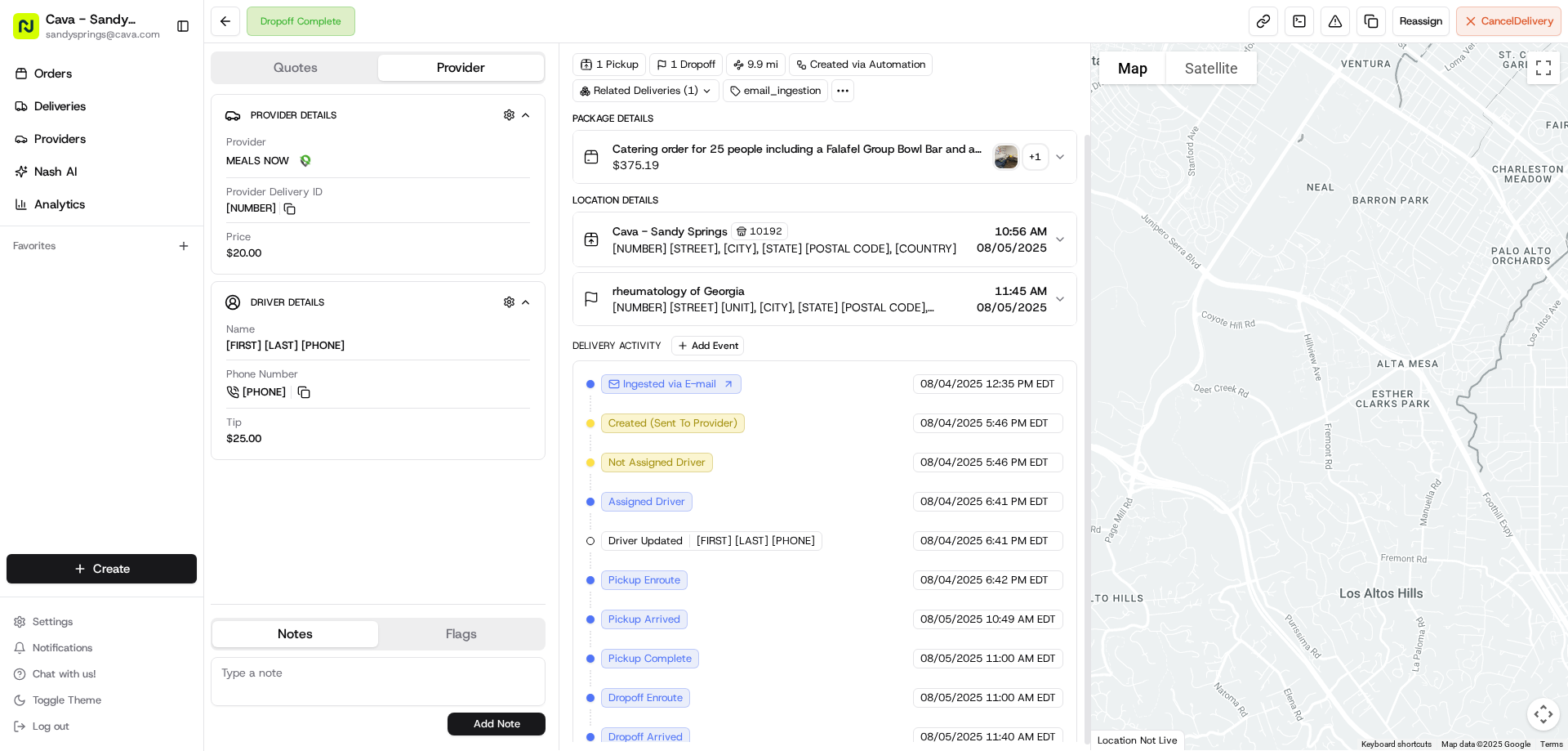 scroll, scrollTop: 110, scrollLeft: 0, axis: vertical 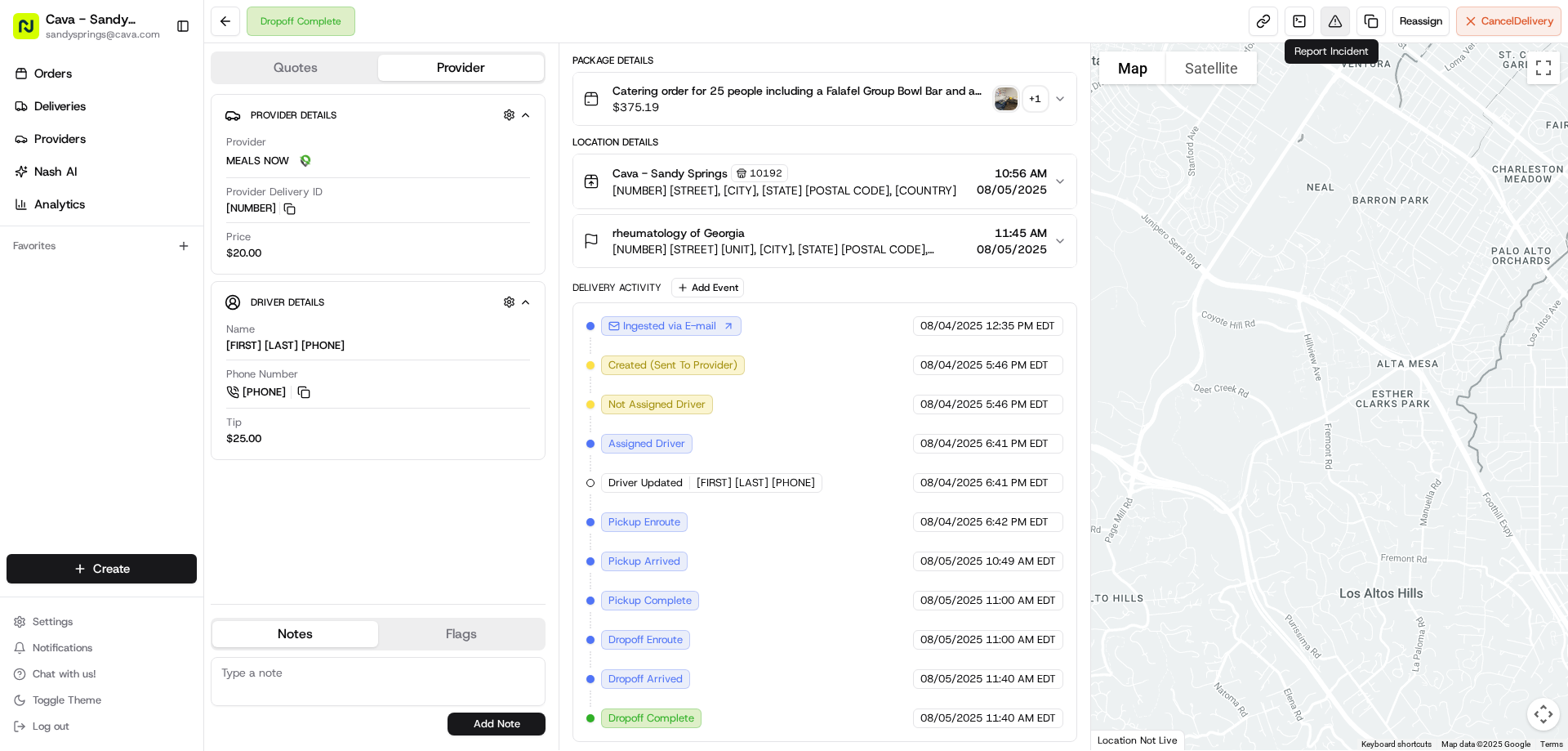 click at bounding box center [1335, 21] 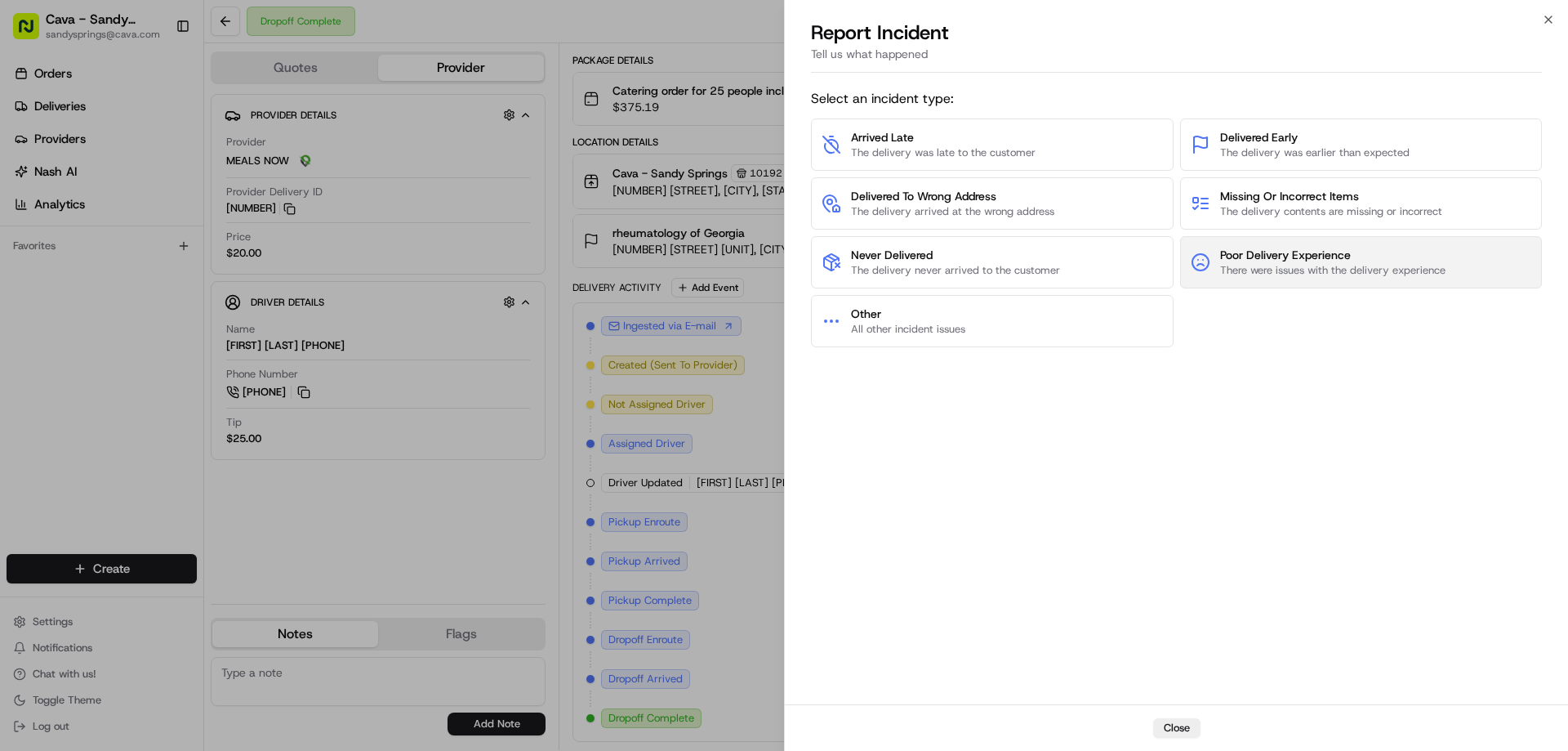 click on "There were issues with the delivery experience" at bounding box center [1333, 270] 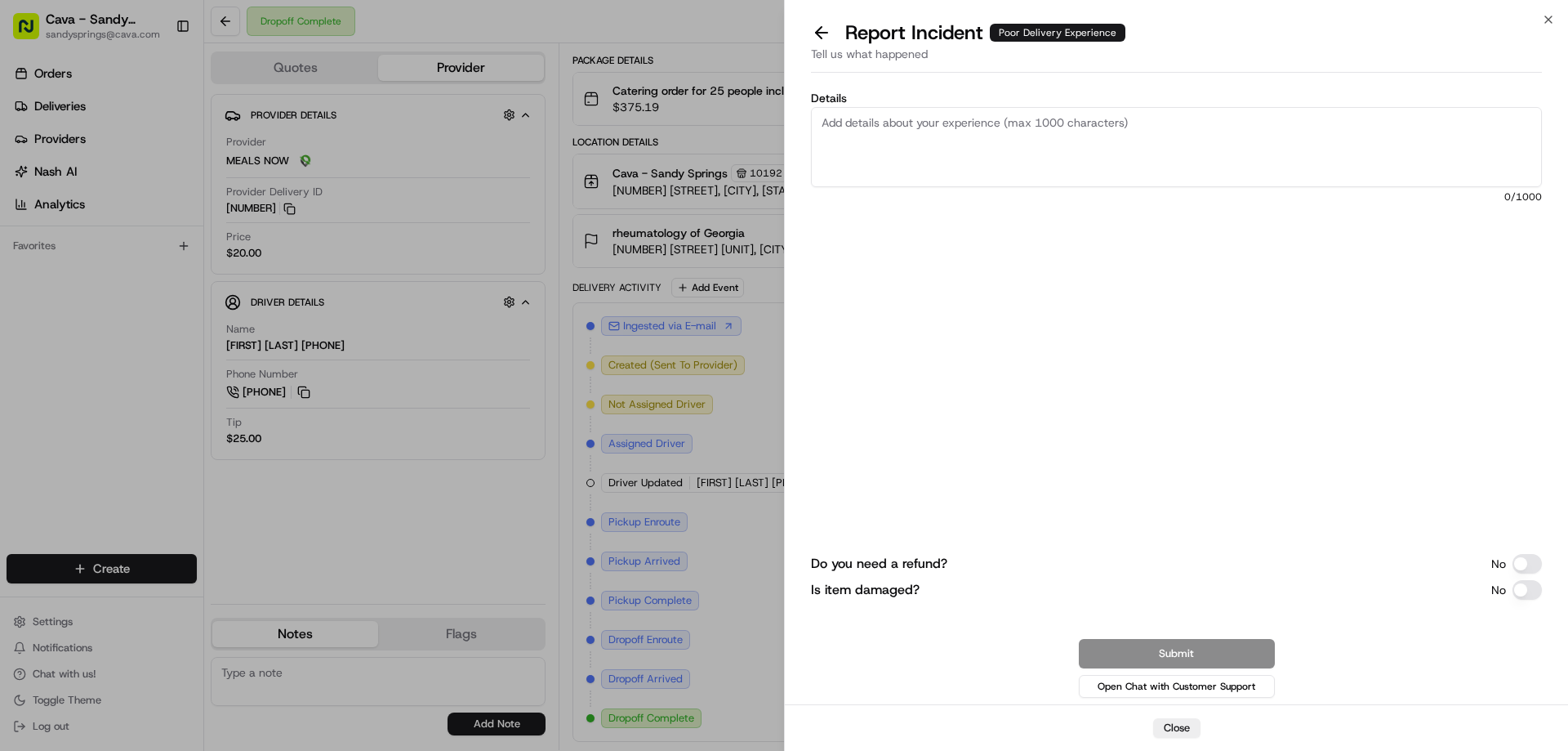 click on "Details" at bounding box center [1176, 147] 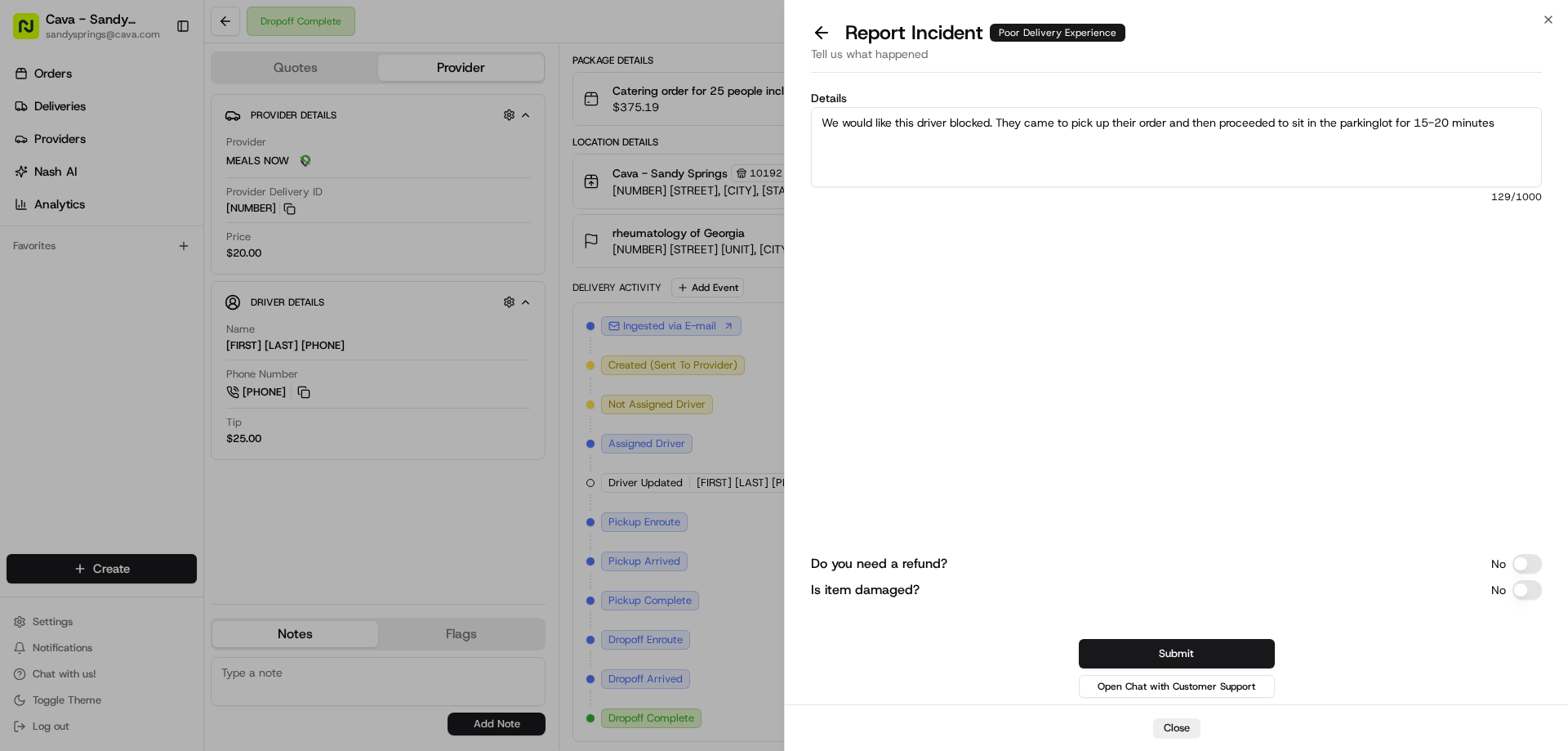 click on "We would like this driver blocked. They came to pick up their order and then proceeded to sit in the parkinglot for 15-20 minutes" at bounding box center (1176, 147) 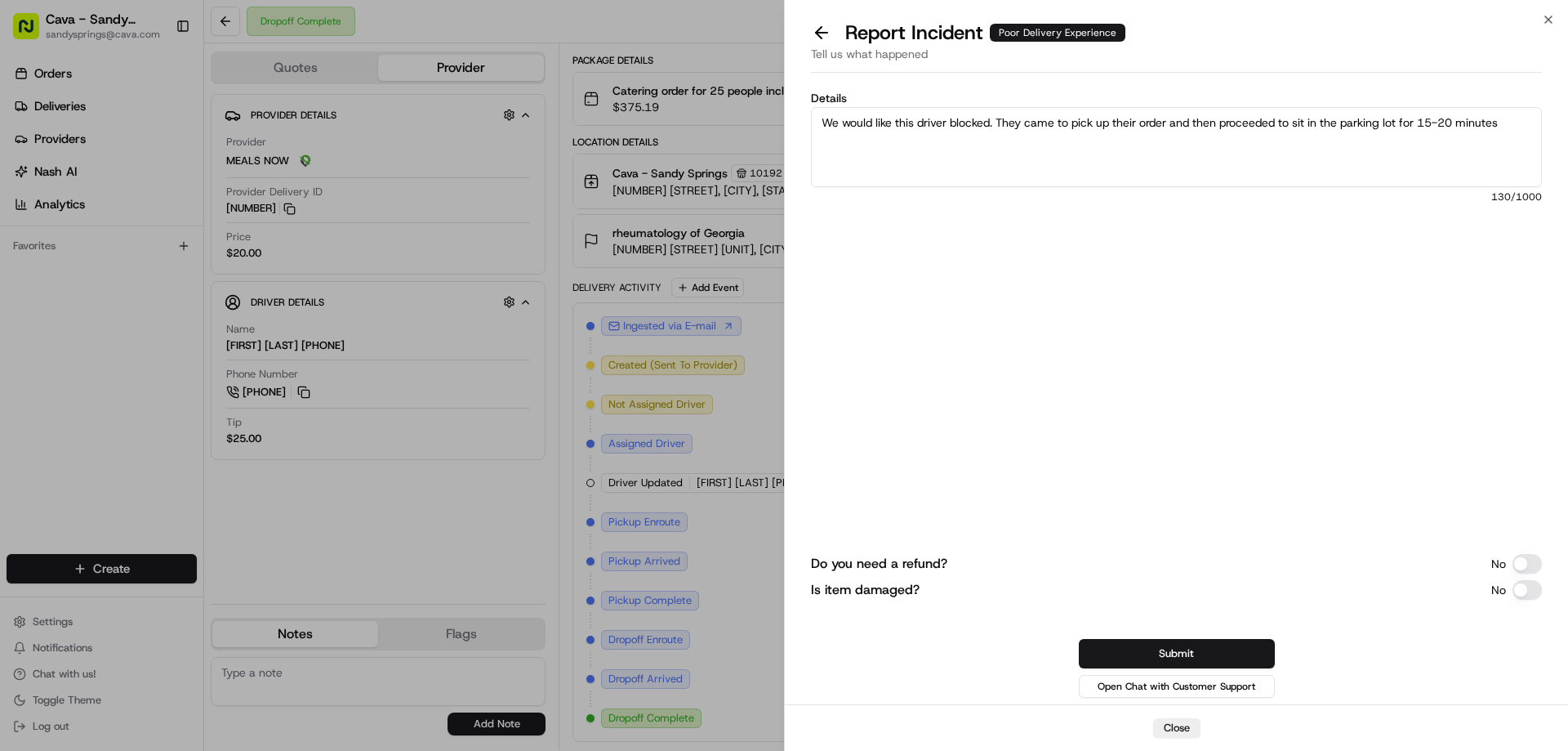 click on "We would like this driver blocked. They came to pick up their order and then proceeded to sit in the parking lot for 15-20 minutes" at bounding box center [1176, 147] 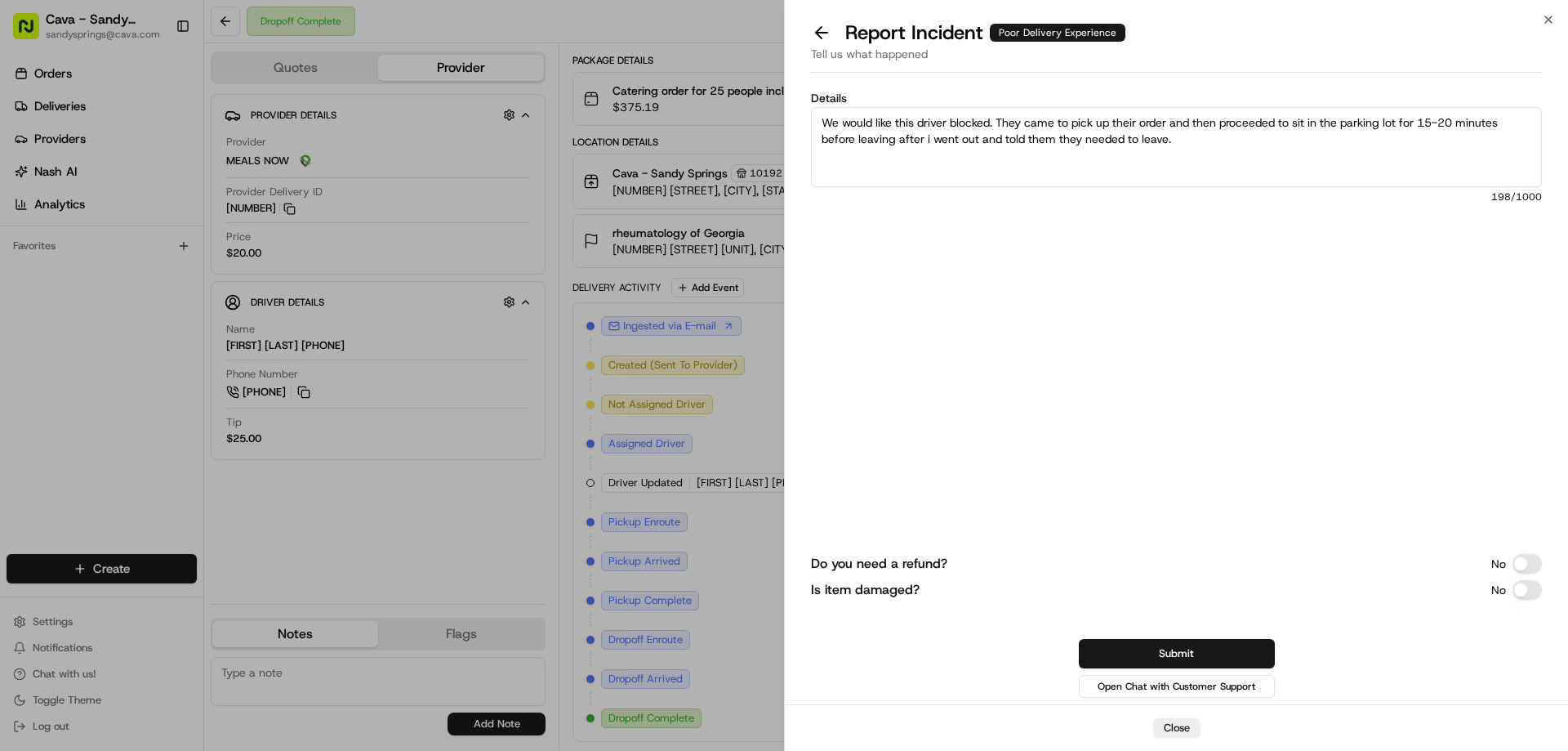 click on "We would like this driver blocked. They came to pick up their order and then proceeded to sit in the parking lot for 15-20 minutes before leaving after i went out and told them they needed to leave." at bounding box center [1176, 147] 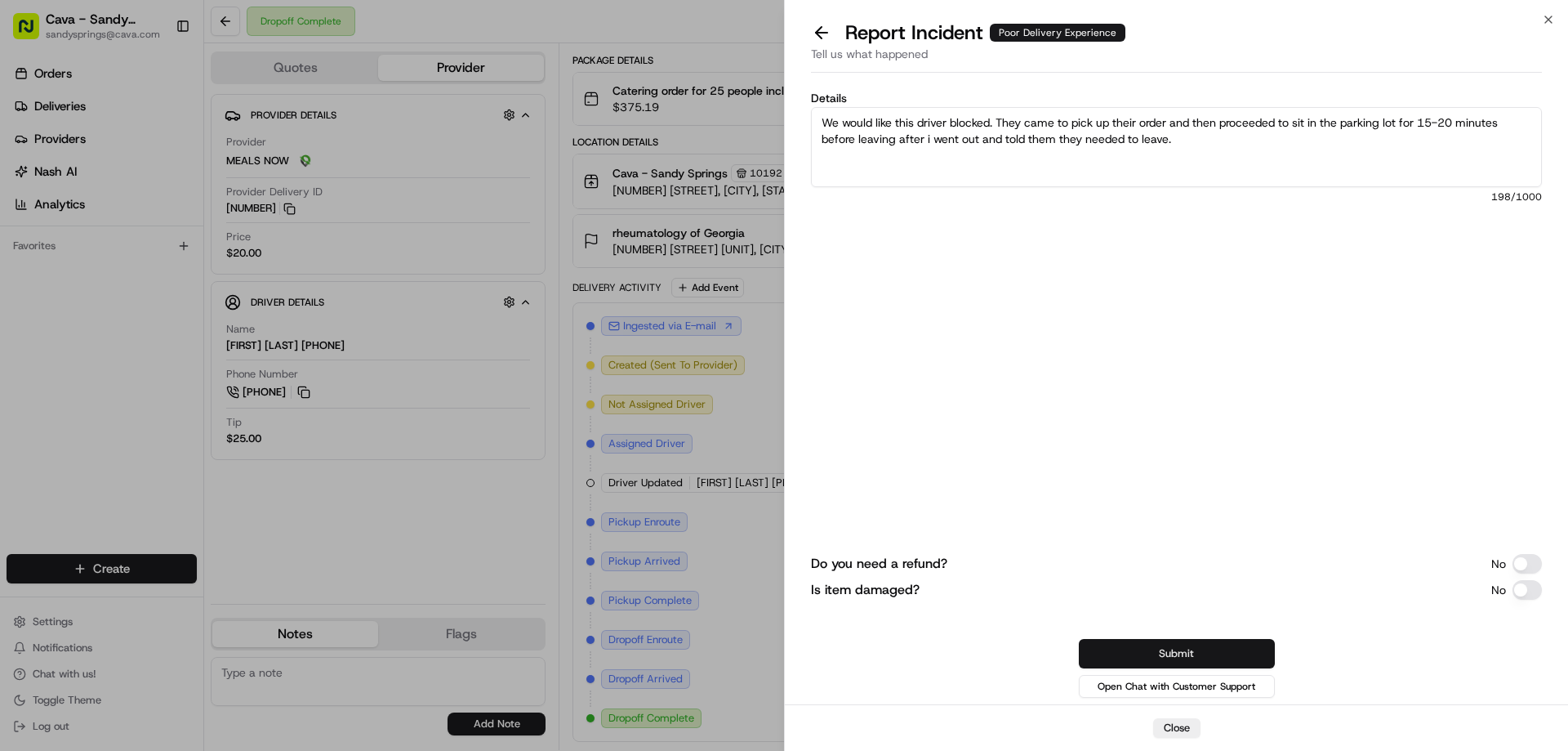 click on "Submit" at bounding box center [1177, 654] 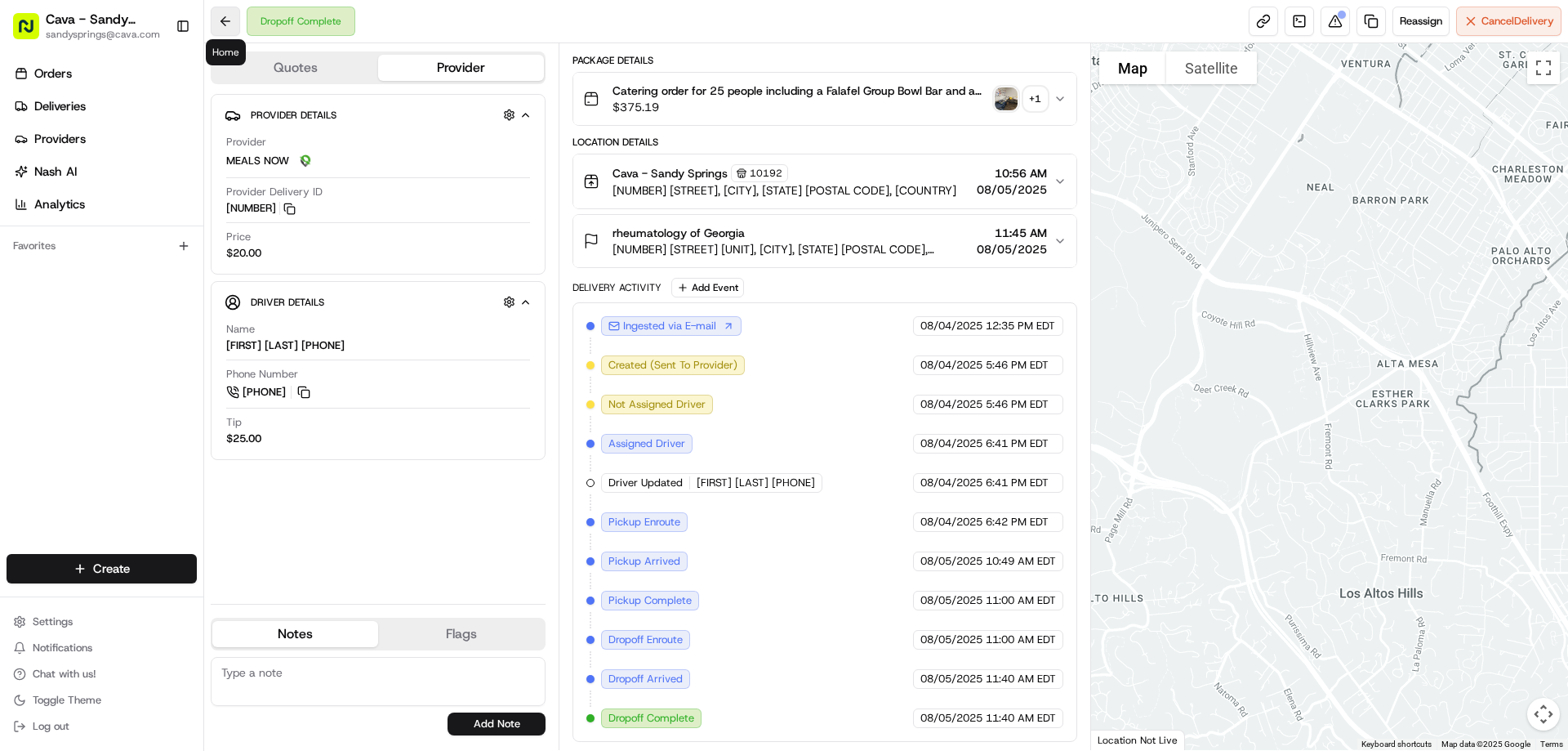 click at bounding box center (225, 21) 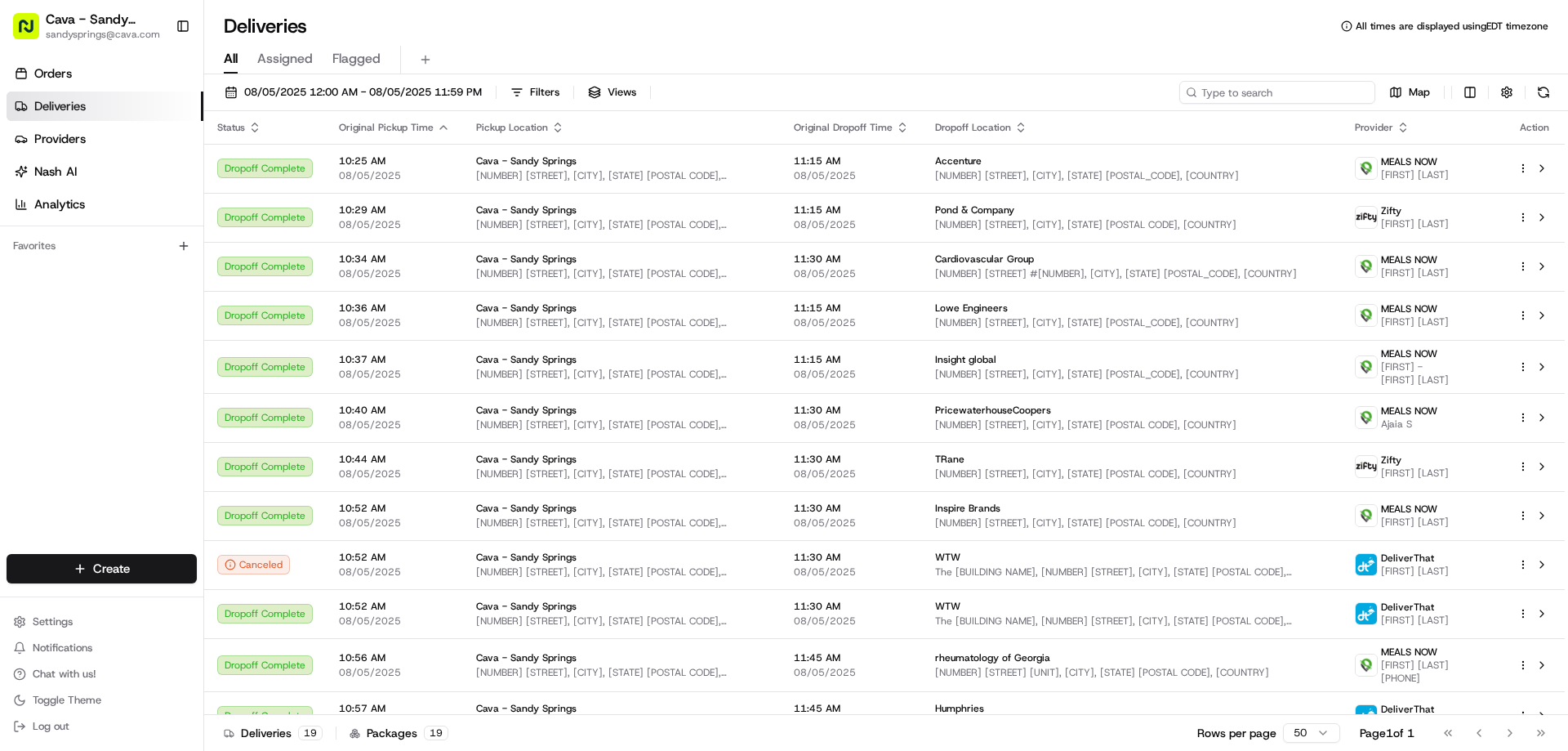 click at bounding box center (1277, 92) 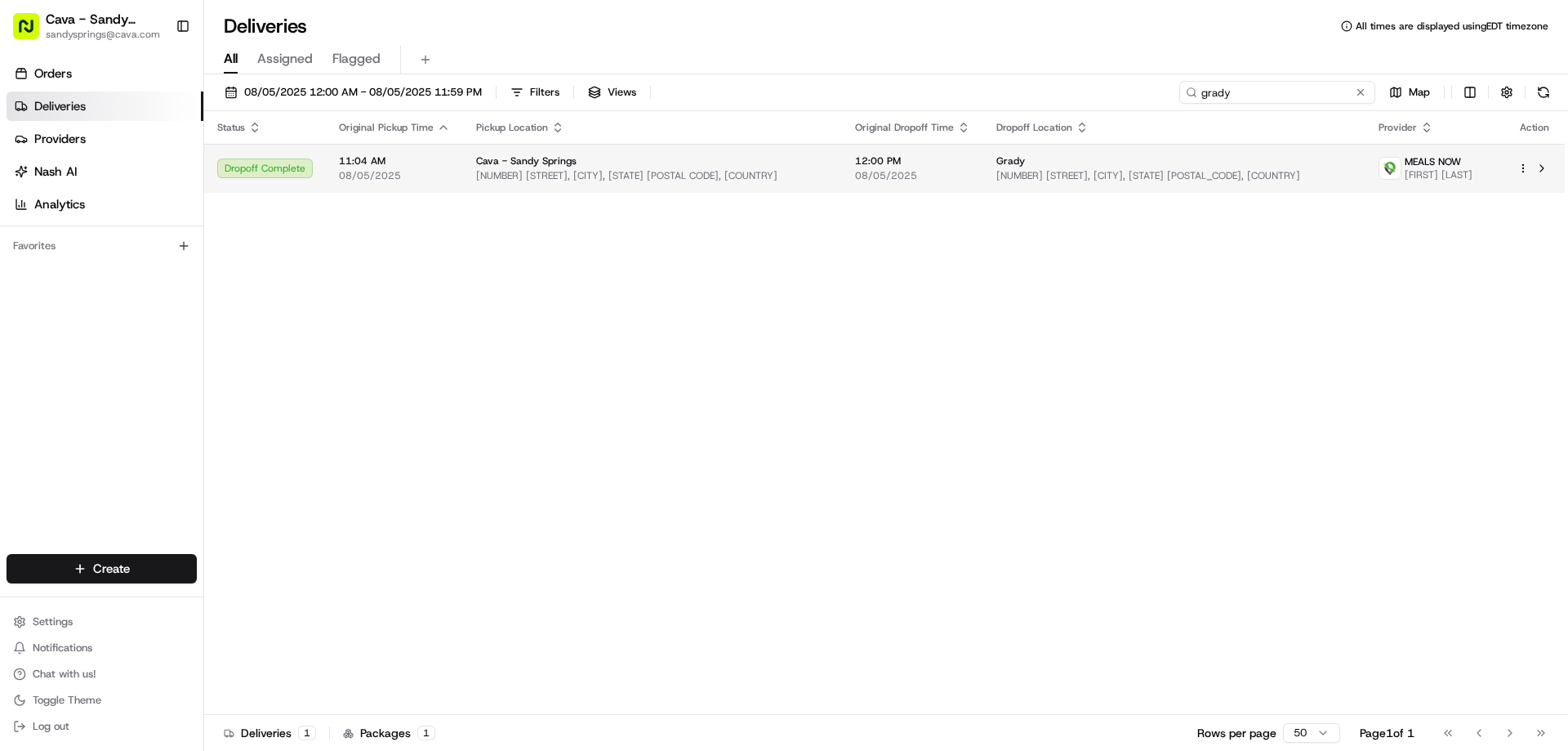 type on "grady" 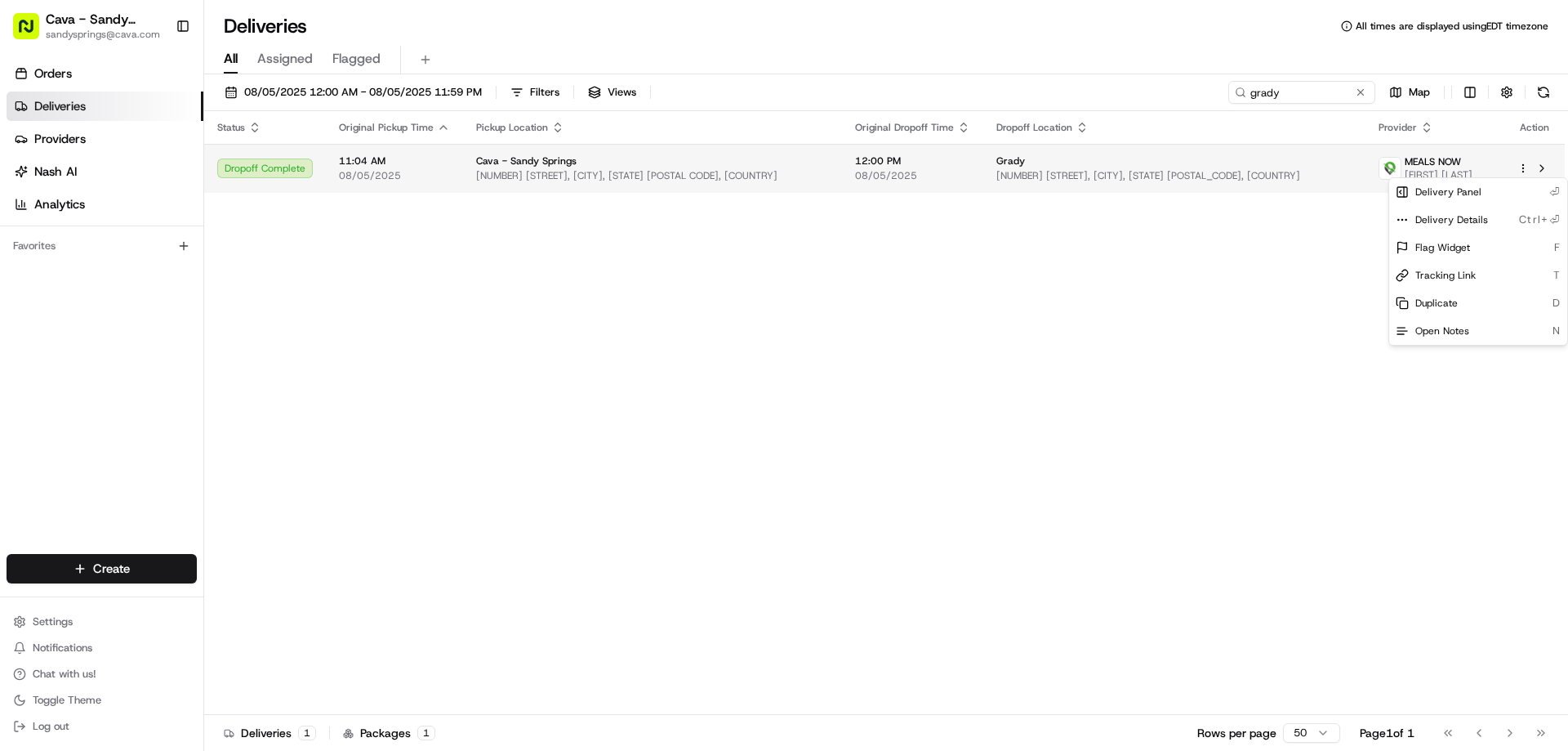 click on "Cava - Sandy Springs sandysprings@cava.com Toggle Sidebar Orders Deliveries Providers Nash AI Analytics Favorites Main Menu Members & Organization Organization Users Roles Preferences Customization Tracking Orchestration Automations Locations Pickup Locations Dropoff Locations Billing Billing Refund Requests Integrations Notification Triggers Webhooks API Keys Request Logs Create Settings Notifications Chat with us! Toggle Theme Log out Deliveries All times are displayed using  EDT   timezone All Assigned Flagged 08/05/2025 12:00 AM - 08/05/2025 11:59 PM Filters Views grady Map Status Original Pickup Time Pickup Location Original Dropoff Time Dropoff Location Provider Action Dropoff Complete 11:04 AM 08/05/2025 Cava - Sandy Springs 5840 Roswell Rd, Sandy Springs, GA 30328, USA 12:00 PM 08/05/2025 Grady 80 Jesse Hill Jr Dr SE, Atlanta, GA 30303, USA MEALS NOW Nnamdi Nnorom Deliveries 1 Packages 1 Rows per page 50 Page  1  of   1 Go to first page Go to previous page Go to next page
F" at bounding box center [784, 375] 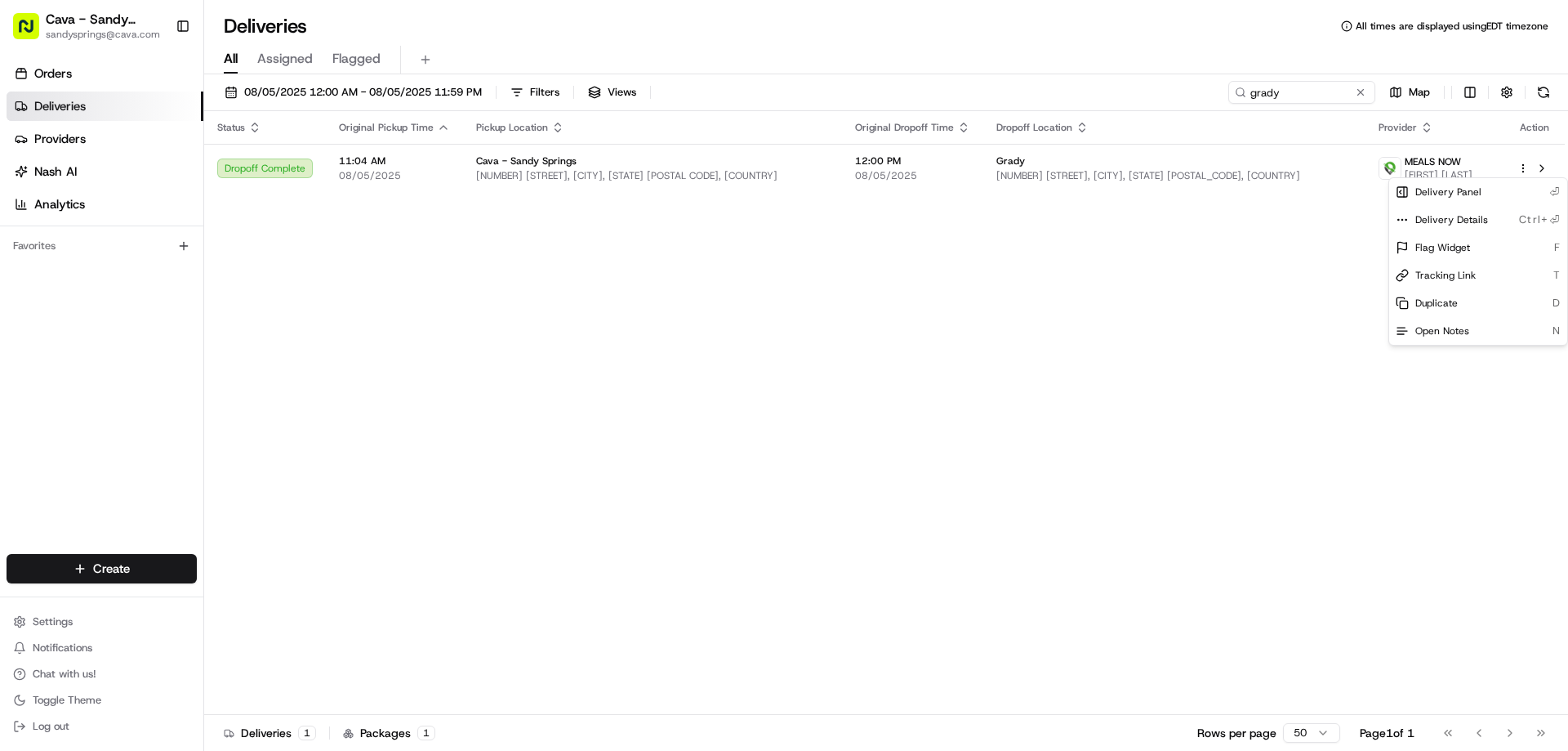 click on "Cava - Sandy Springs sandysprings@cava.com Toggle Sidebar Orders Deliveries Providers Nash AI Analytics Favorites Main Menu Members & Organization Organization Users Roles Preferences Customization Tracking Orchestration Automations Locations Pickup Locations Dropoff Locations Billing Billing Refund Requests Integrations Notification Triggers Webhooks API Keys Request Logs Create Settings Notifications Chat with us! Toggle Theme Log out Deliveries All times are displayed using  EDT   timezone All Assigned Flagged 08/05/2025 12:00 AM - 08/05/2025 11:59 PM Filters Views grady Map Status Original Pickup Time Pickup Location Original Dropoff Time Dropoff Location Provider Action Dropoff Complete 11:04 AM 08/05/2025 Cava - Sandy Springs 5840 Roswell Rd, Sandy Springs, GA 30328, USA 12:00 PM 08/05/2025 Grady 80 Jesse Hill Jr Dr SE, Atlanta, GA 30303, USA MEALS NOW Nnamdi Nnorom Deliveries 1 Packages 1 Rows per page 50 Page  1  of   1 Go to first page Go to previous page Go to next page
F" at bounding box center [784, 375] 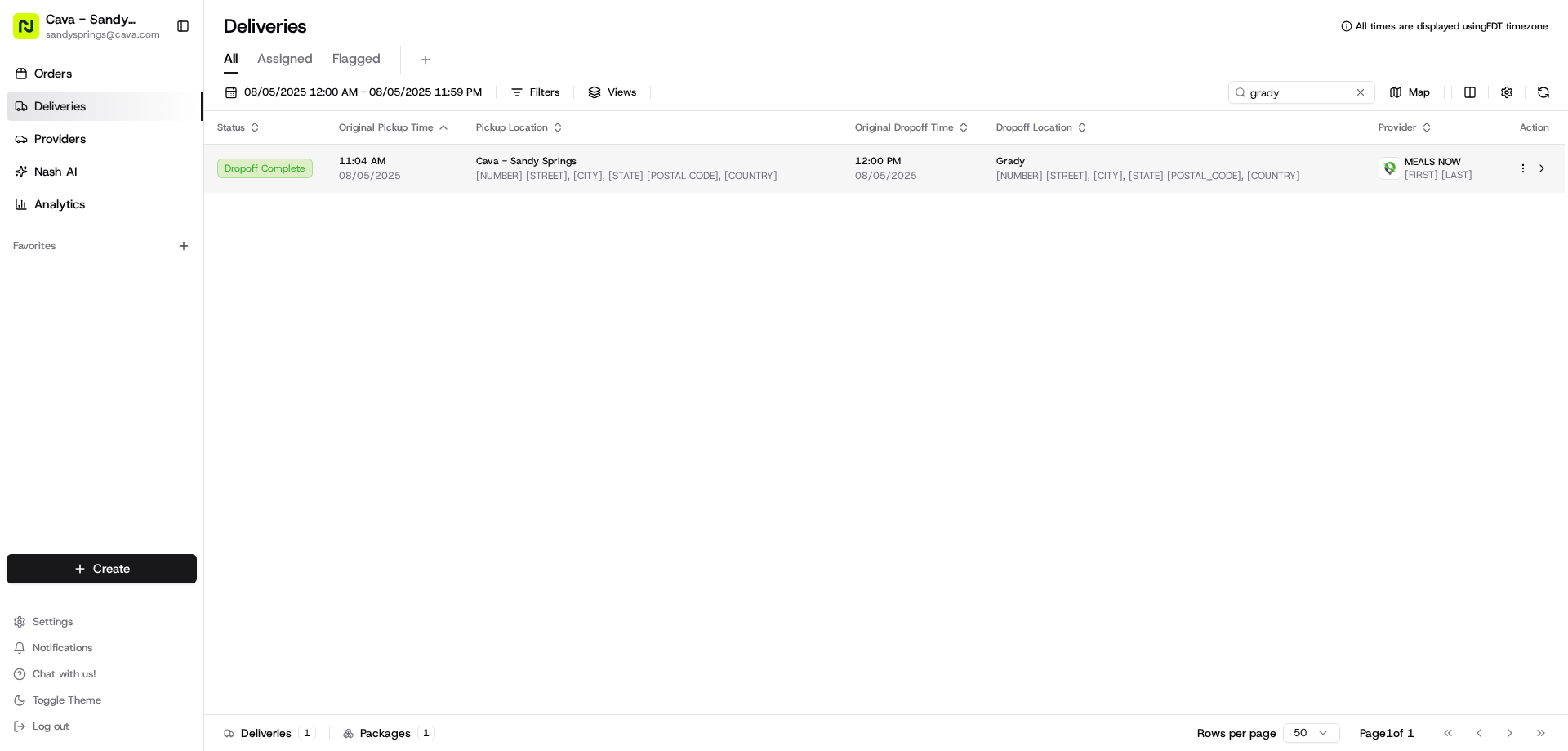 click on "[NUMBER] [STREET], [CITY], [STATE] [POSTAL_CODE], [COUNTRY]" at bounding box center [1174, 176] 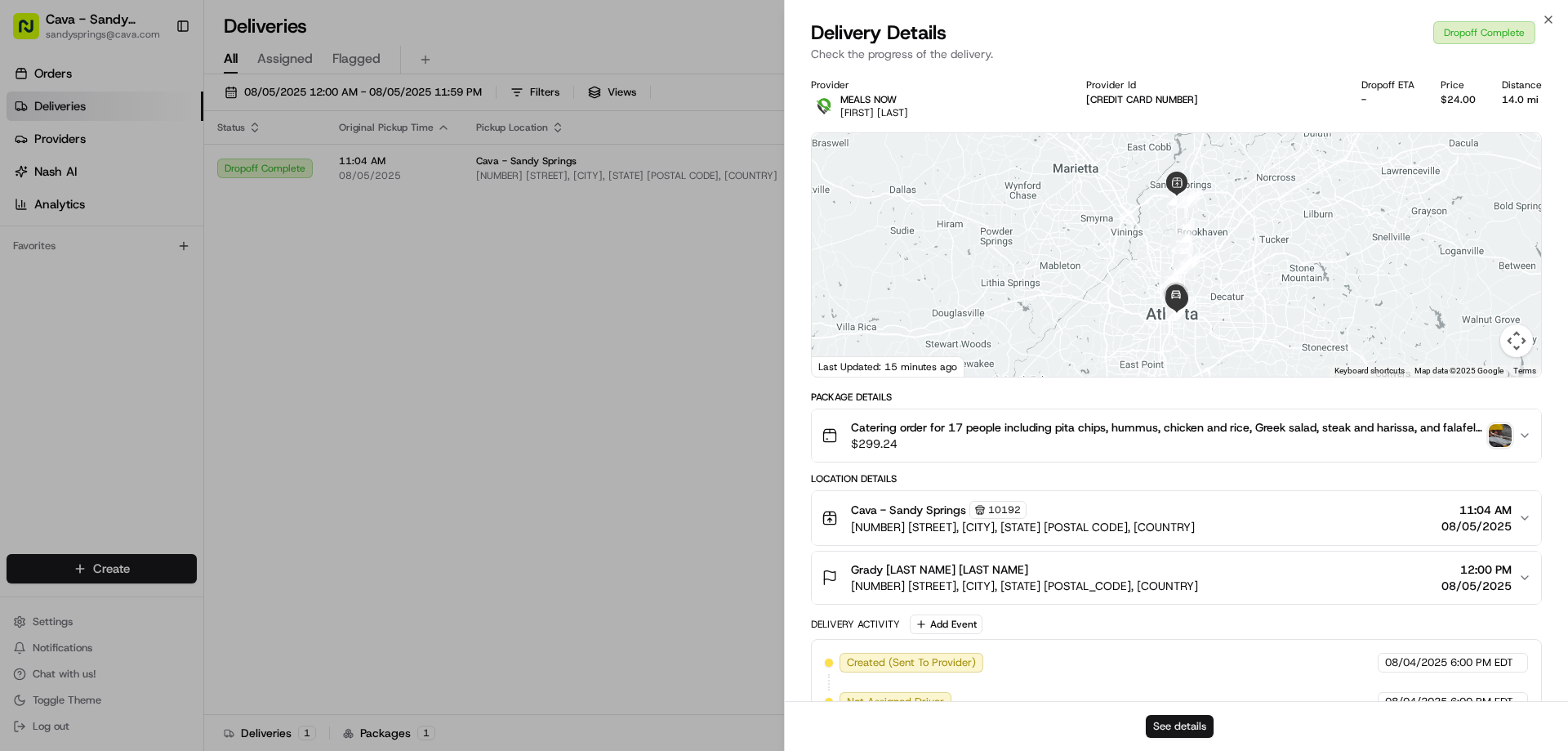 click on "See details" at bounding box center [1179, 726] 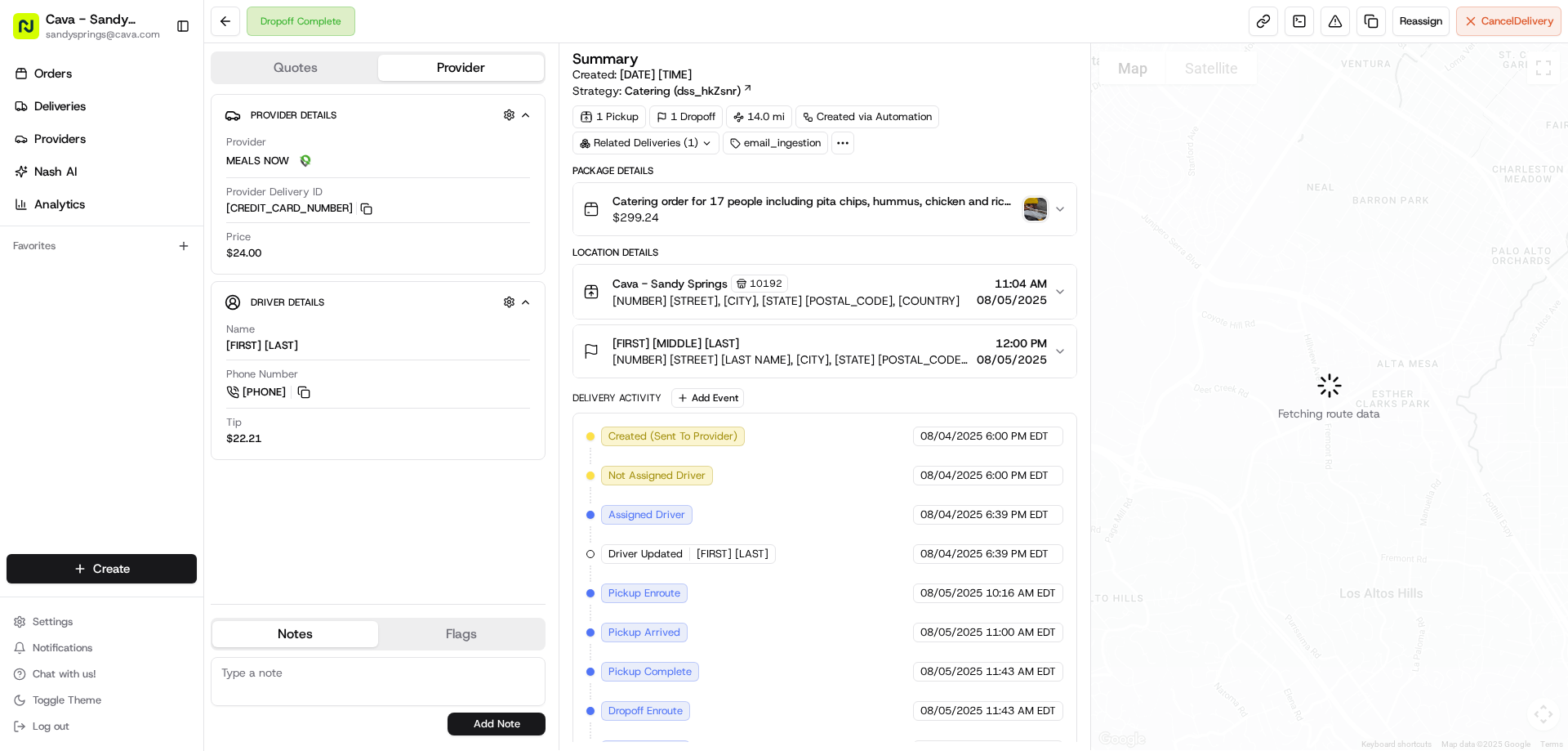 scroll, scrollTop: 0, scrollLeft: 0, axis: both 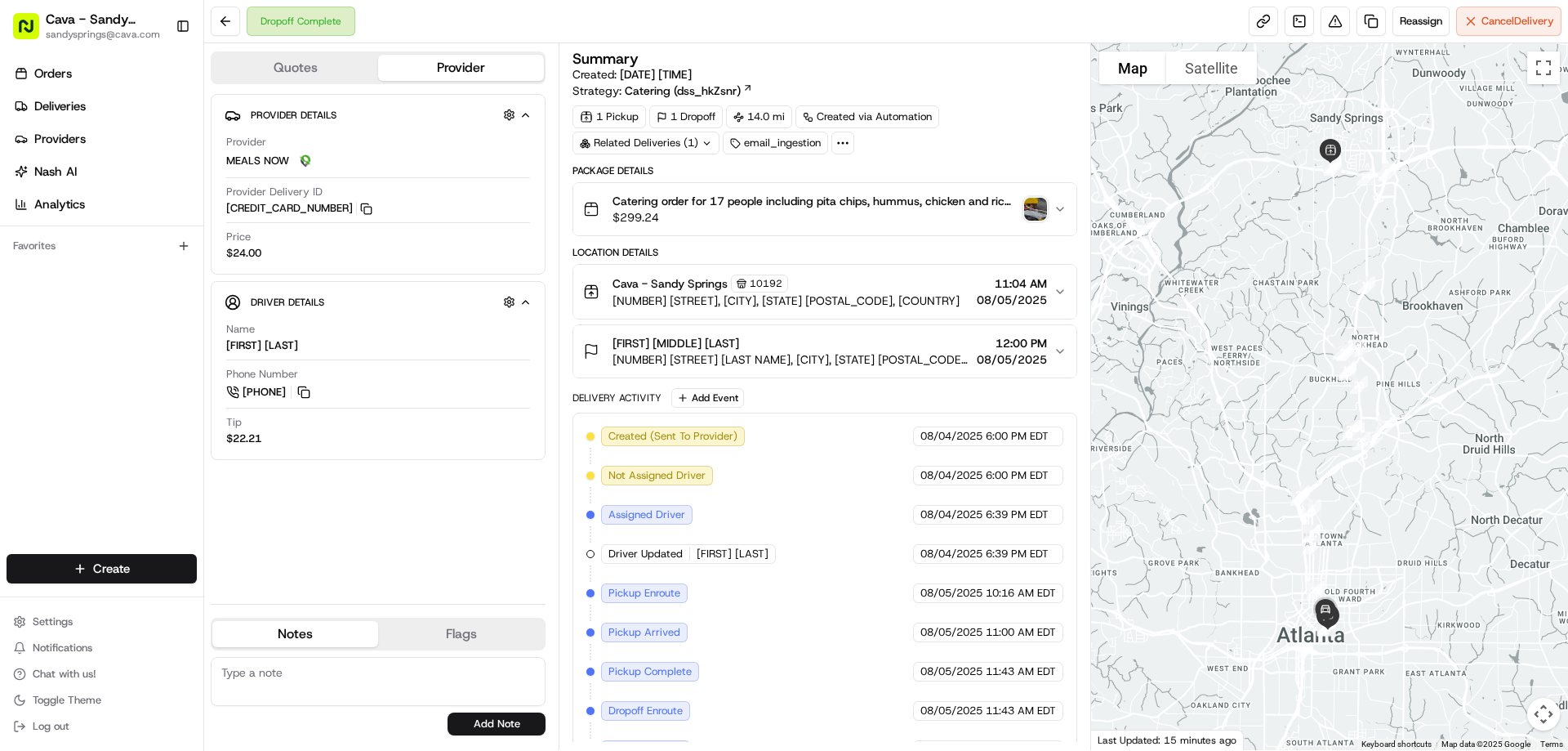 click at bounding box center (1036, 209) 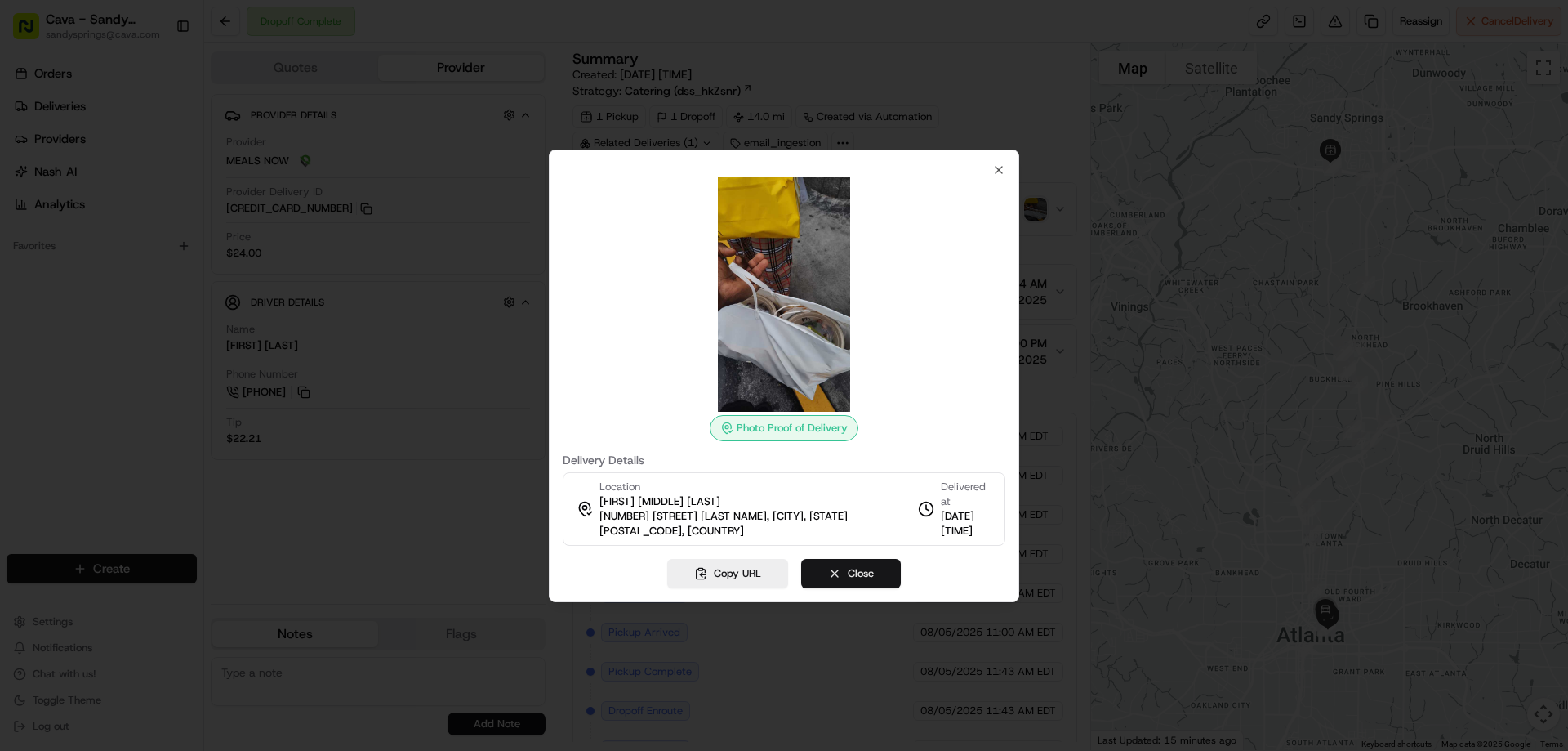 click on "Close" at bounding box center (851, 574) 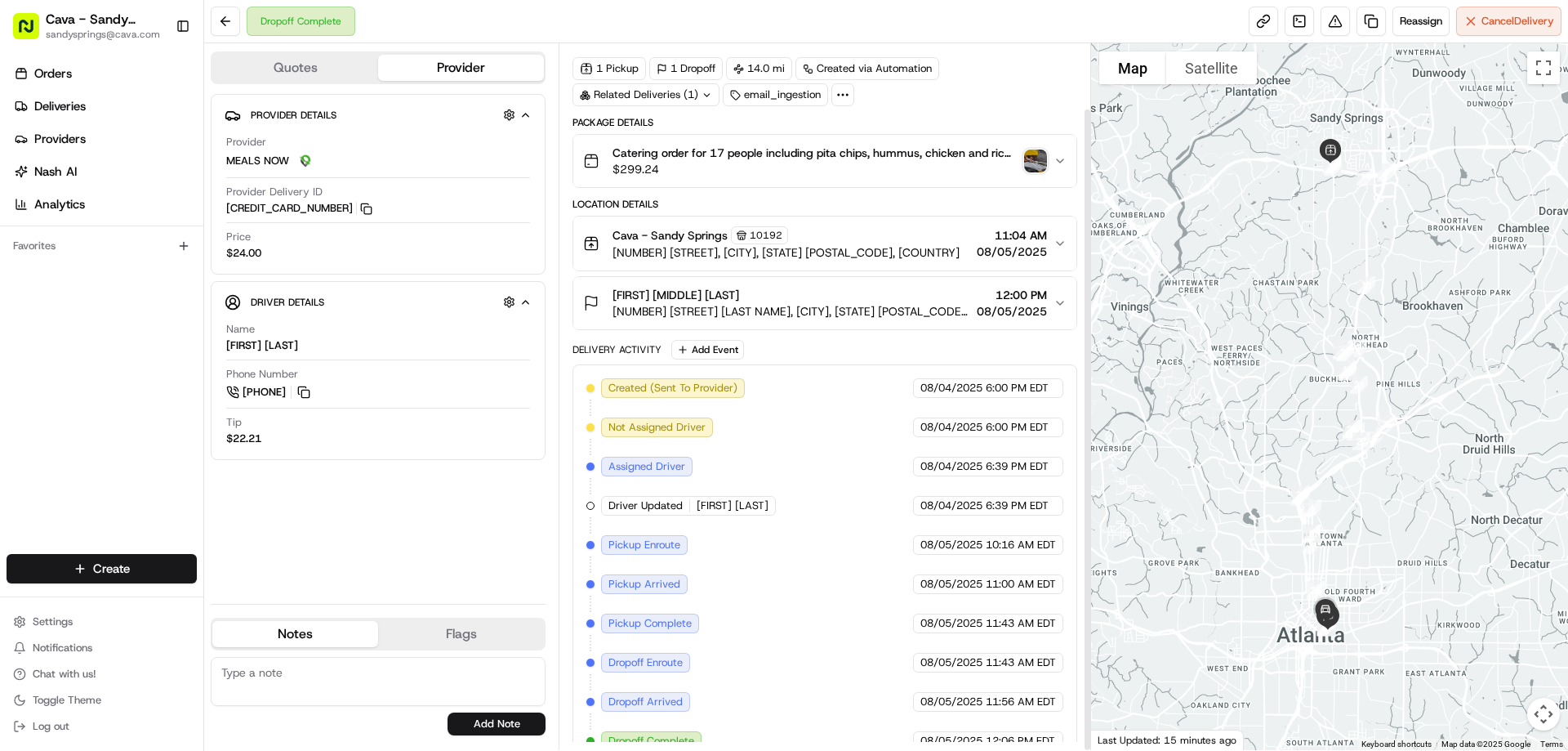 scroll, scrollTop: 71, scrollLeft: 0, axis: vertical 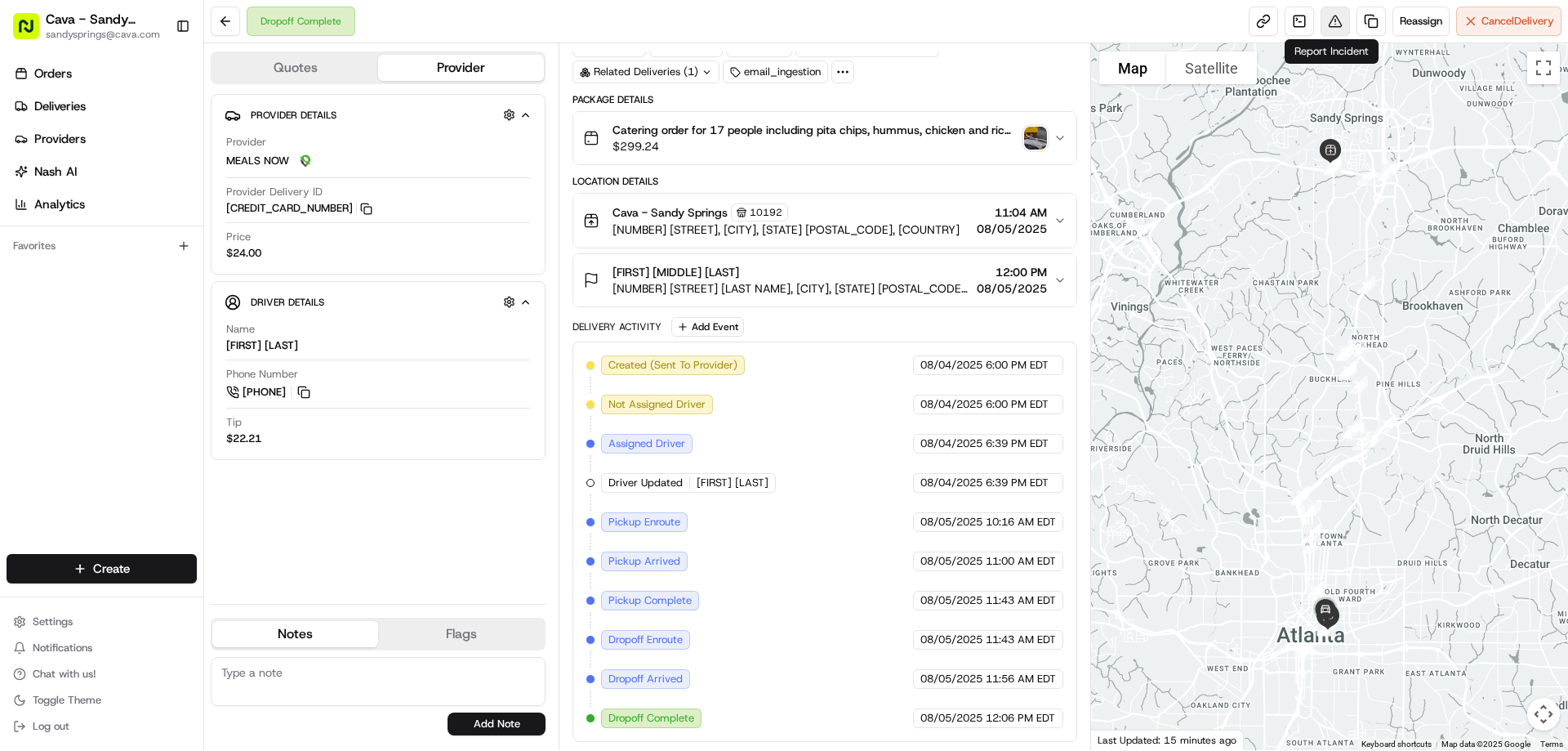 click at bounding box center [1335, 21] 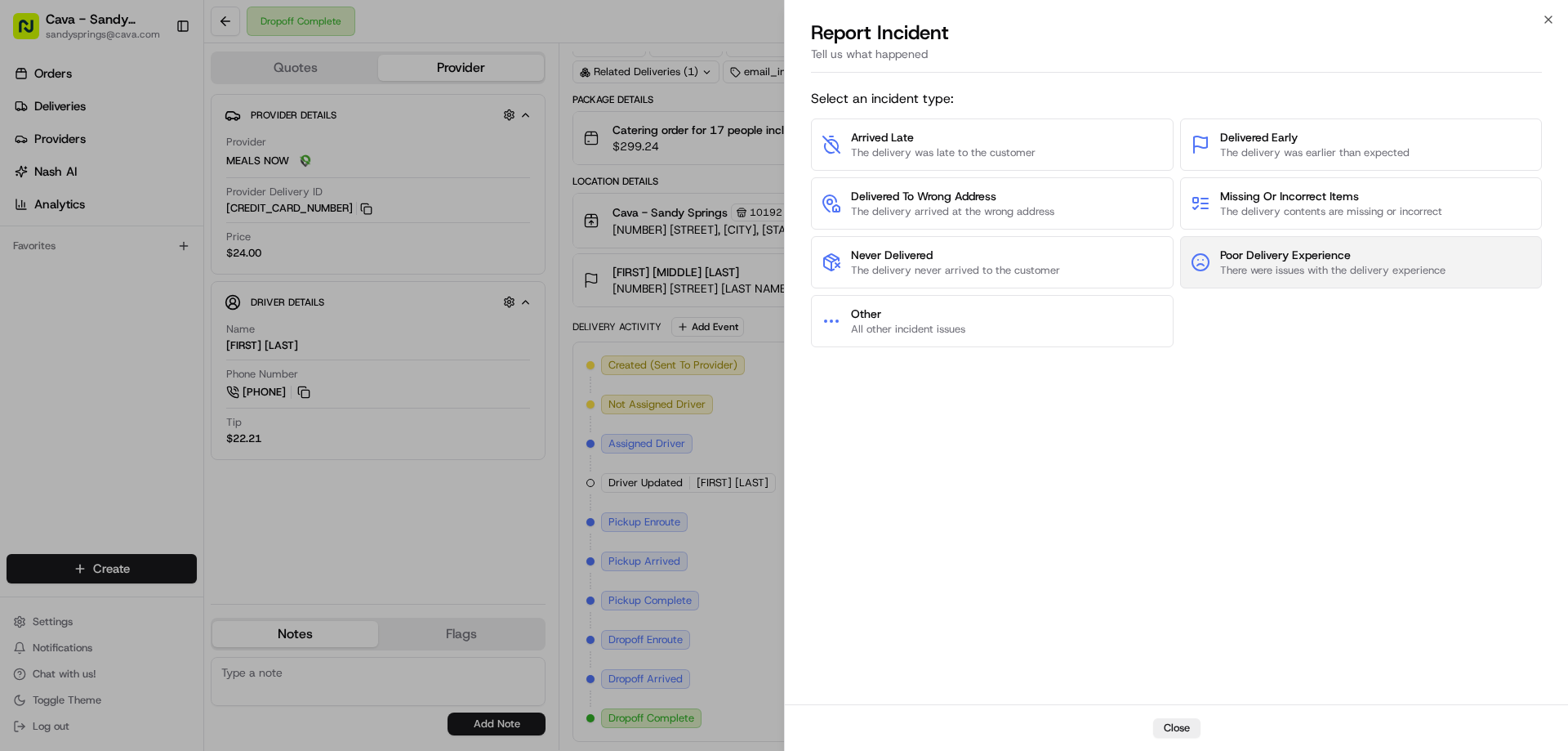 click on "Poor Delivery Experience There were issues with the delivery experience" at bounding box center [1361, 262] 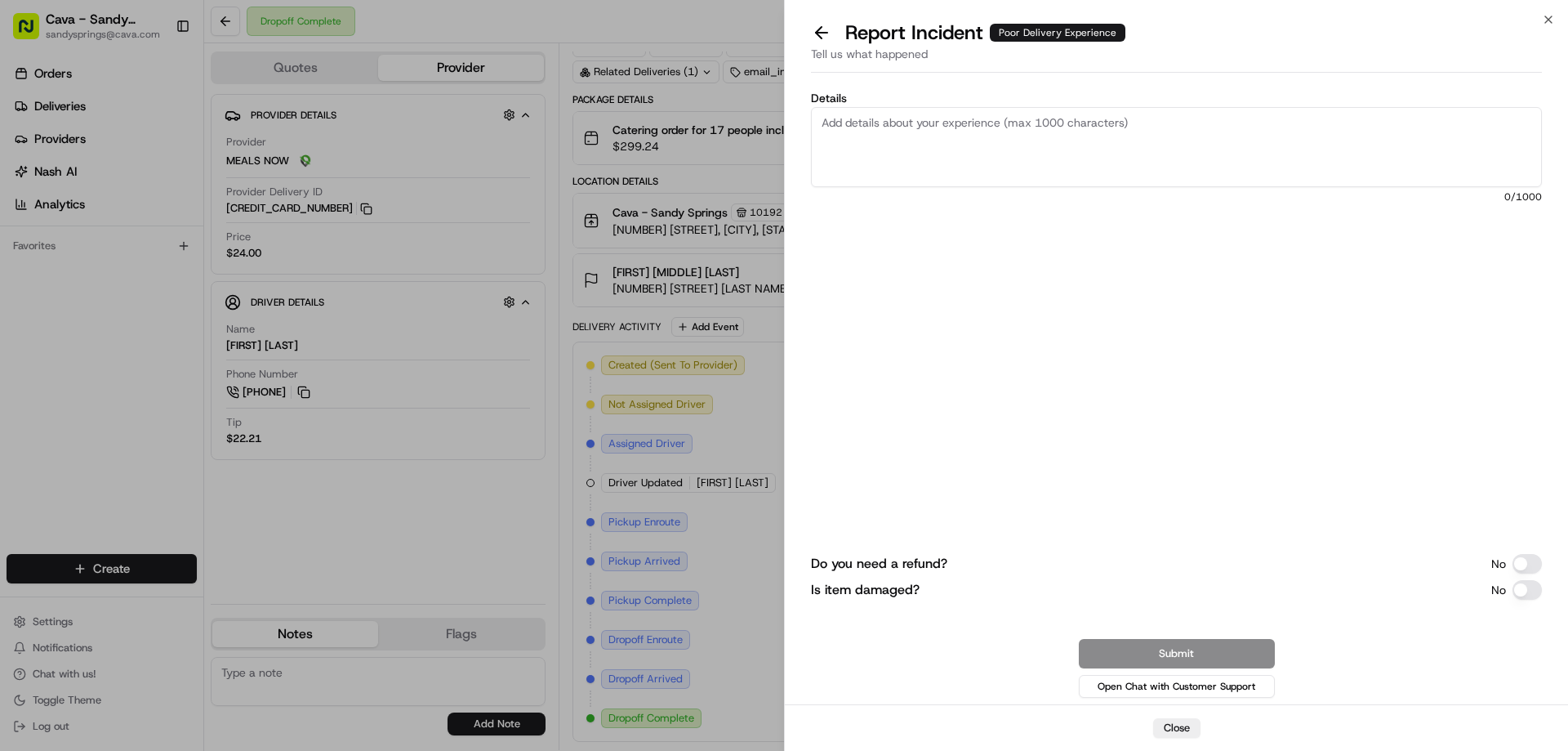 click on "Details" at bounding box center (1176, 147) 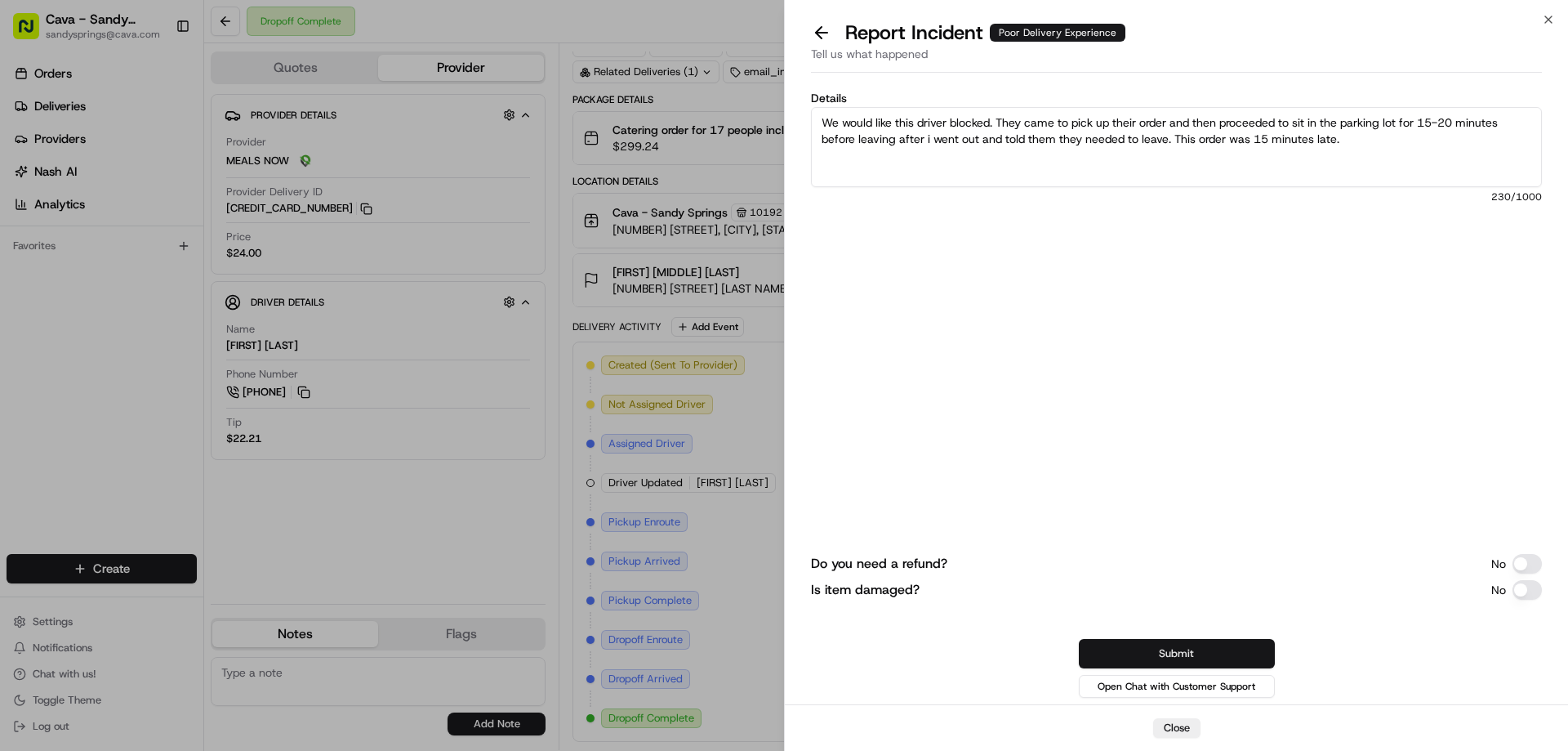 type on "We would like this driver blocked. They came to pick up their order and then proceeded to sit in the parking lot for 15-20 minutes before leaving after i went out and told them they needed to leave. This order was 15 minutes late." 